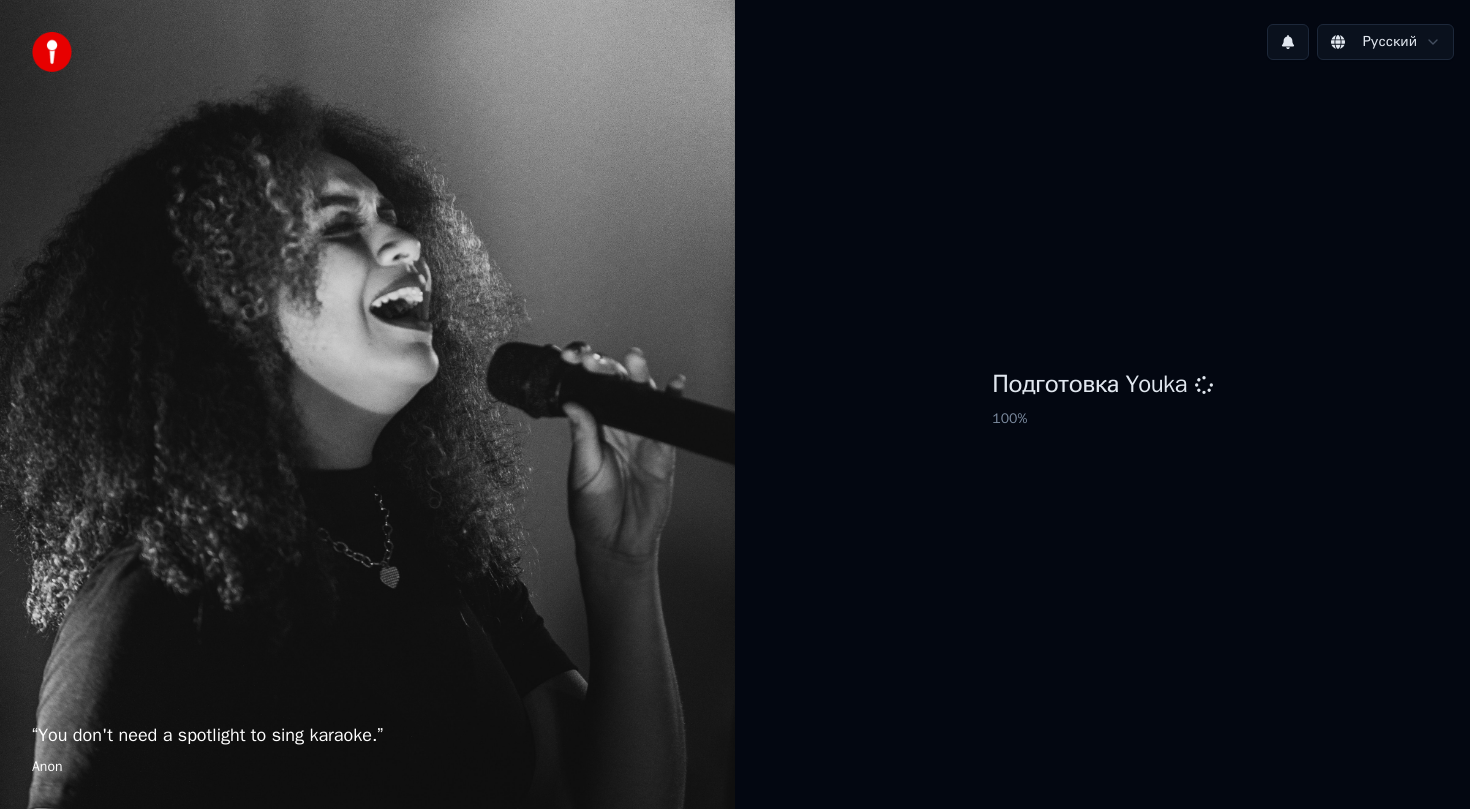 scroll, scrollTop: 0, scrollLeft: 0, axis: both 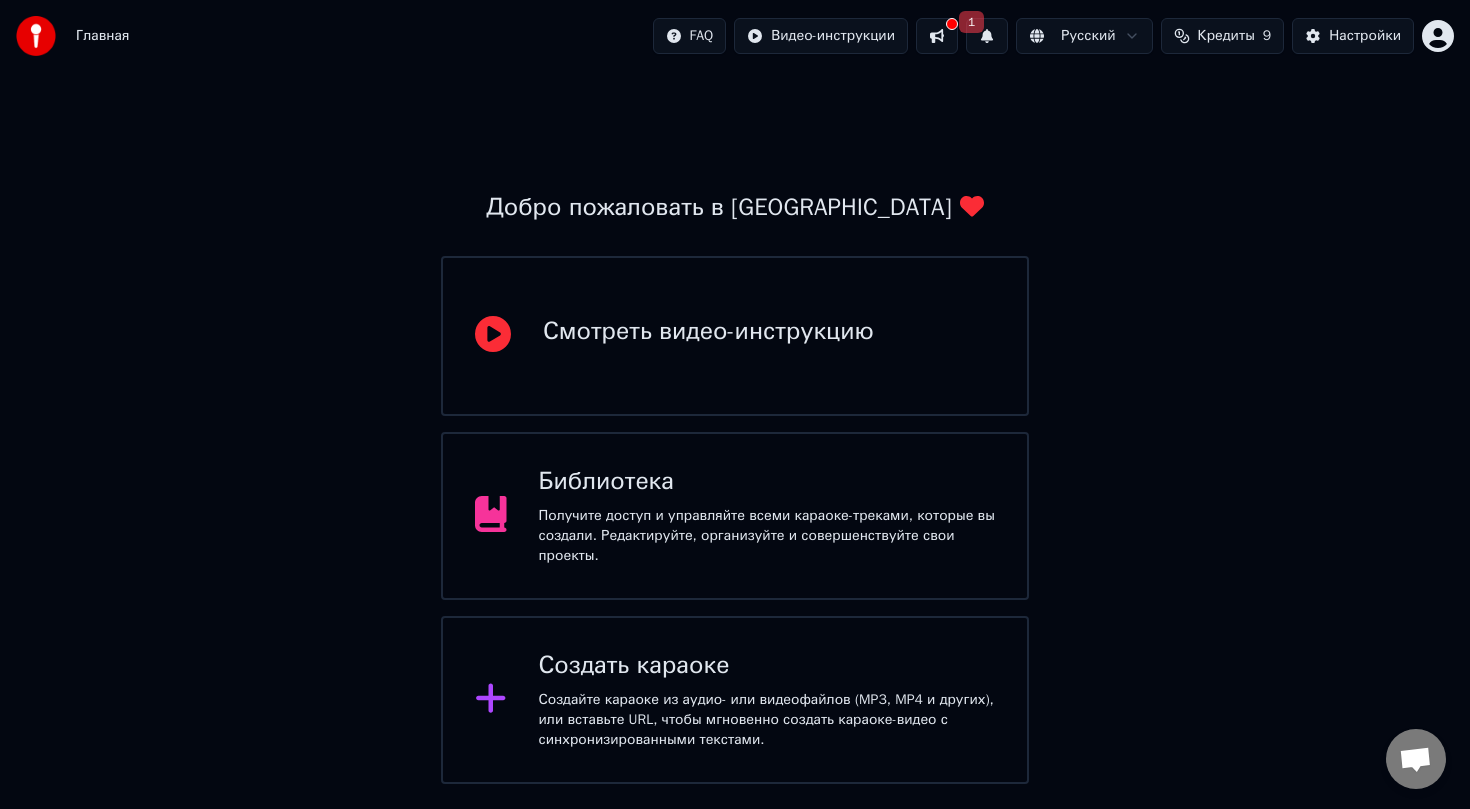 click on "Создать караоке" at bounding box center [767, 666] 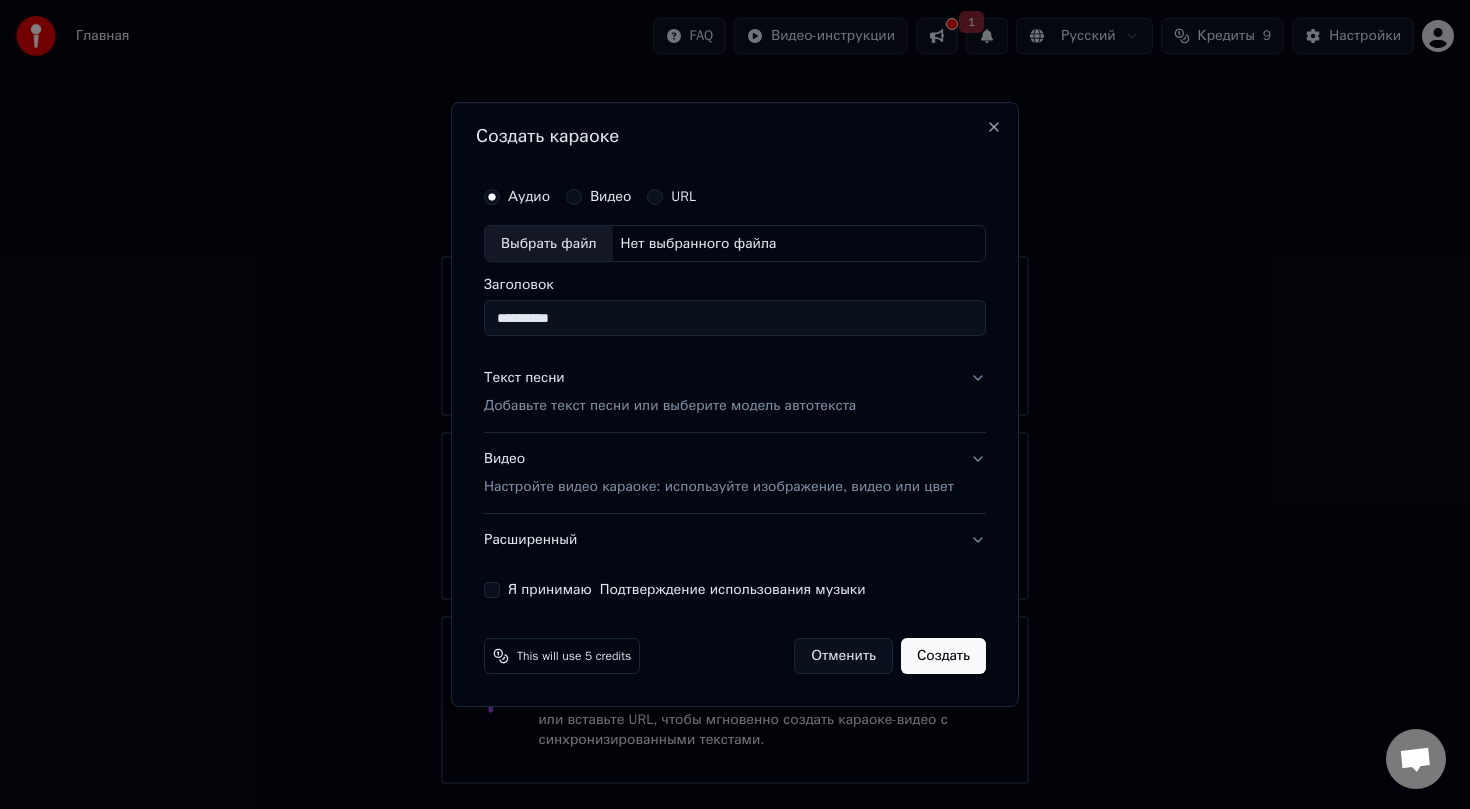 type on "**********" 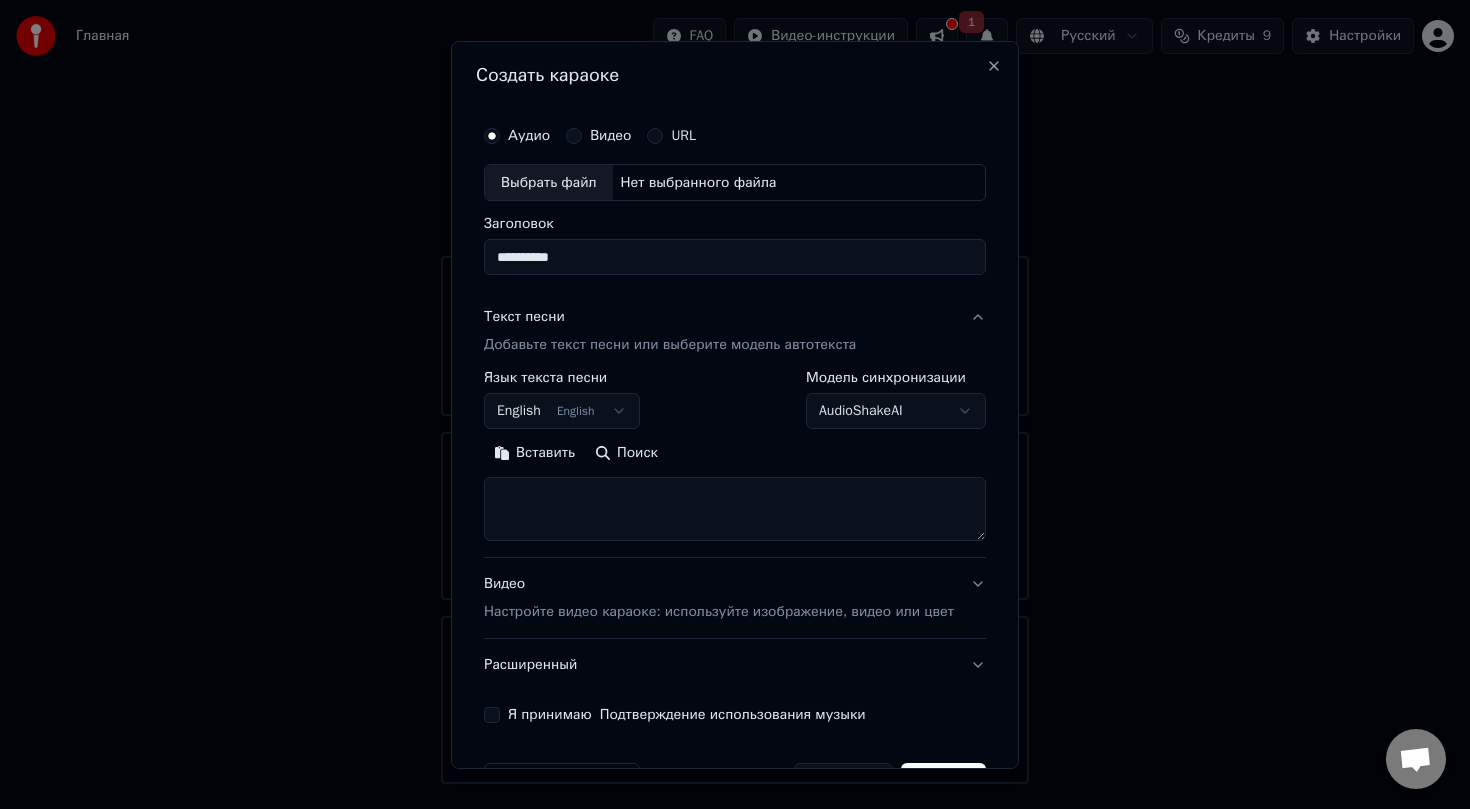 click on "English English" at bounding box center (562, 411) 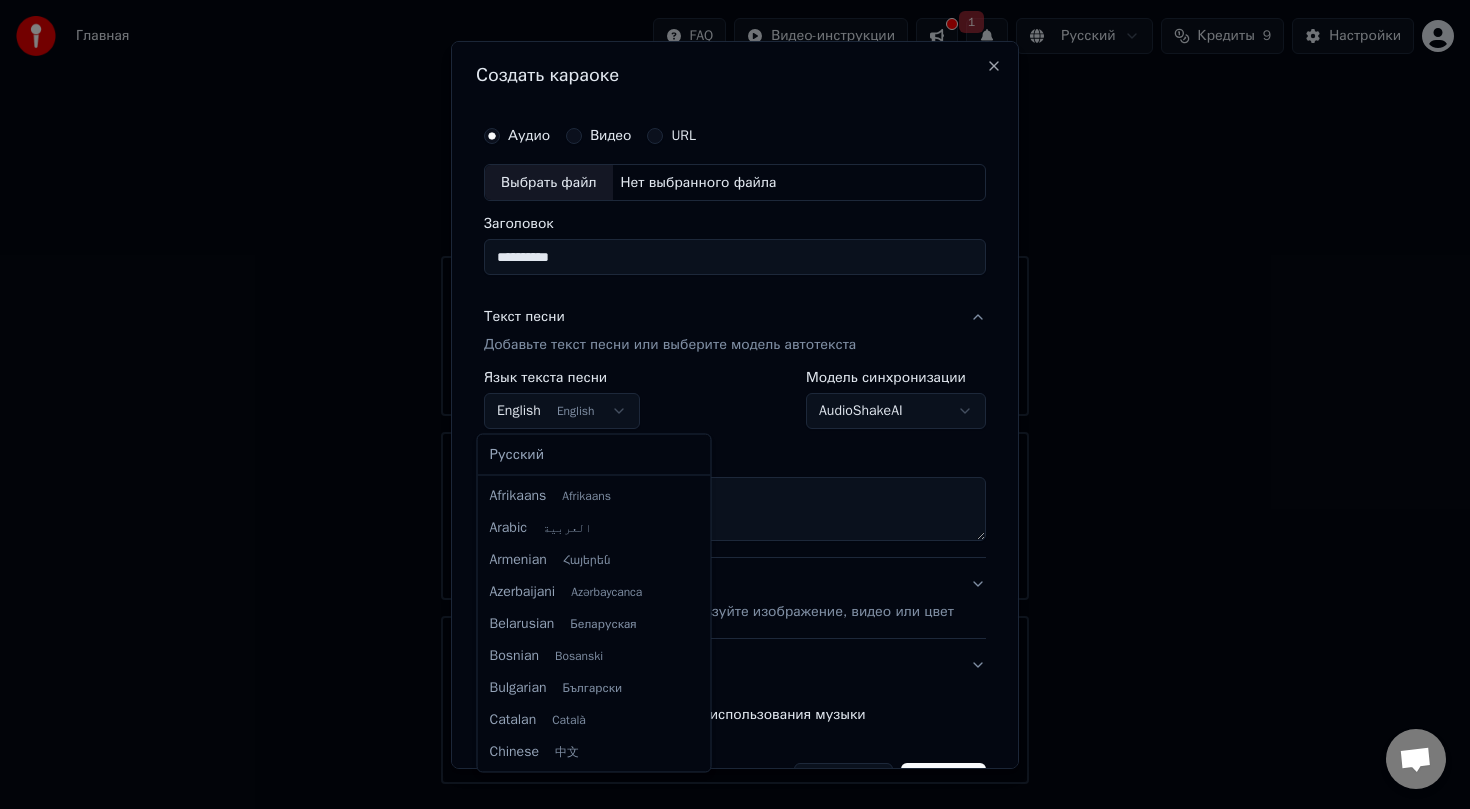 scroll, scrollTop: 160, scrollLeft: 0, axis: vertical 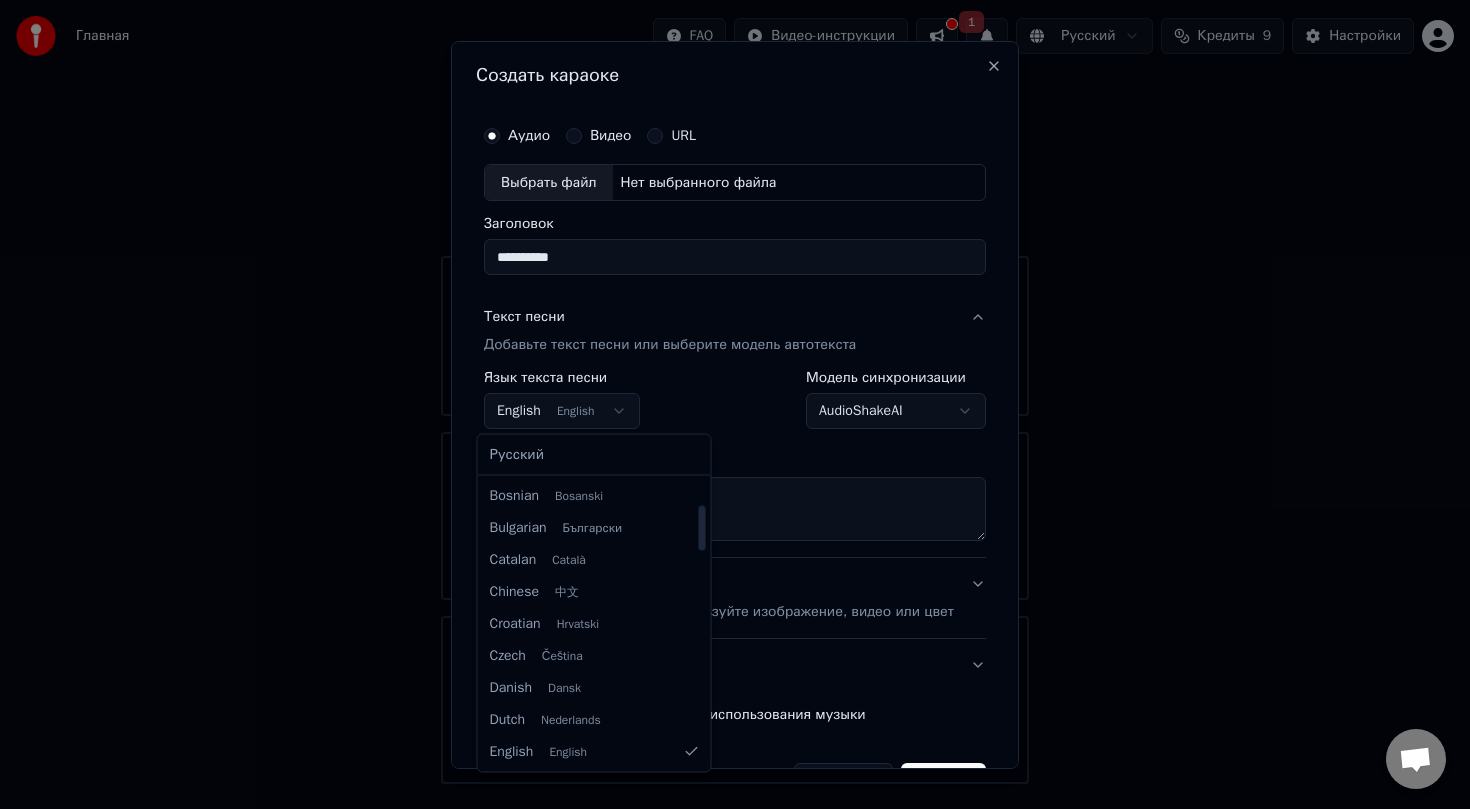 select on "**" 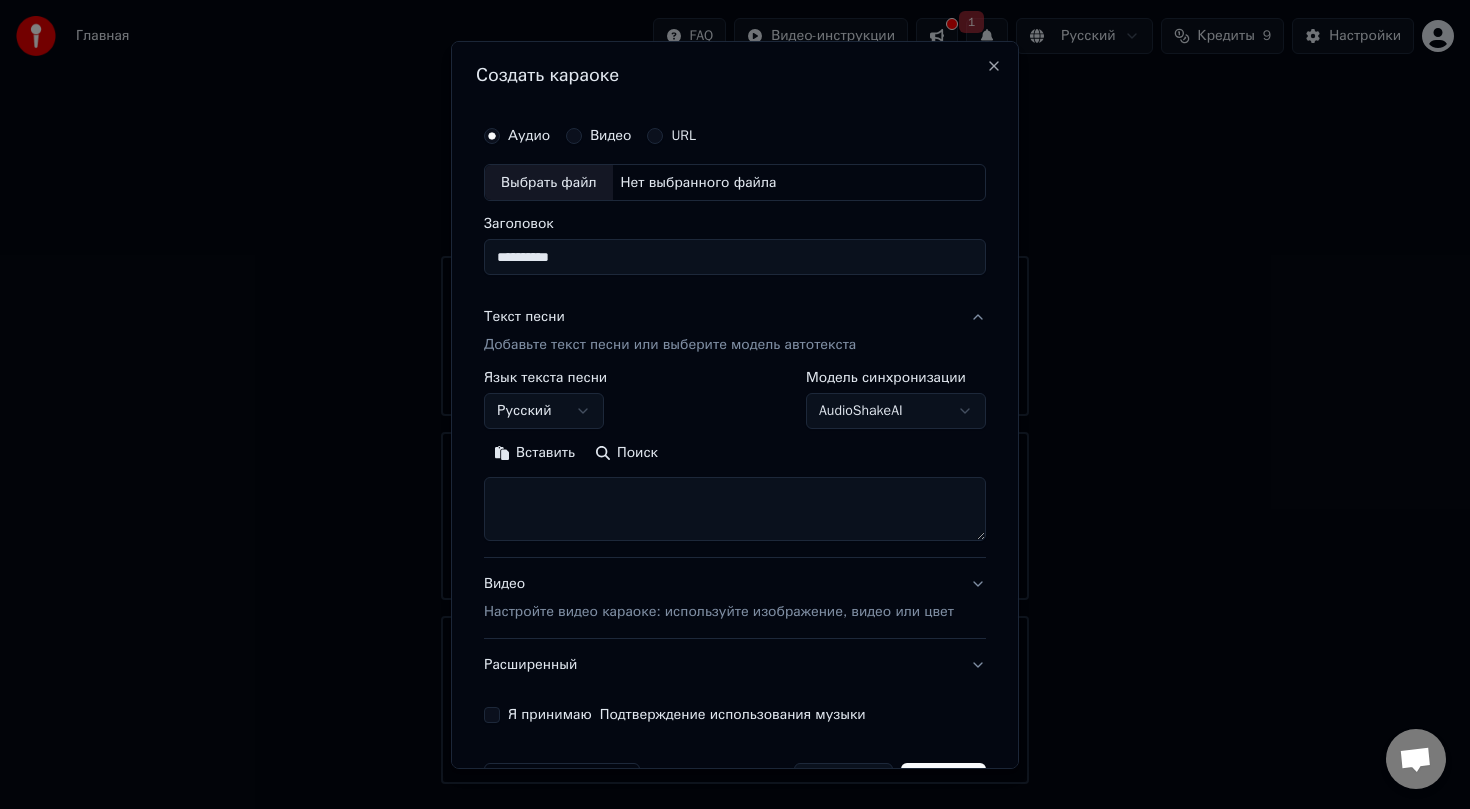 click at bounding box center [735, 509] 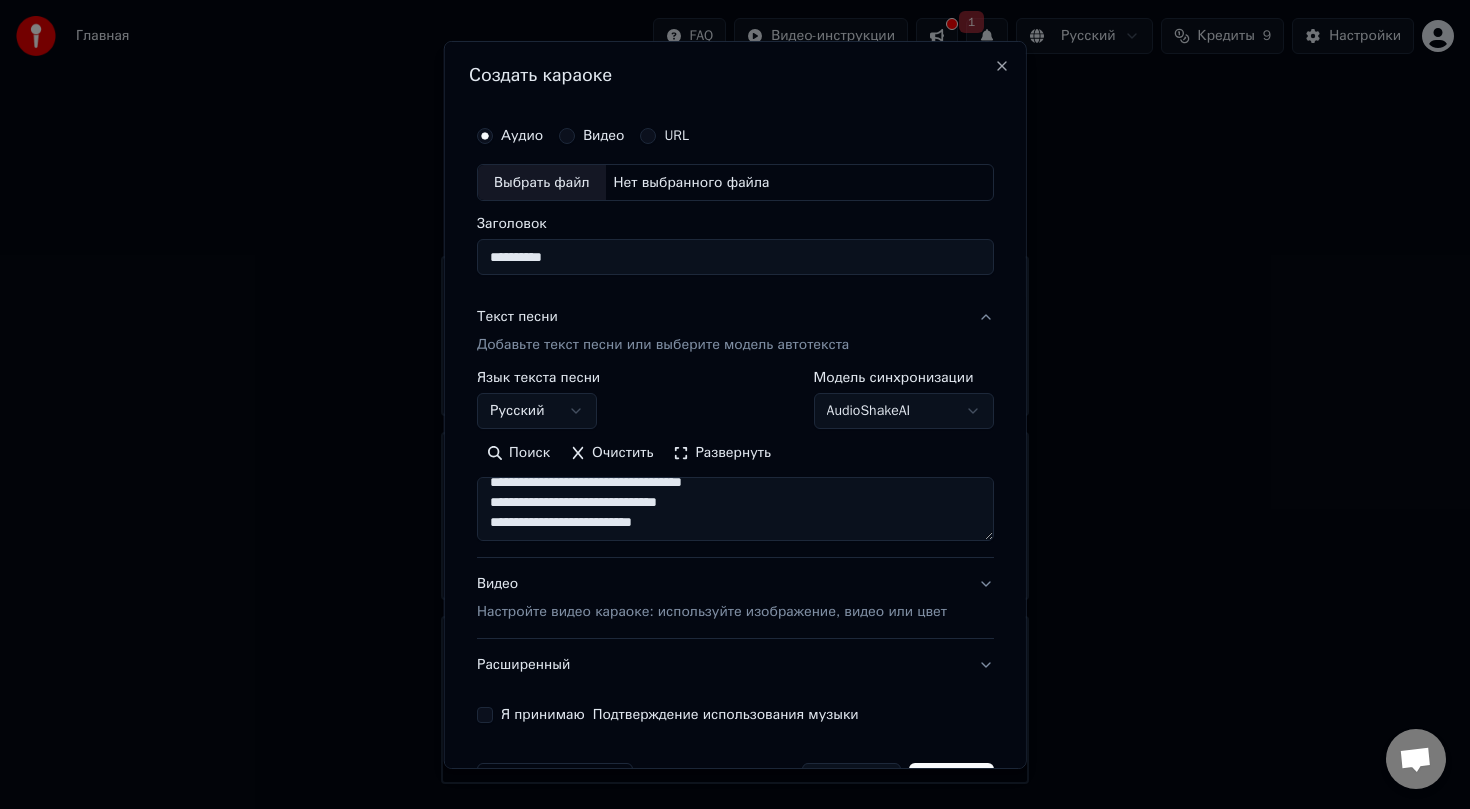 scroll, scrollTop: 1073, scrollLeft: 0, axis: vertical 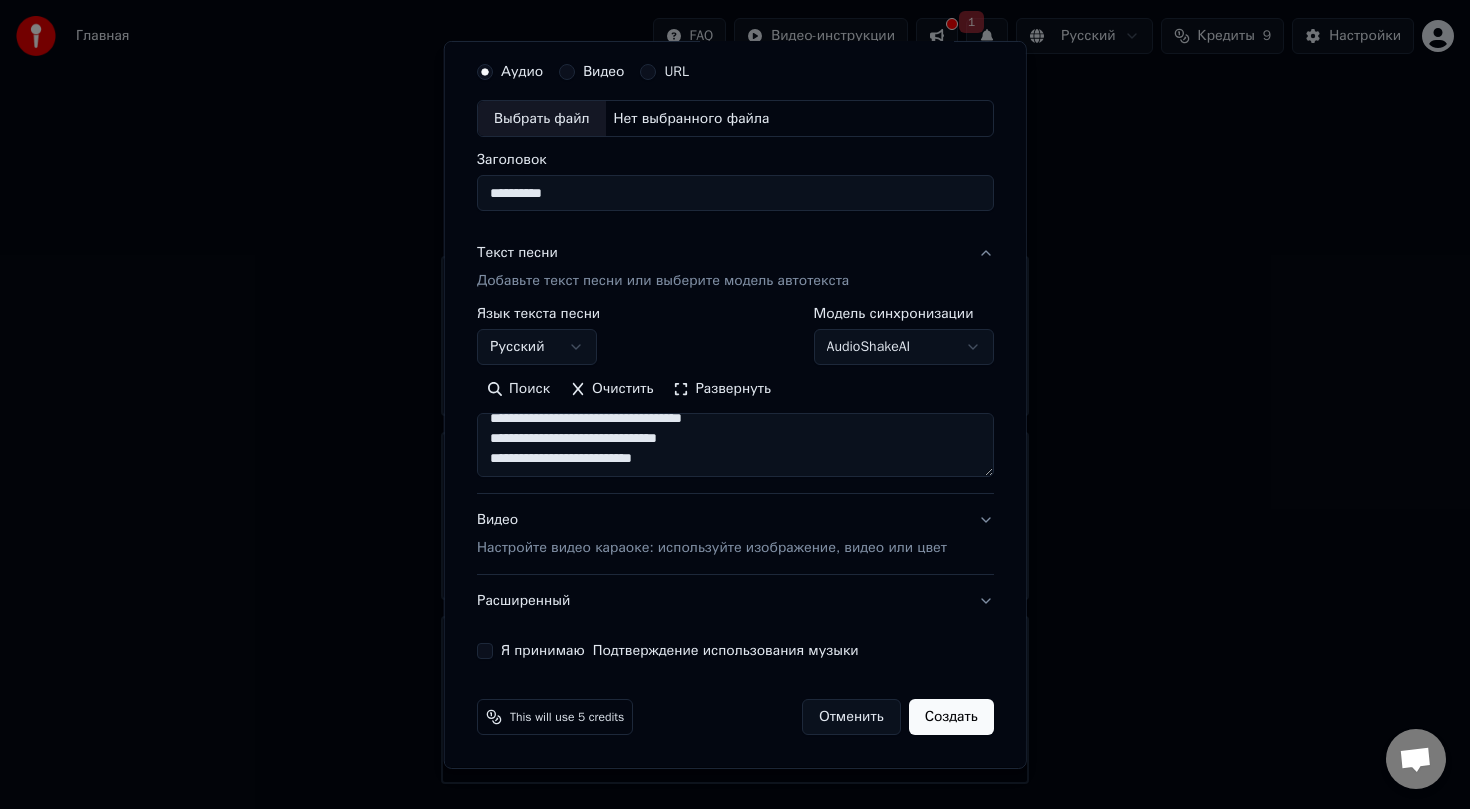 type on "**********" 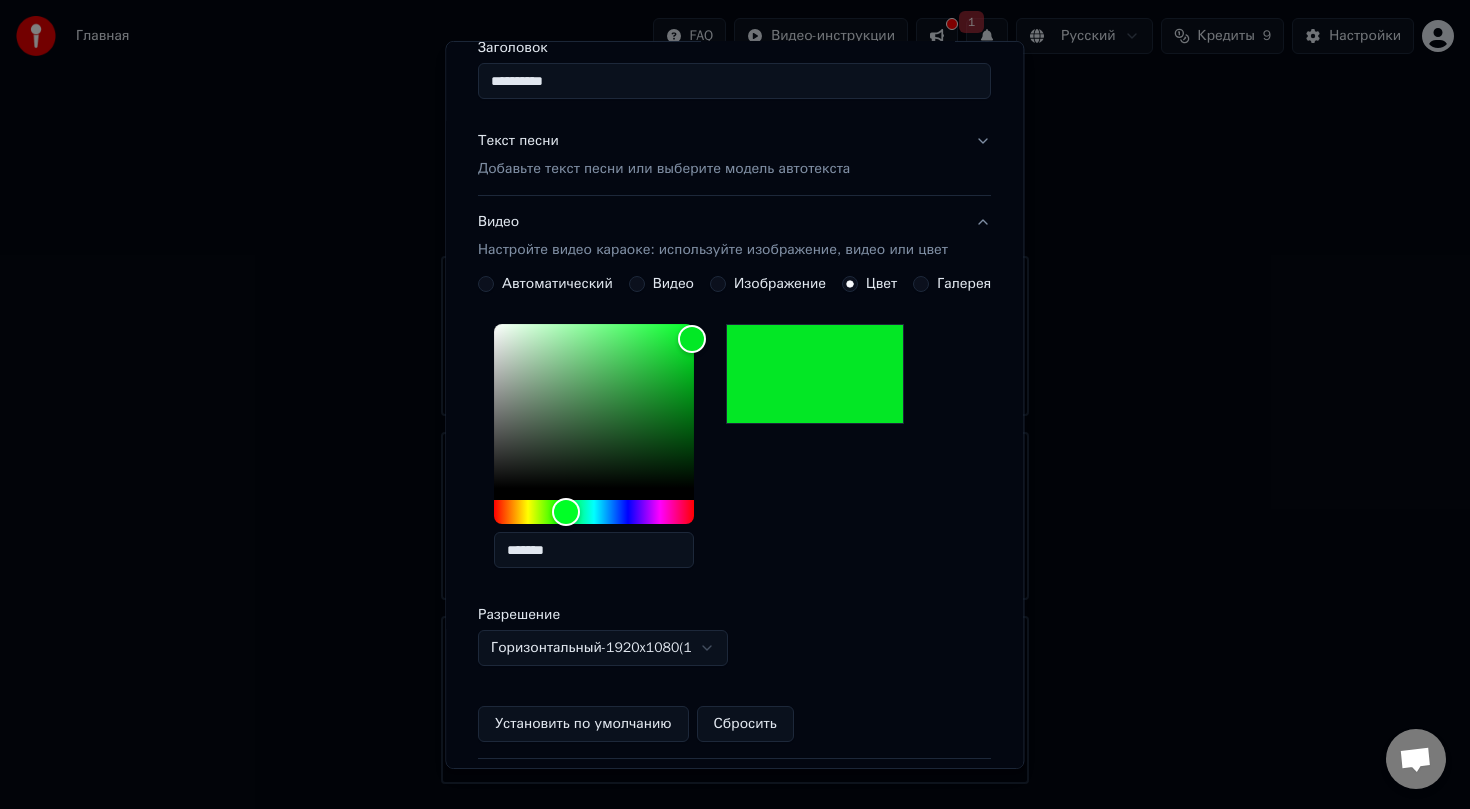 scroll, scrollTop: 360, scrollLeft: 0, axis: vertical 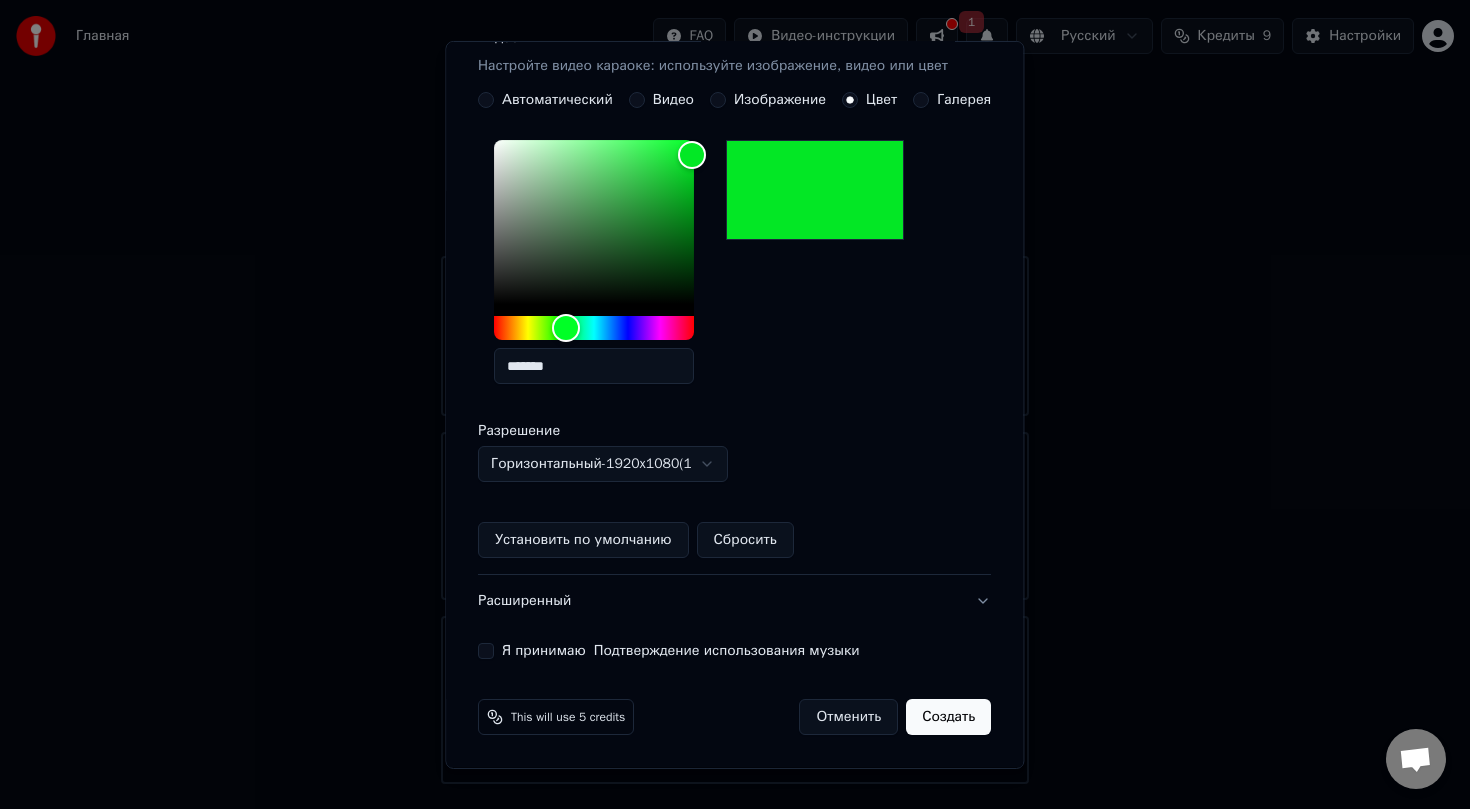 click on "Я принимаю   Подтверждение использования музыки" at bounding box center [486, 651] 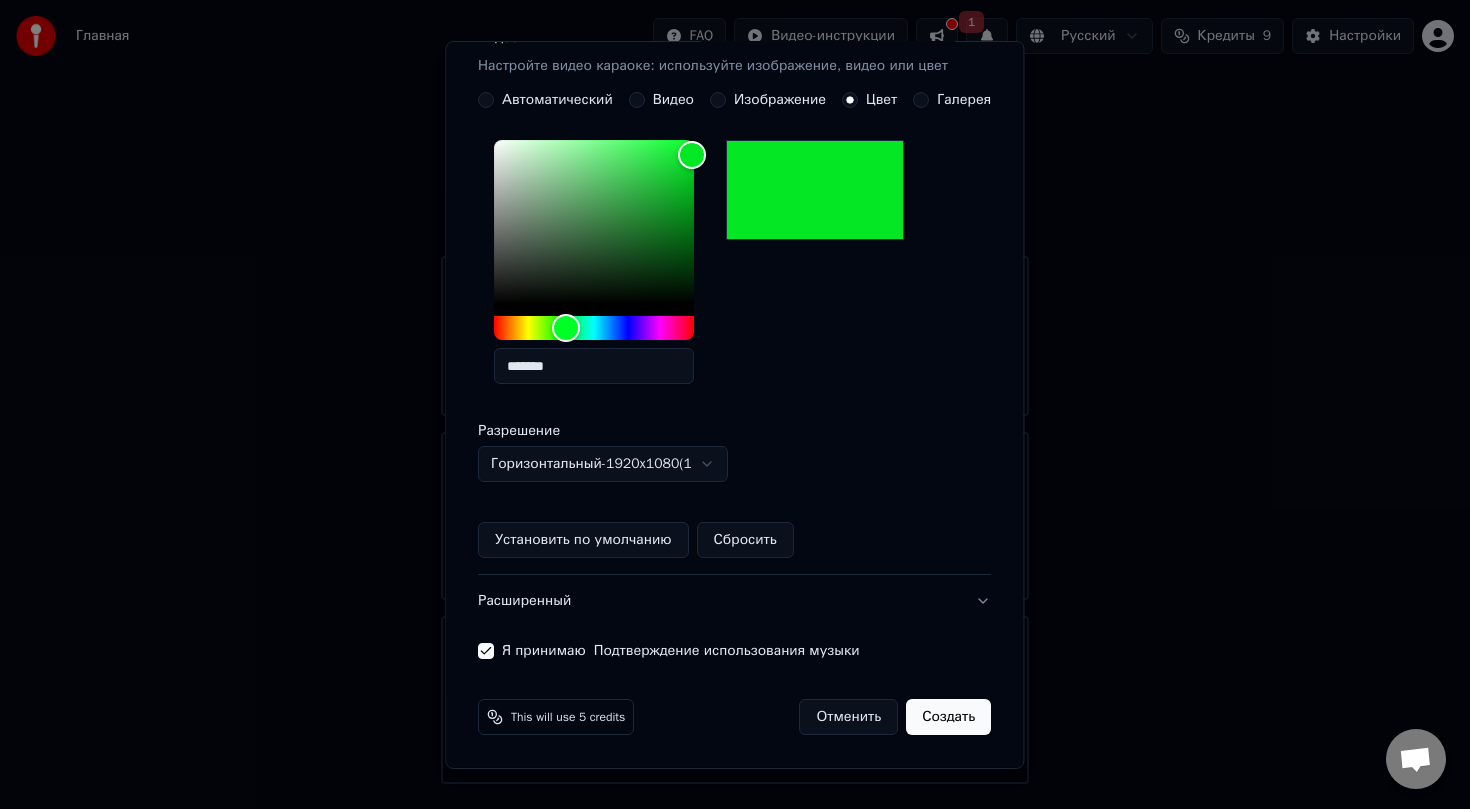 click on "Создать" at bounding box center [949, 717] 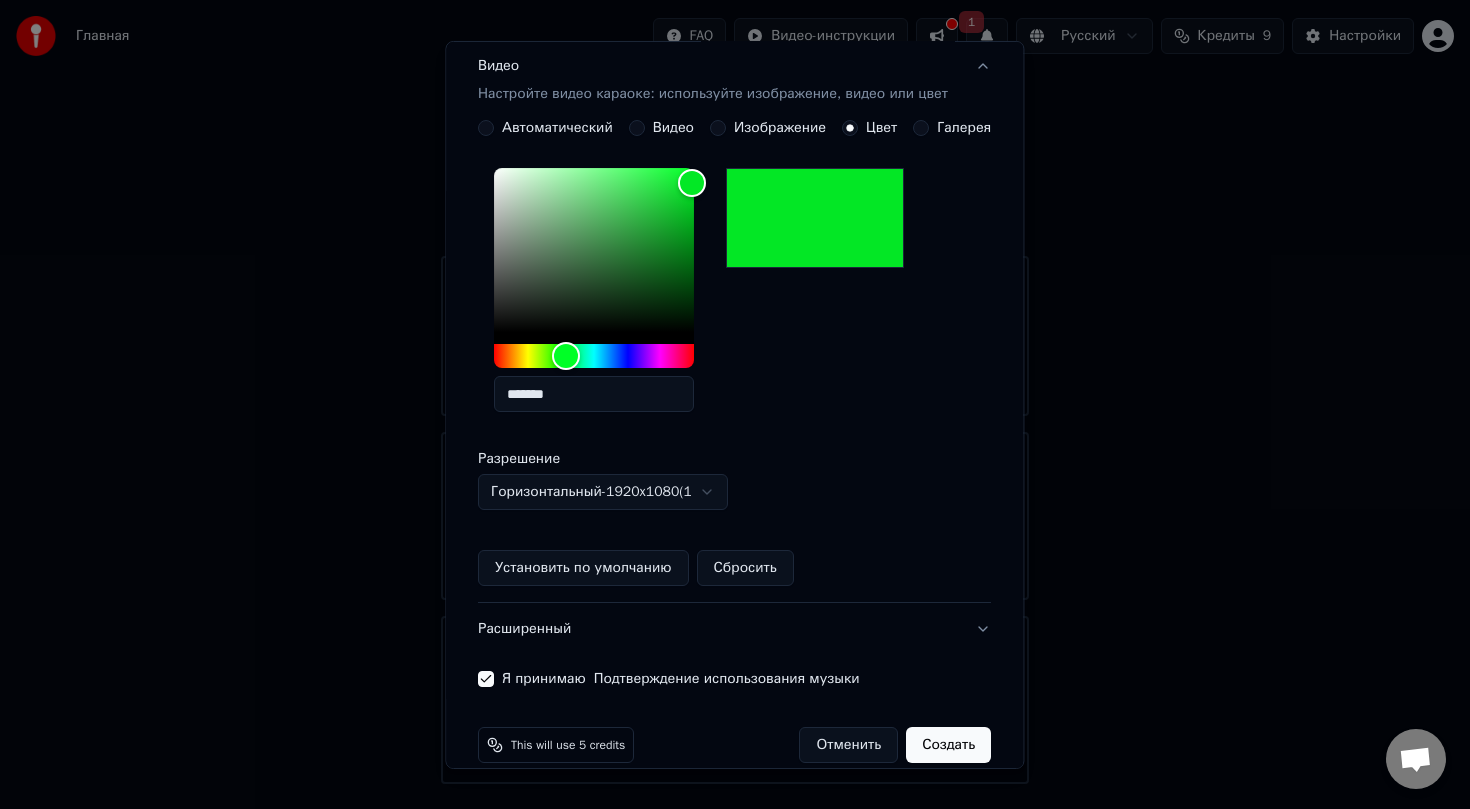scroll, scrollTop: 388, scrollLeft: 0, axis: vertical 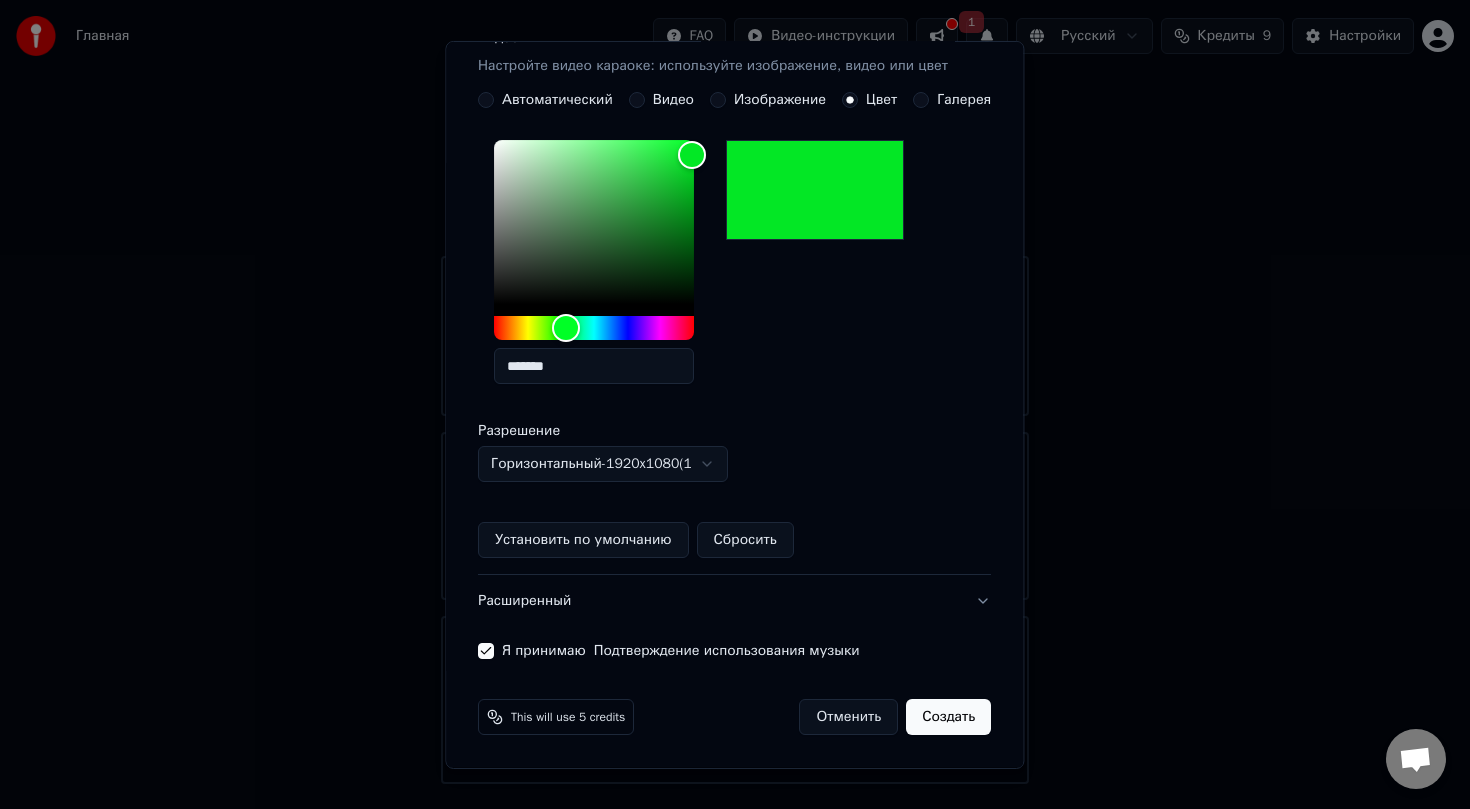 click on "Создать" at bounding box center [949, 717] 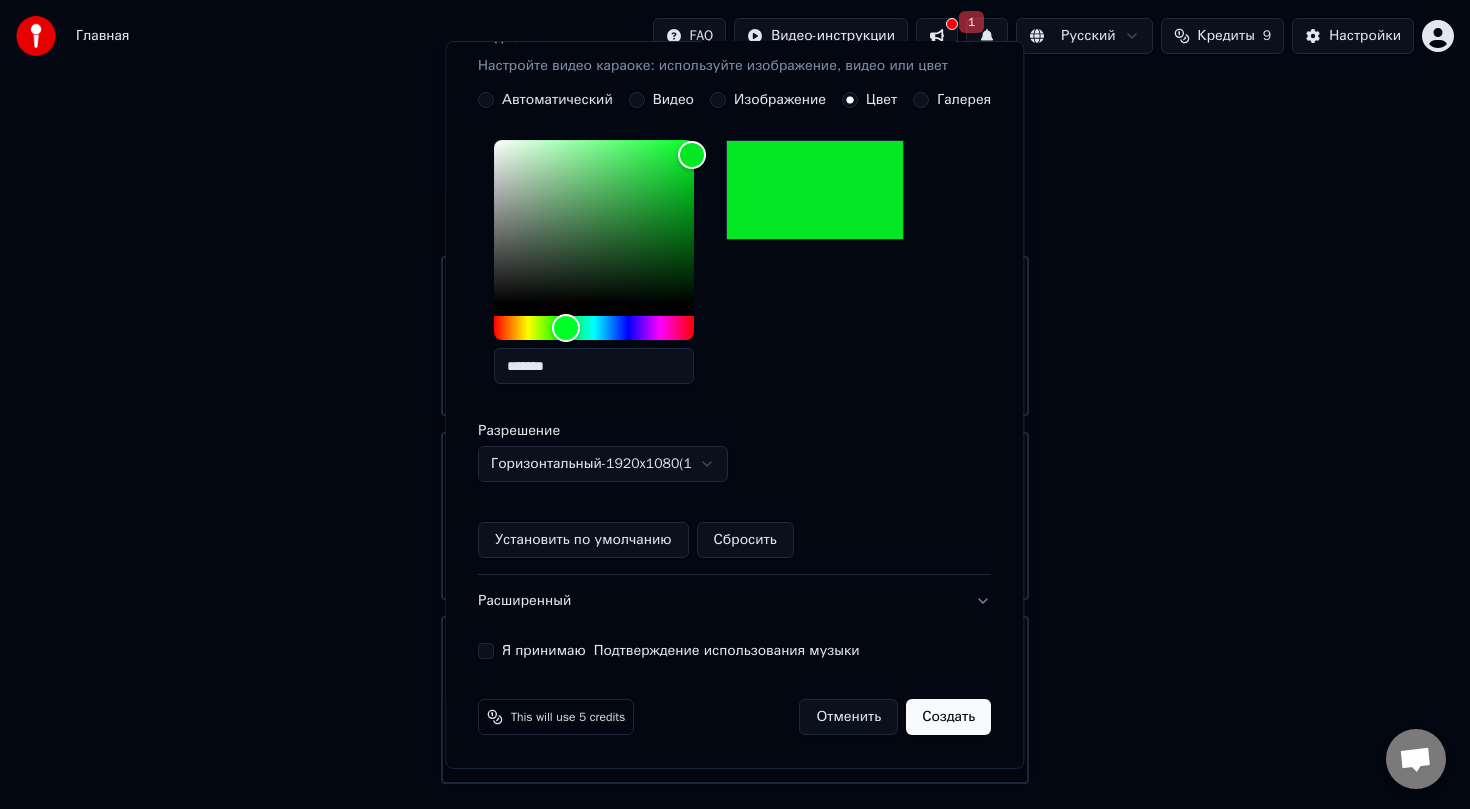 scroll, scrollTop: 360, scrollLeft: 0, axis: vertical 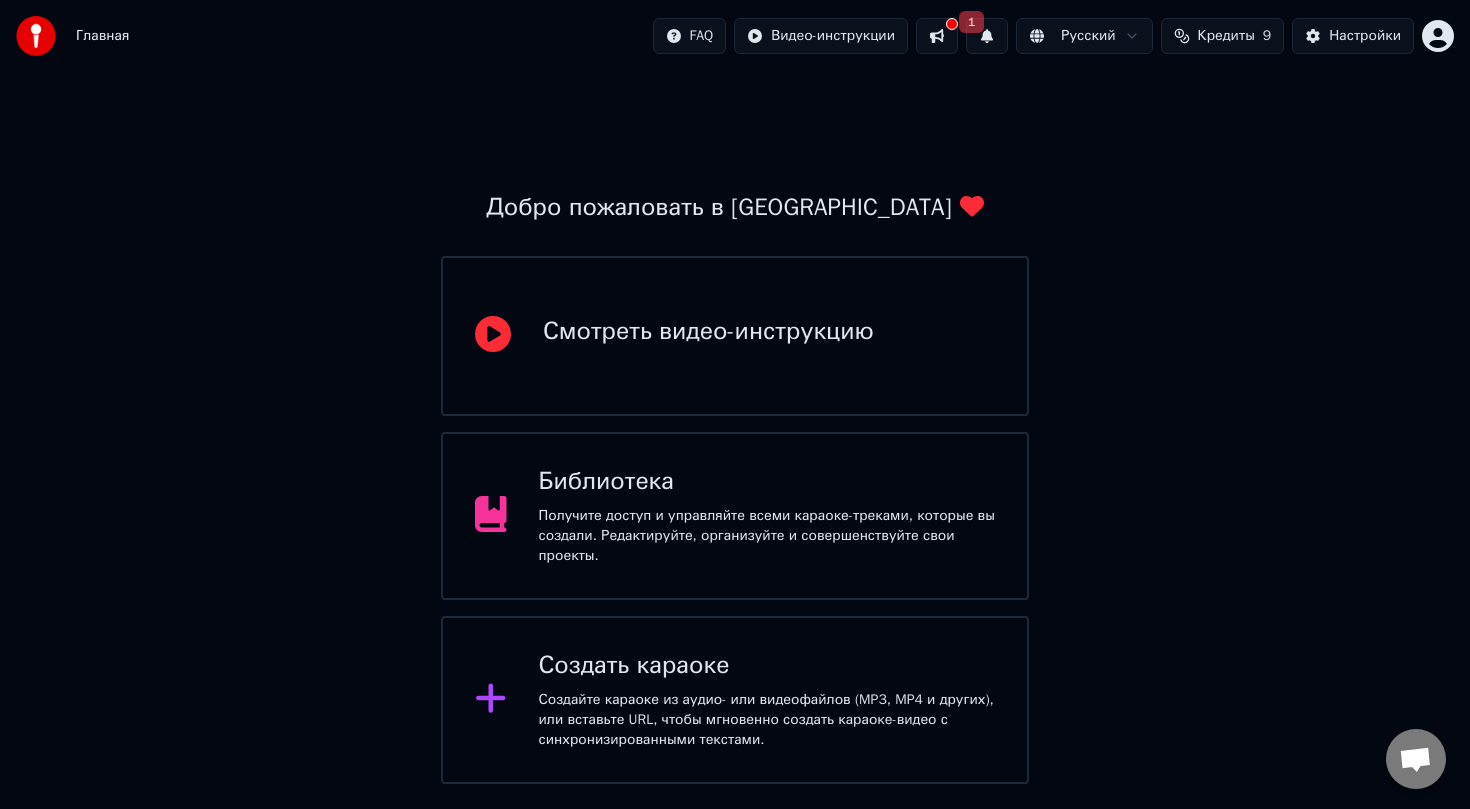 click at bounding box center [937, 36] 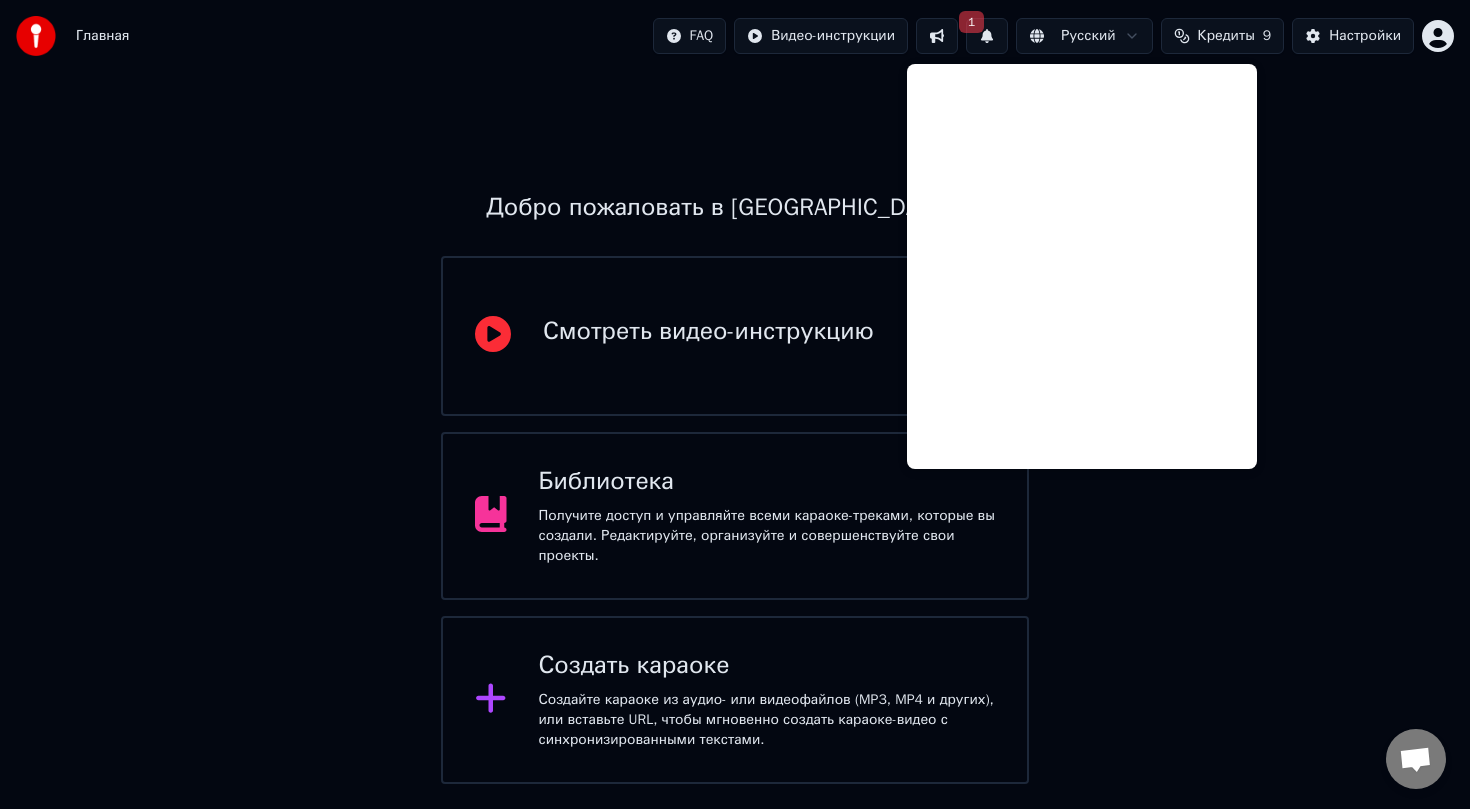 click on "Добро пожаловать в Youka Смотреть видео-инструкцию Библиотека Получите доступ и управляйте всеми караоке-треками, которые вы создали. Редактируйте, организуйте и совершенствуйте свои проекты. Создать караоке Создайте караоке из аудио- или видеофайлов (MP3, MP4 и других), или вставьте URL, чтобы мгновенно создать караоке-видео с синхронизированными текстами." at bounding box center [735, 428] 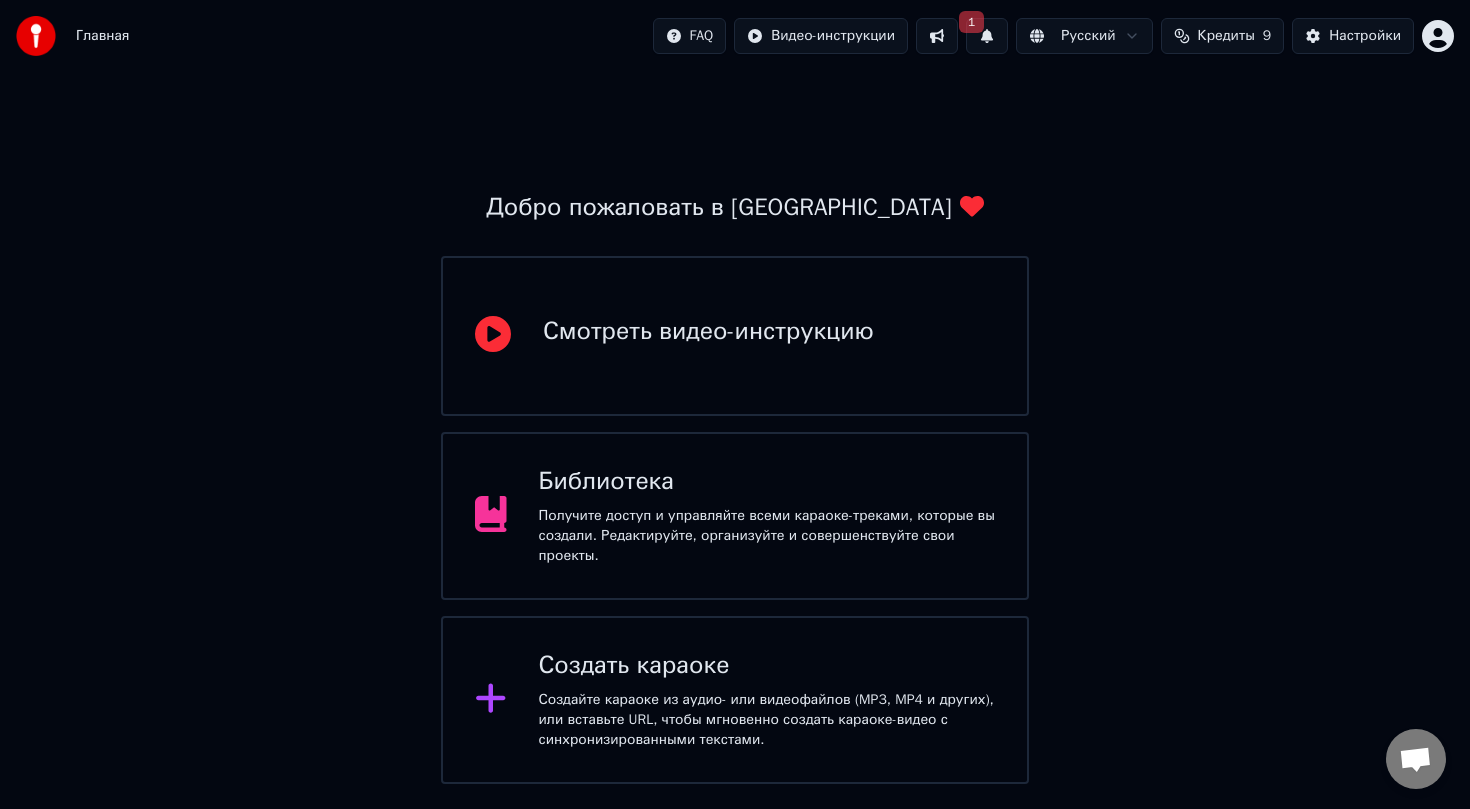 click on "Создайте караоке из аудио- или видеофайлов (MP3, MP4 и других), или вставьте URL, чтобы мгновенно создать караоке-видео с синхронизированными текстами." at bounding box center (767, 720) 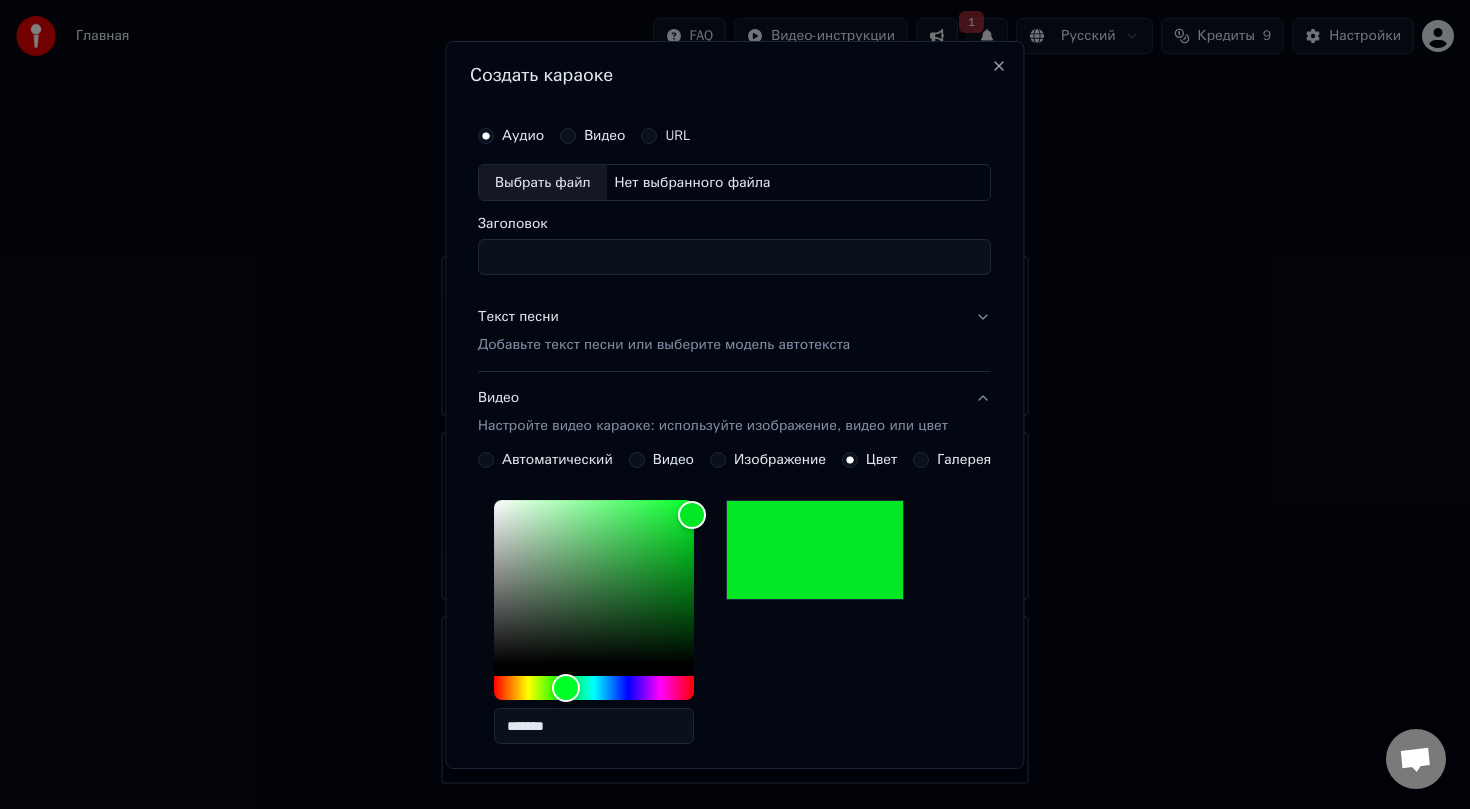 click on "Добавьте текст песни или выберите модель автотекста" at bounding box center (664, 345) 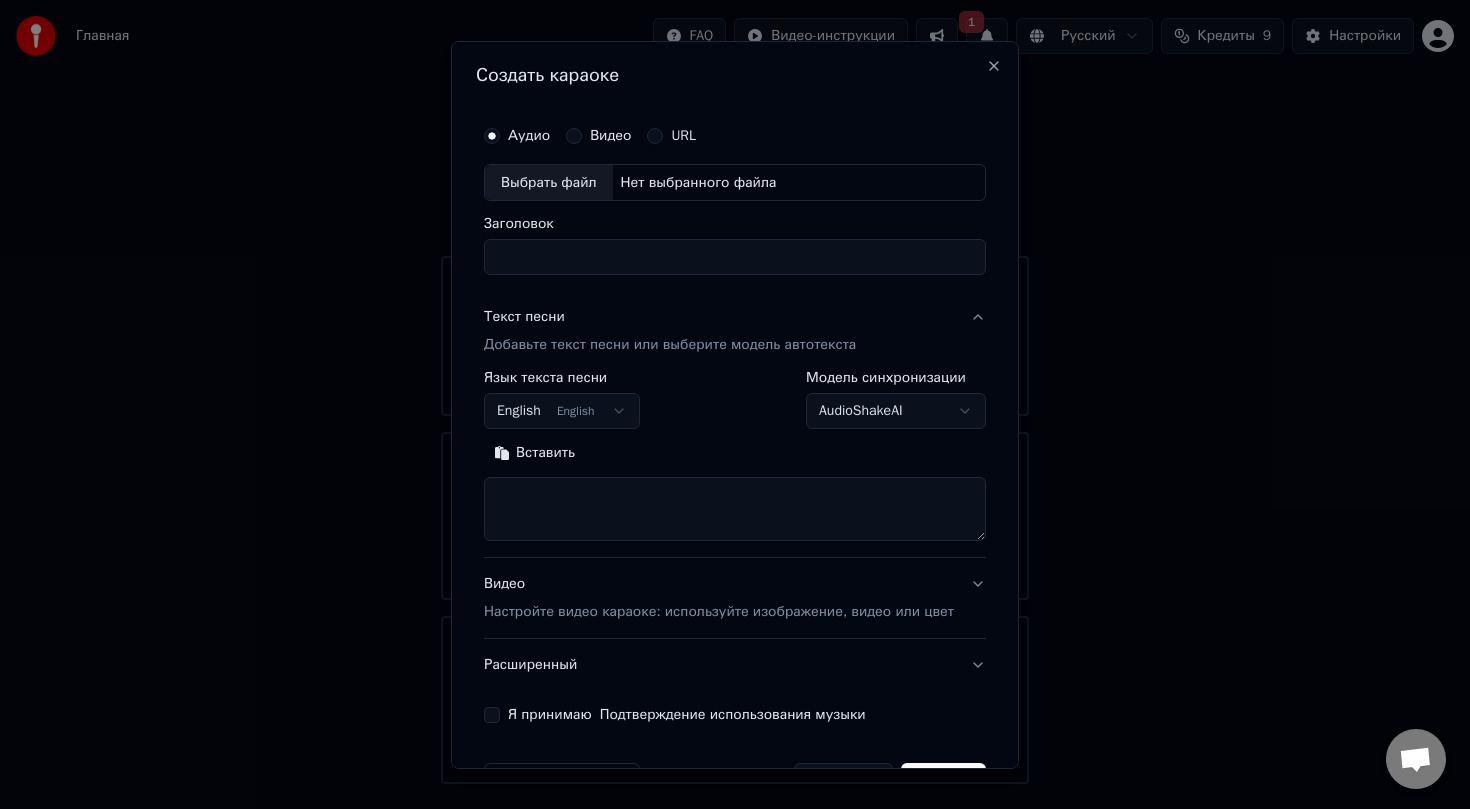 click at bounding box center [735, 509] 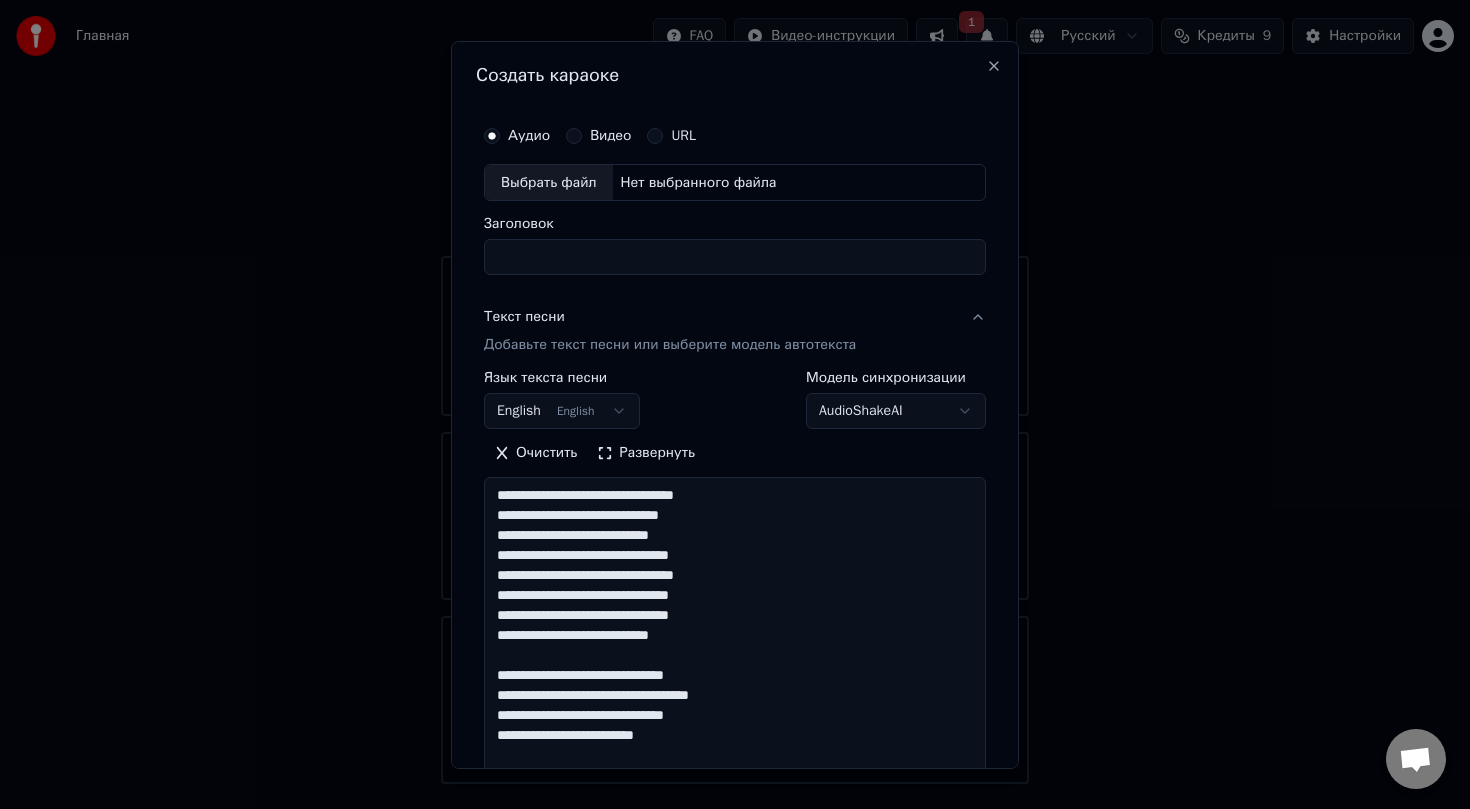 scroll, scrollTop: 1063, scrollLeft: 0, axis: vertical 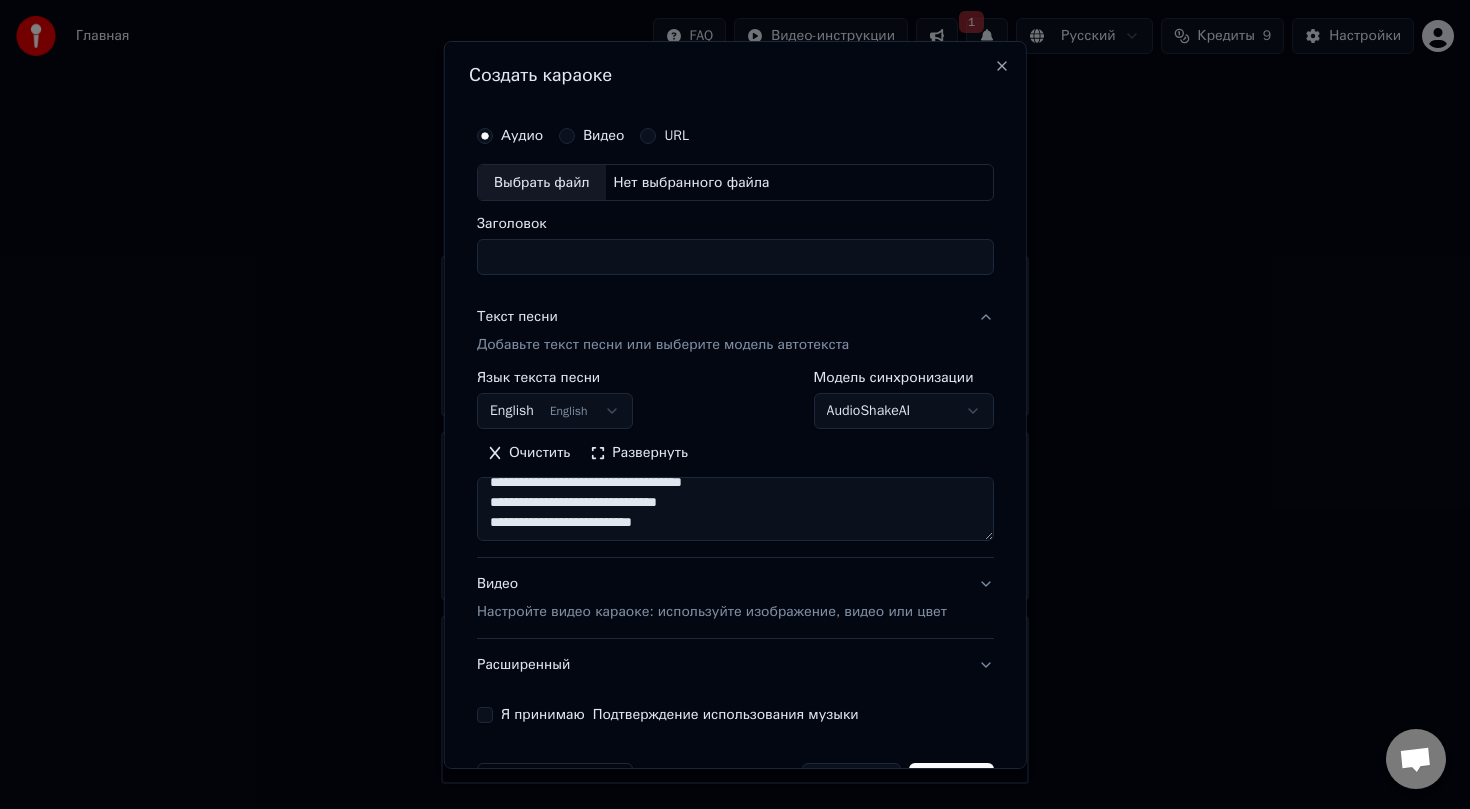 type on "**********" 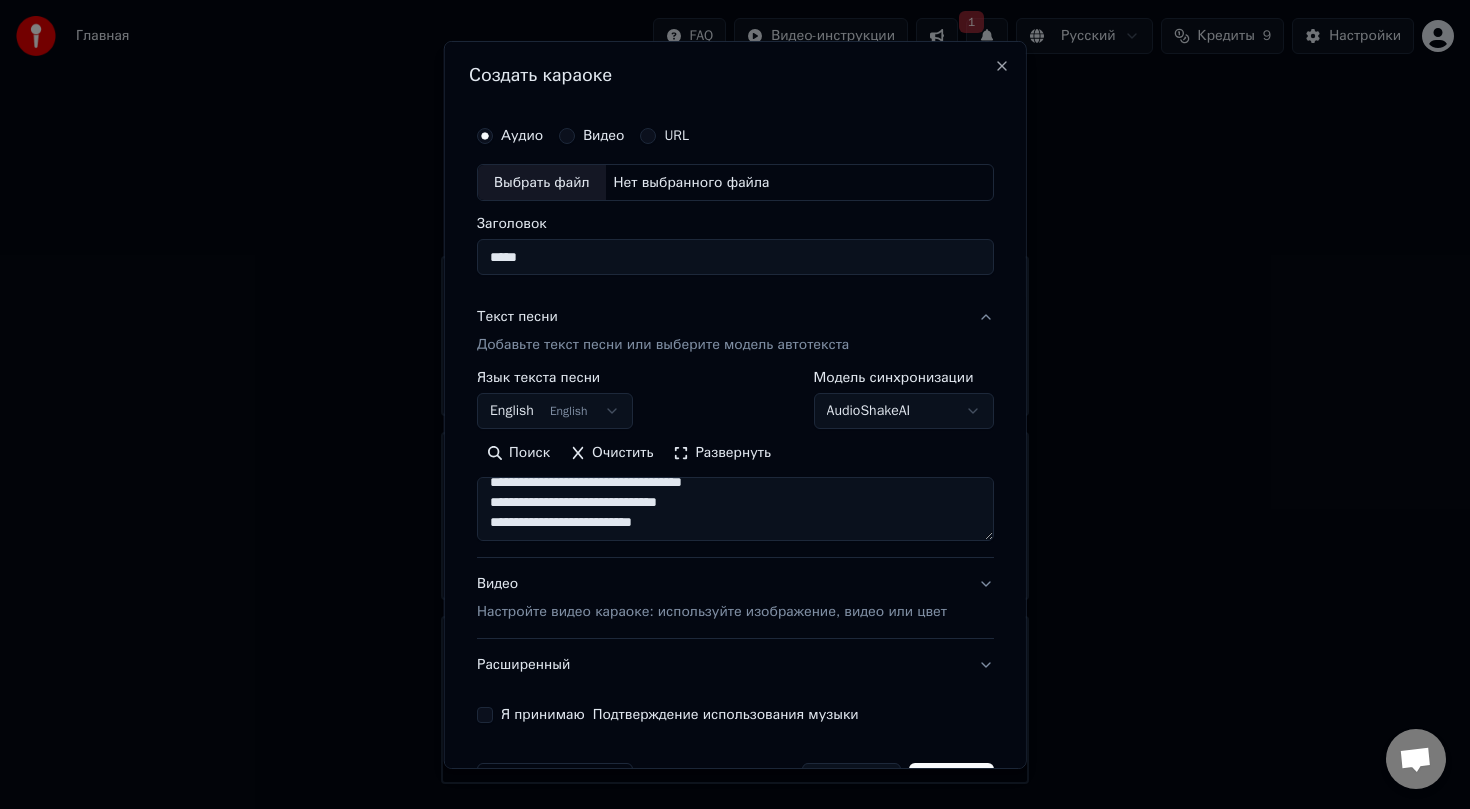 type on "*****" 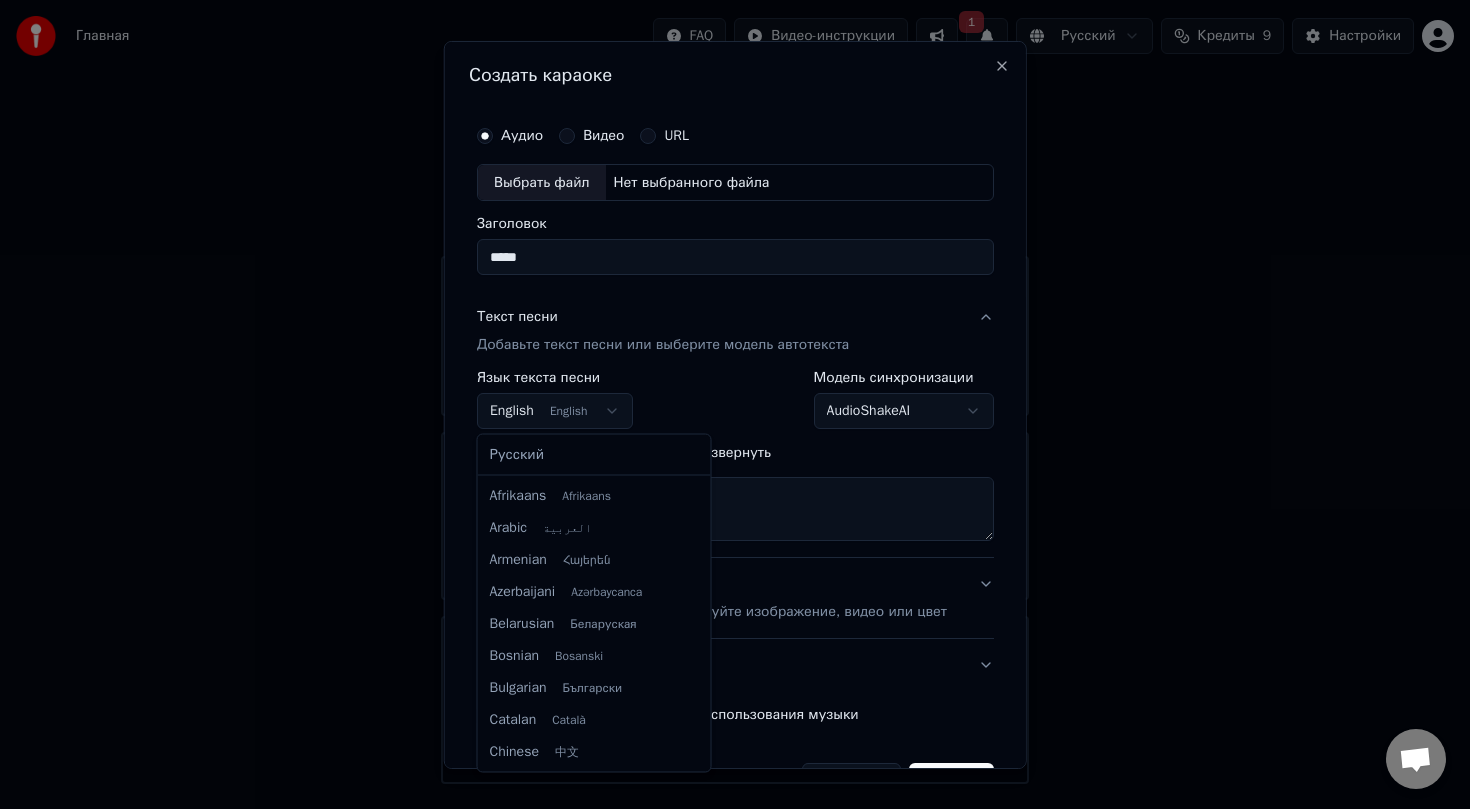 scroll, scrollTop: 160, scrollLeft: 0, axis: vertical 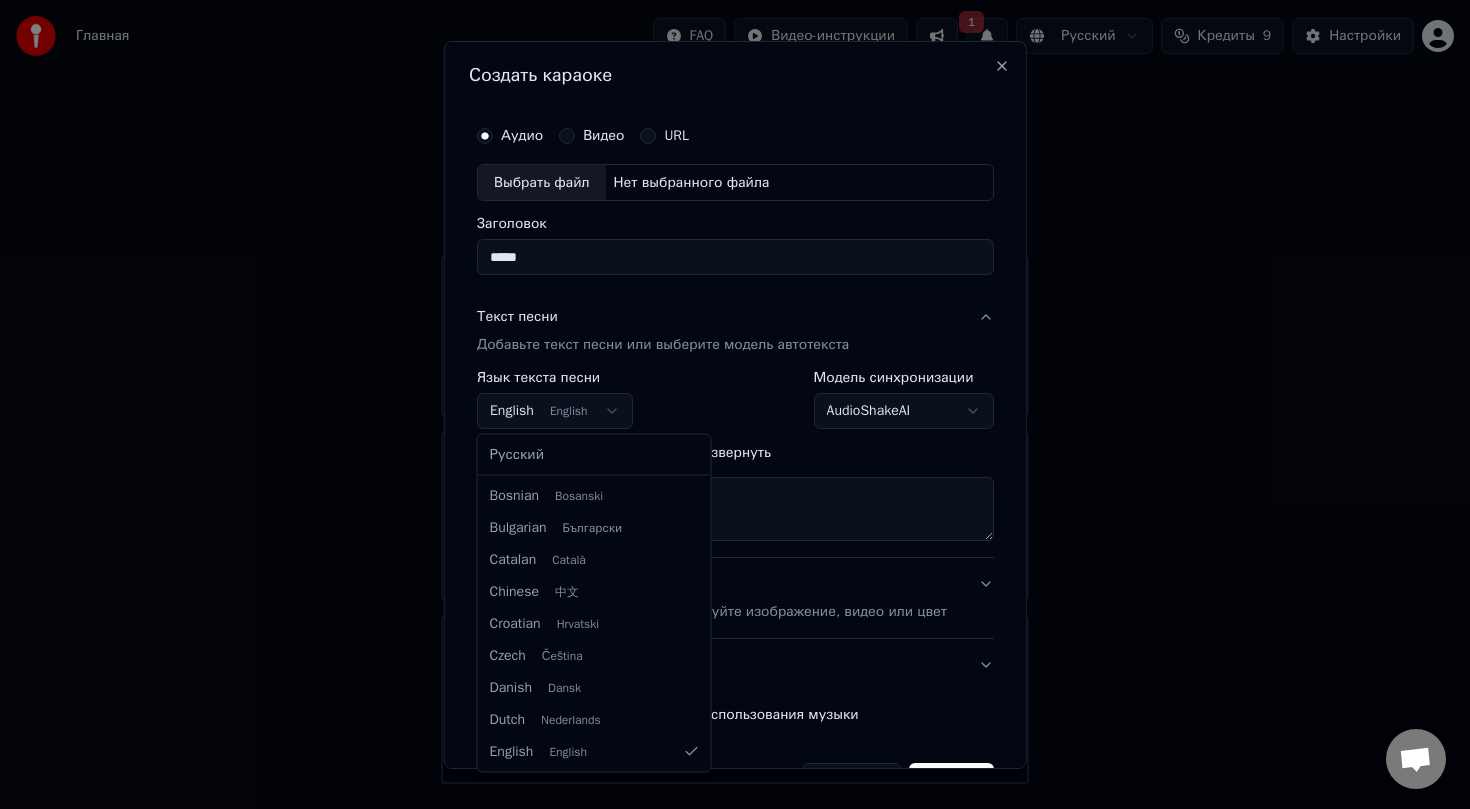 select on "**" 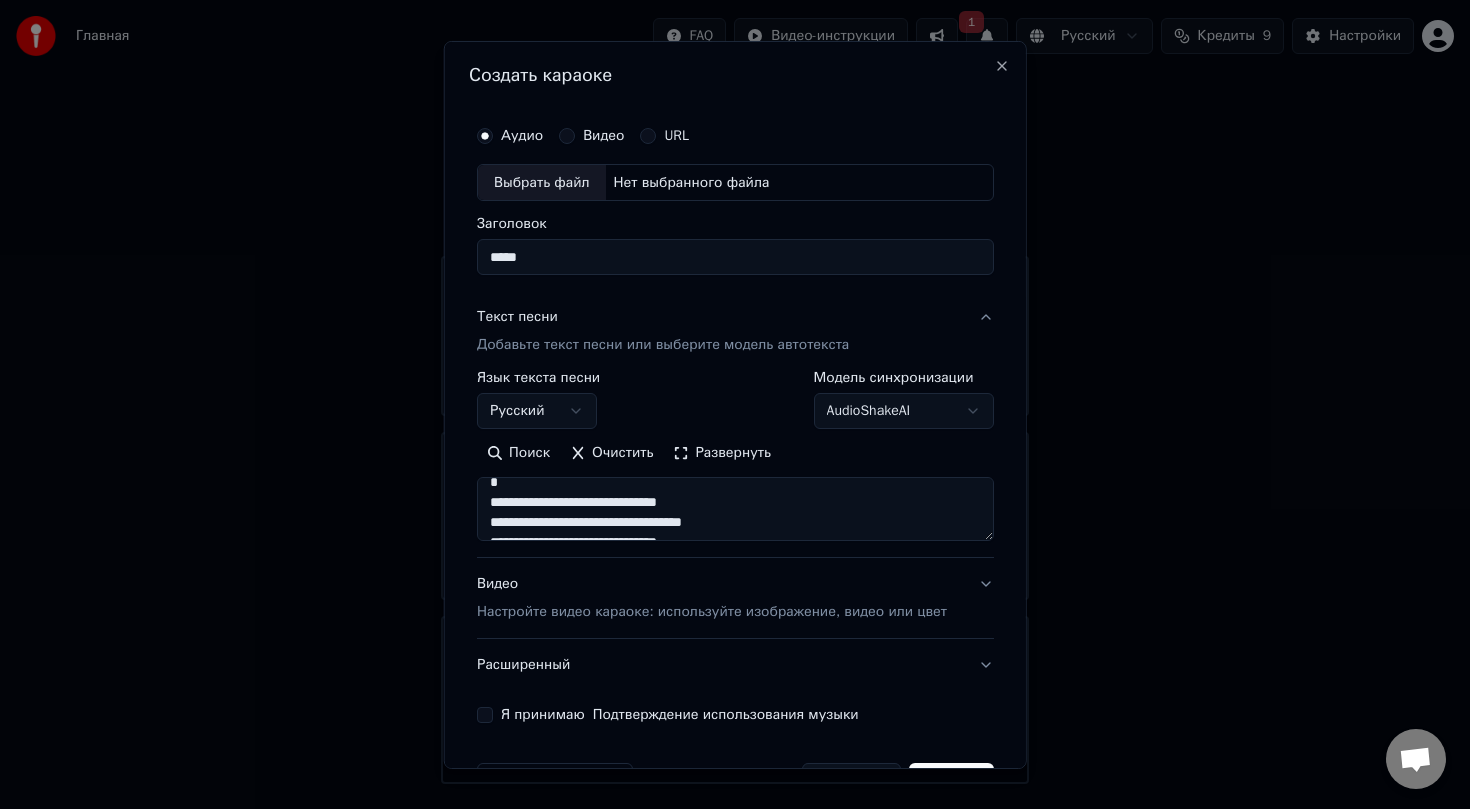 scroll, scrollTop: 1073, scrollLeft: 0, axis: vertical 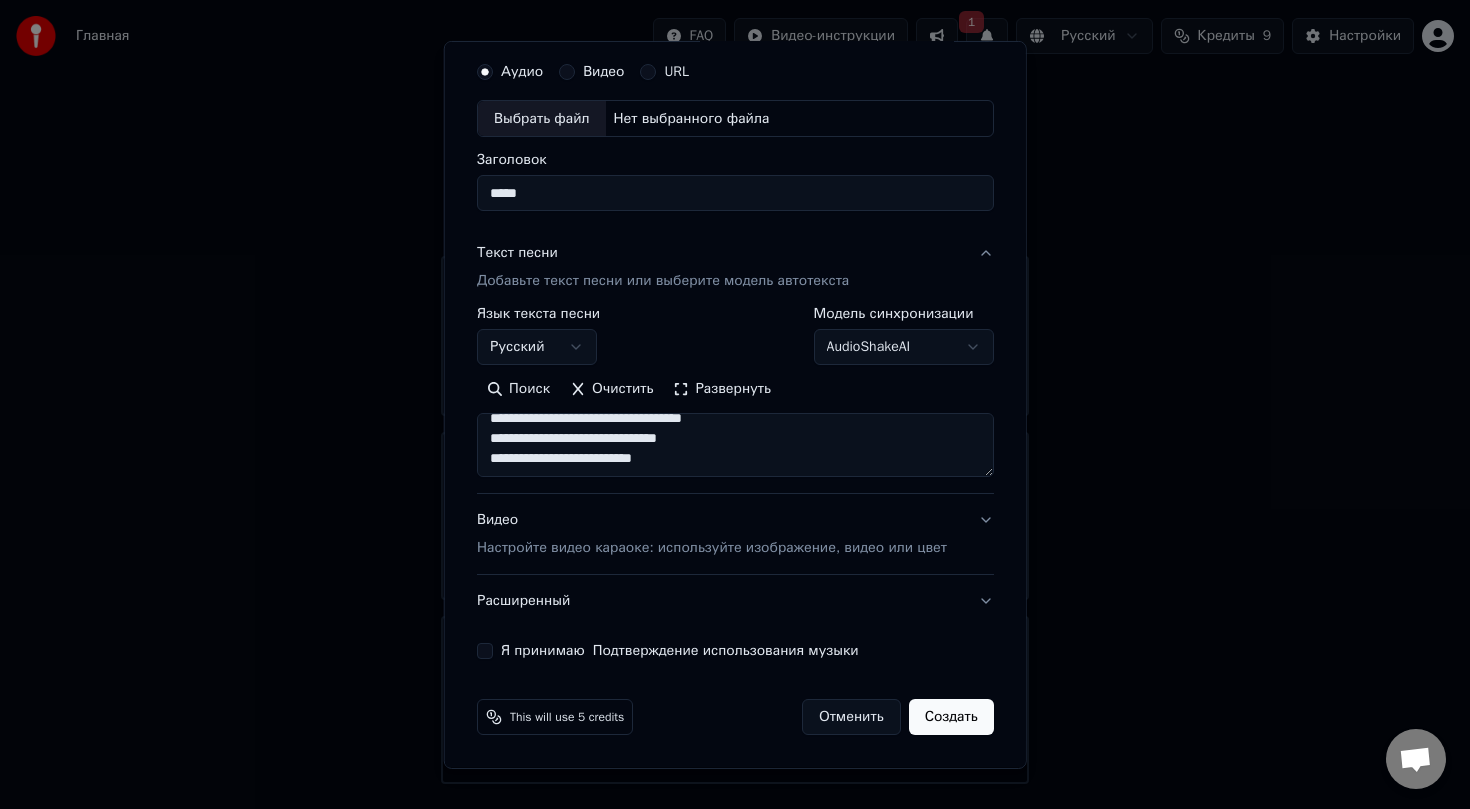 click on "Создать" at bounding box center [950, 717] 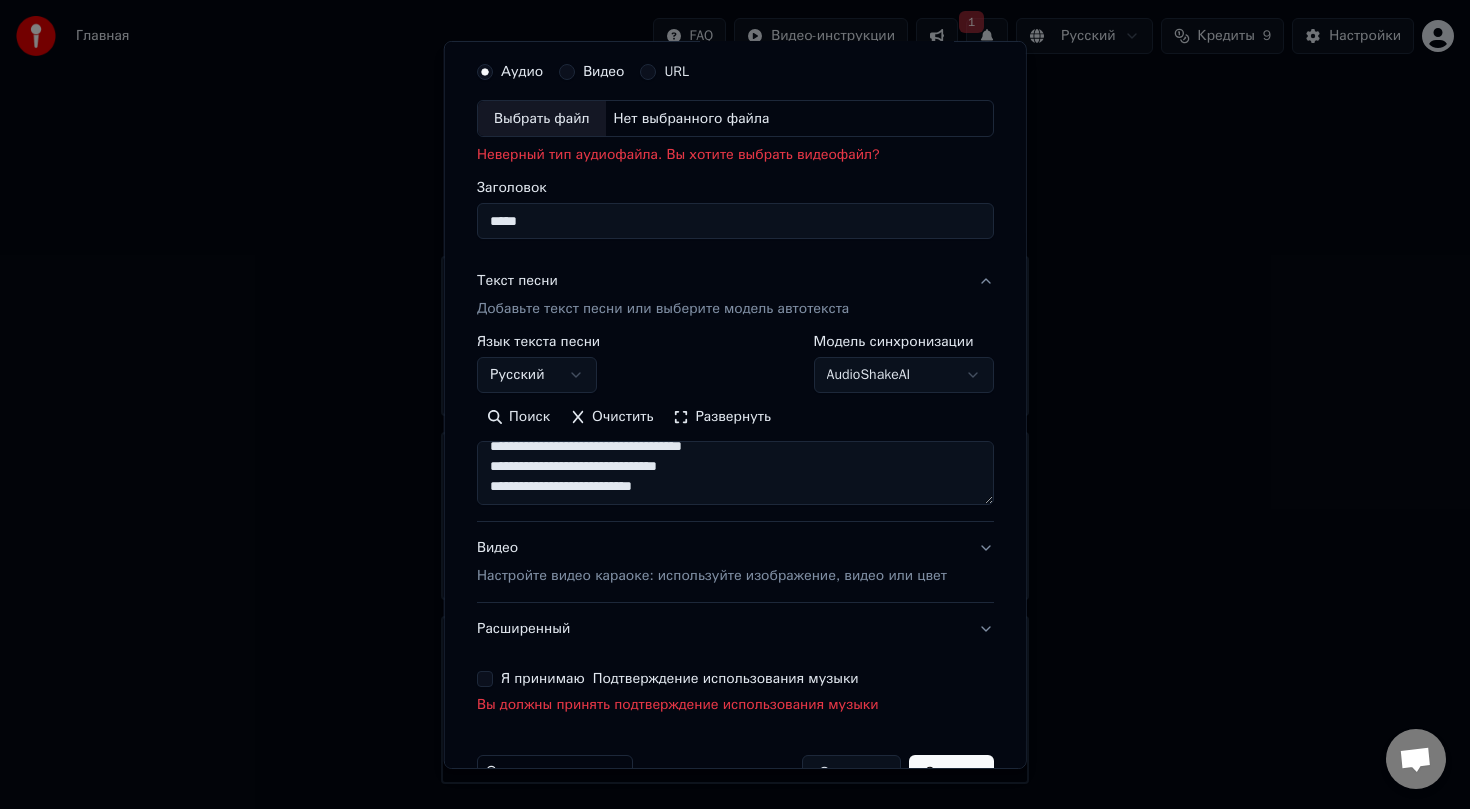 click on "Видео" at bounding box center [567, 71] 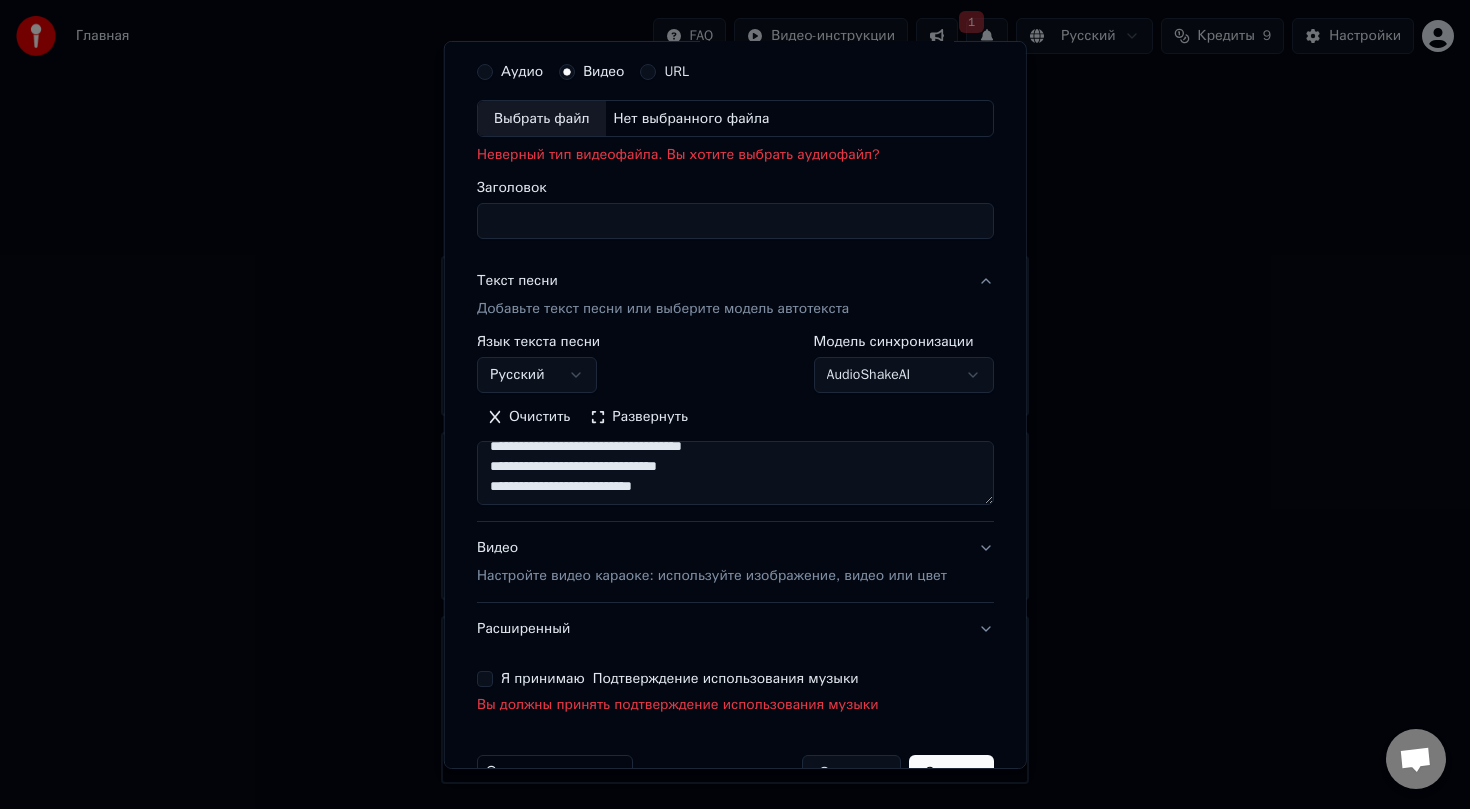 click on "Заголовок" at bounding box center [735, 221] 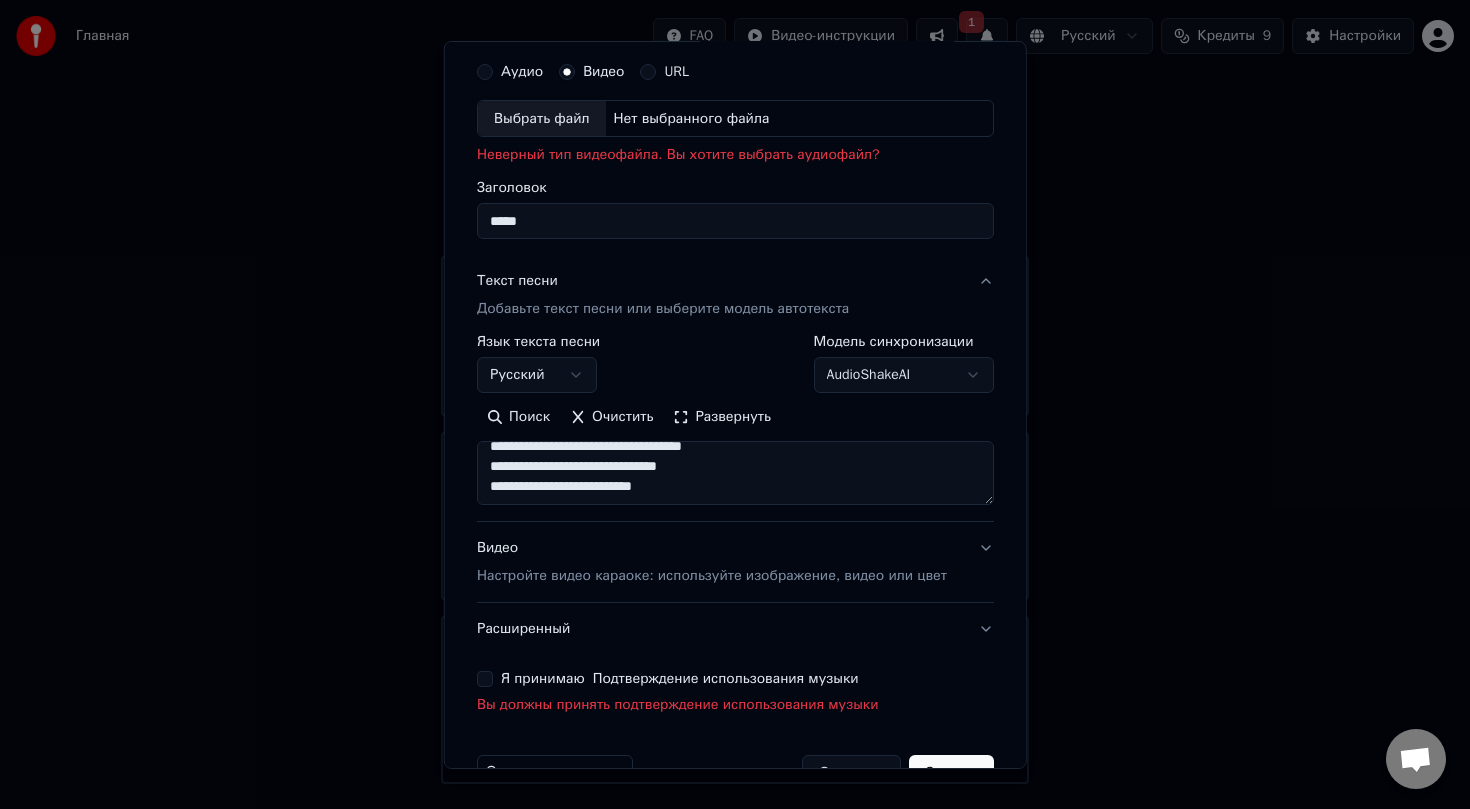 type on "*****" 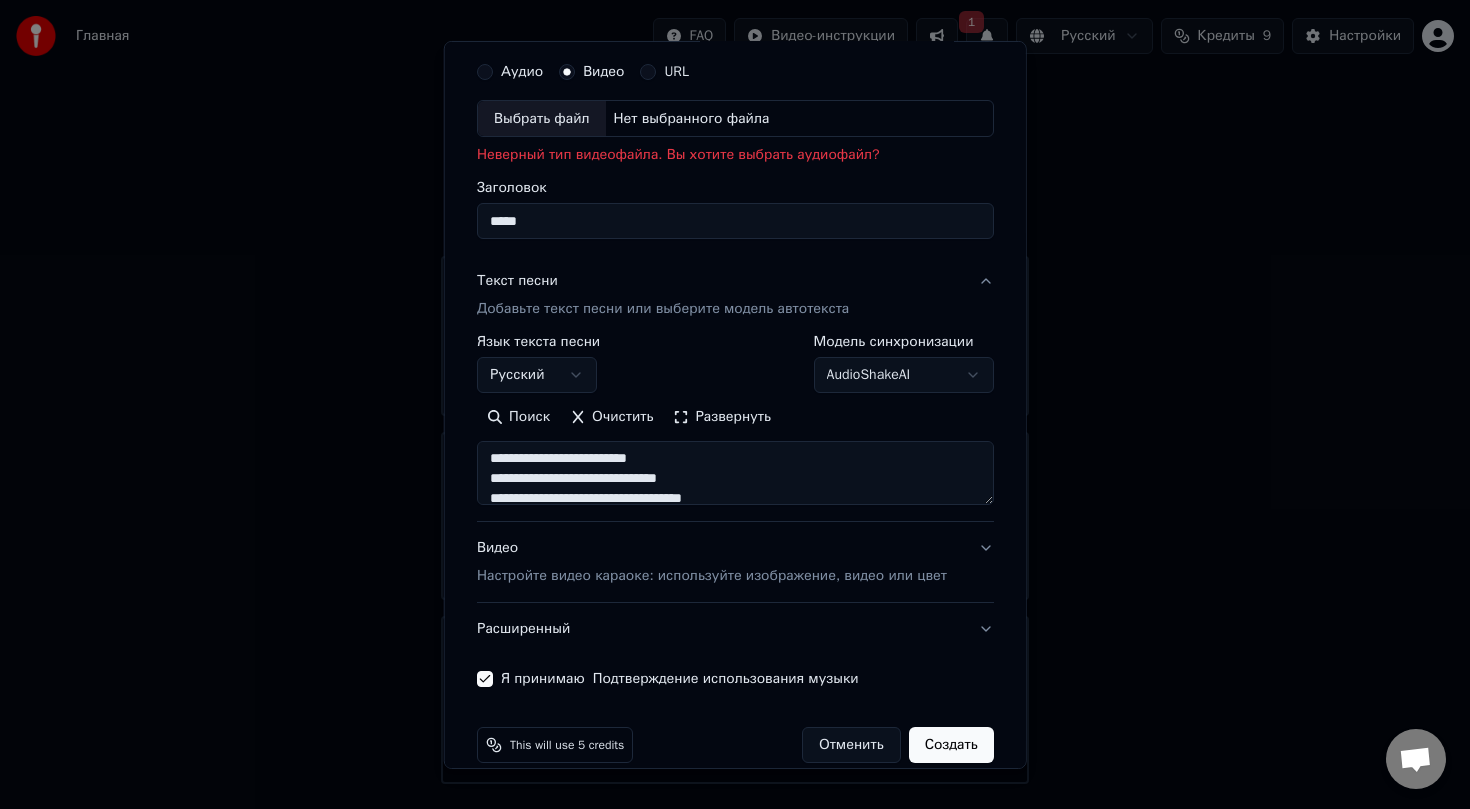 scroll, scrollTop: 1073, scrollLeft: 0, axis: vertical 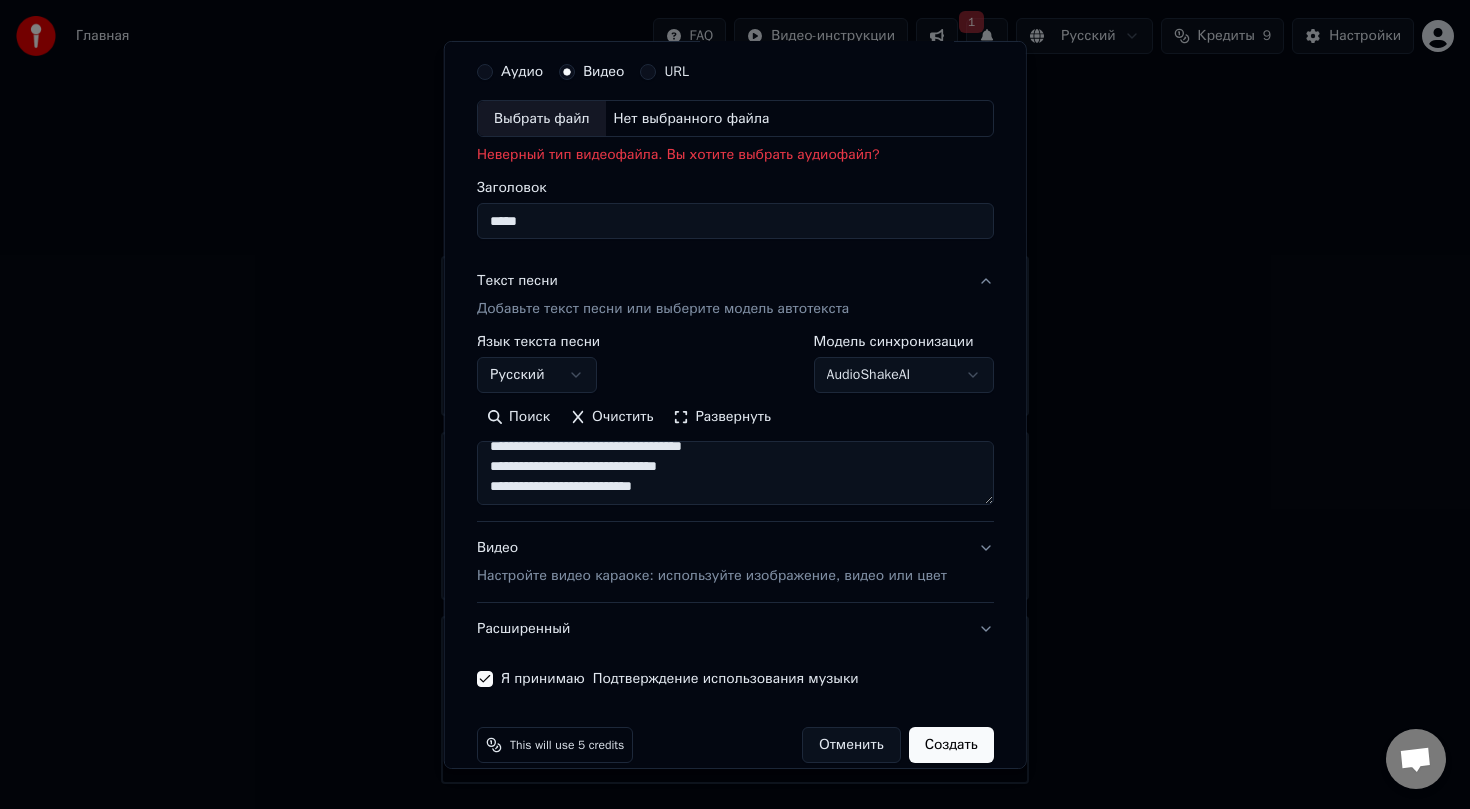 click on "Видео Настройте видео караоке: используйте изображение, видео или цвет" at bounding box center [735, 562] 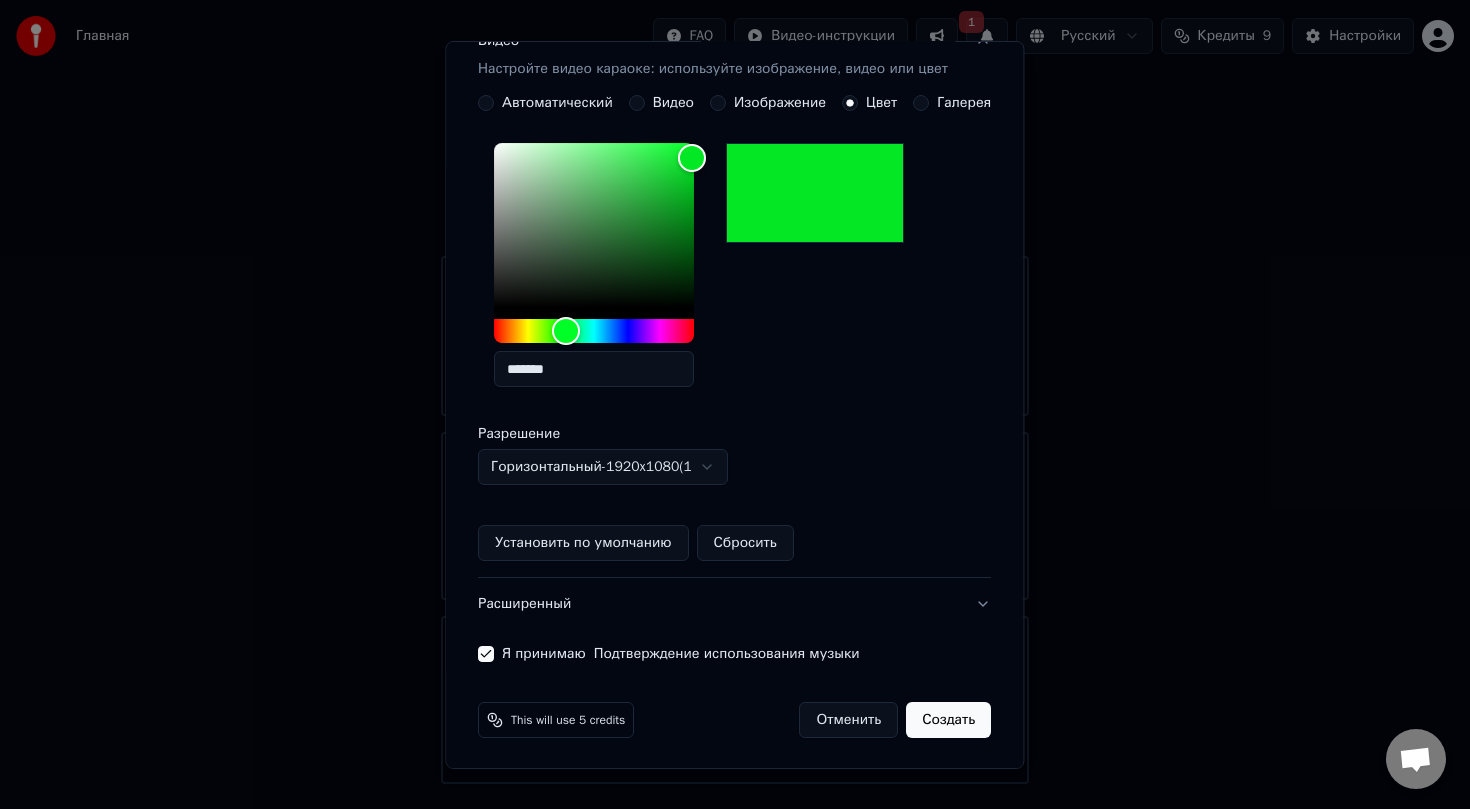scroll, scrollTop: 388, scrollLeft: 0, axis: vertical 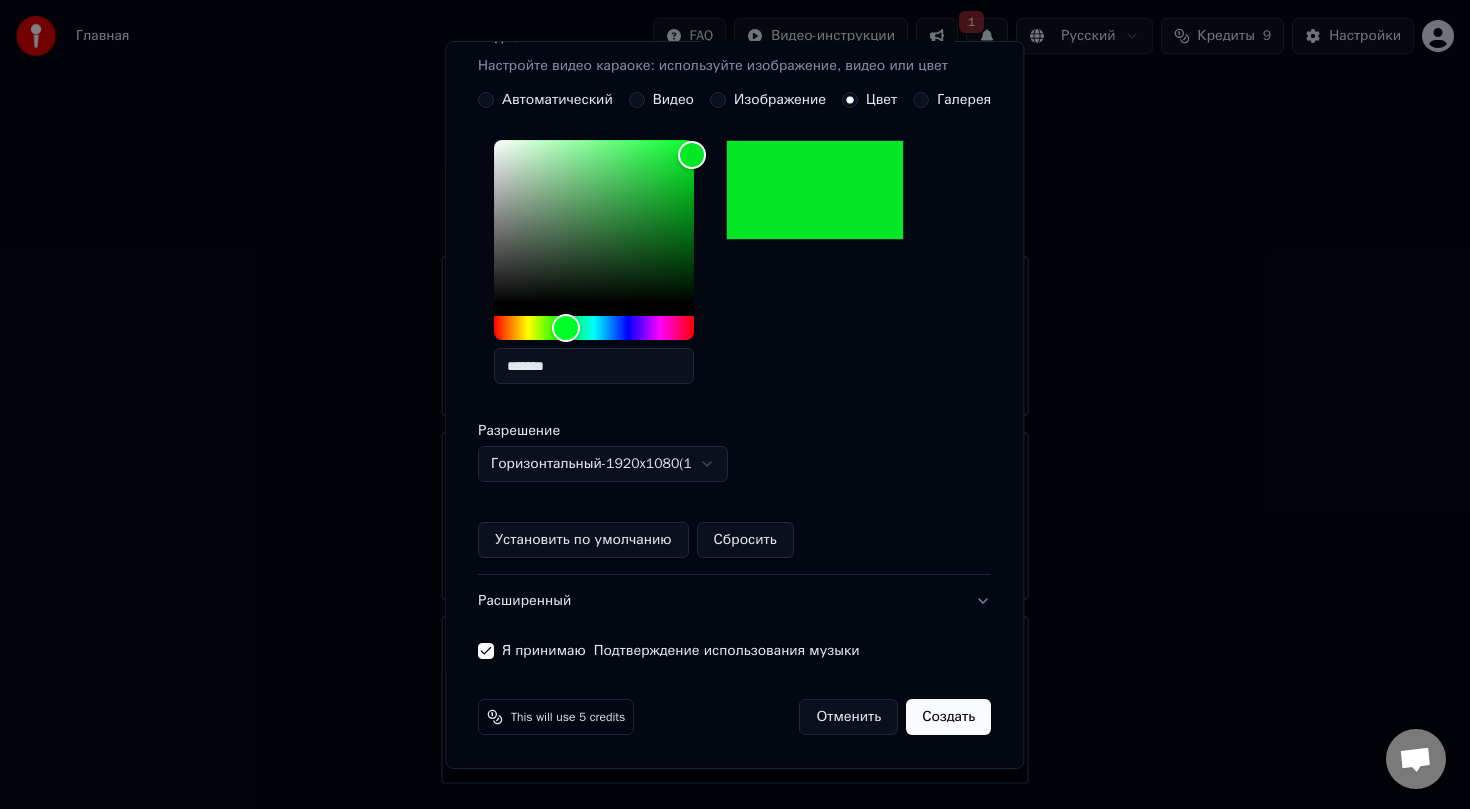 click on "Создать" at bounding box center [949, 717] 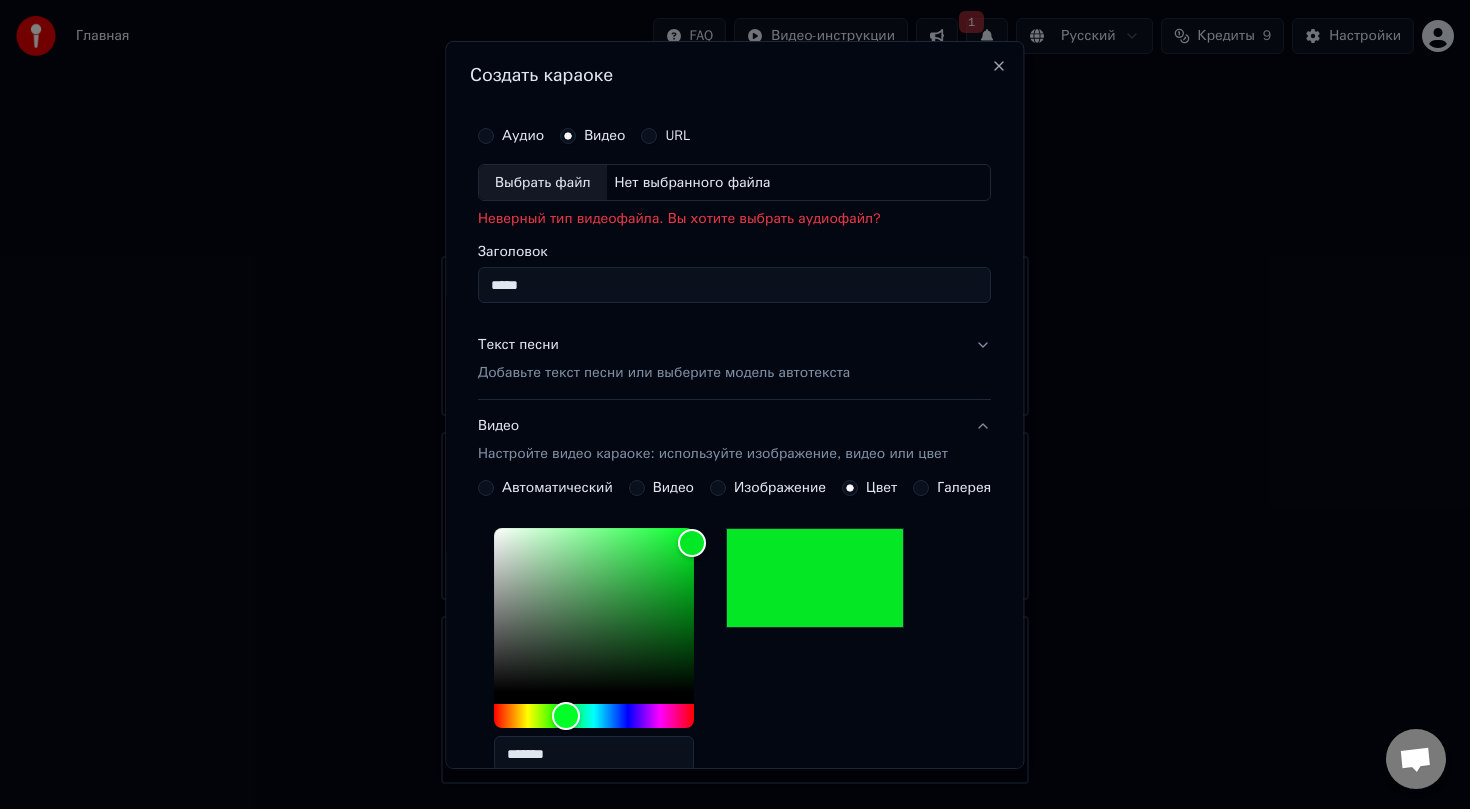 click on "Нет выбранного файла" at bounding box center (693, 182) 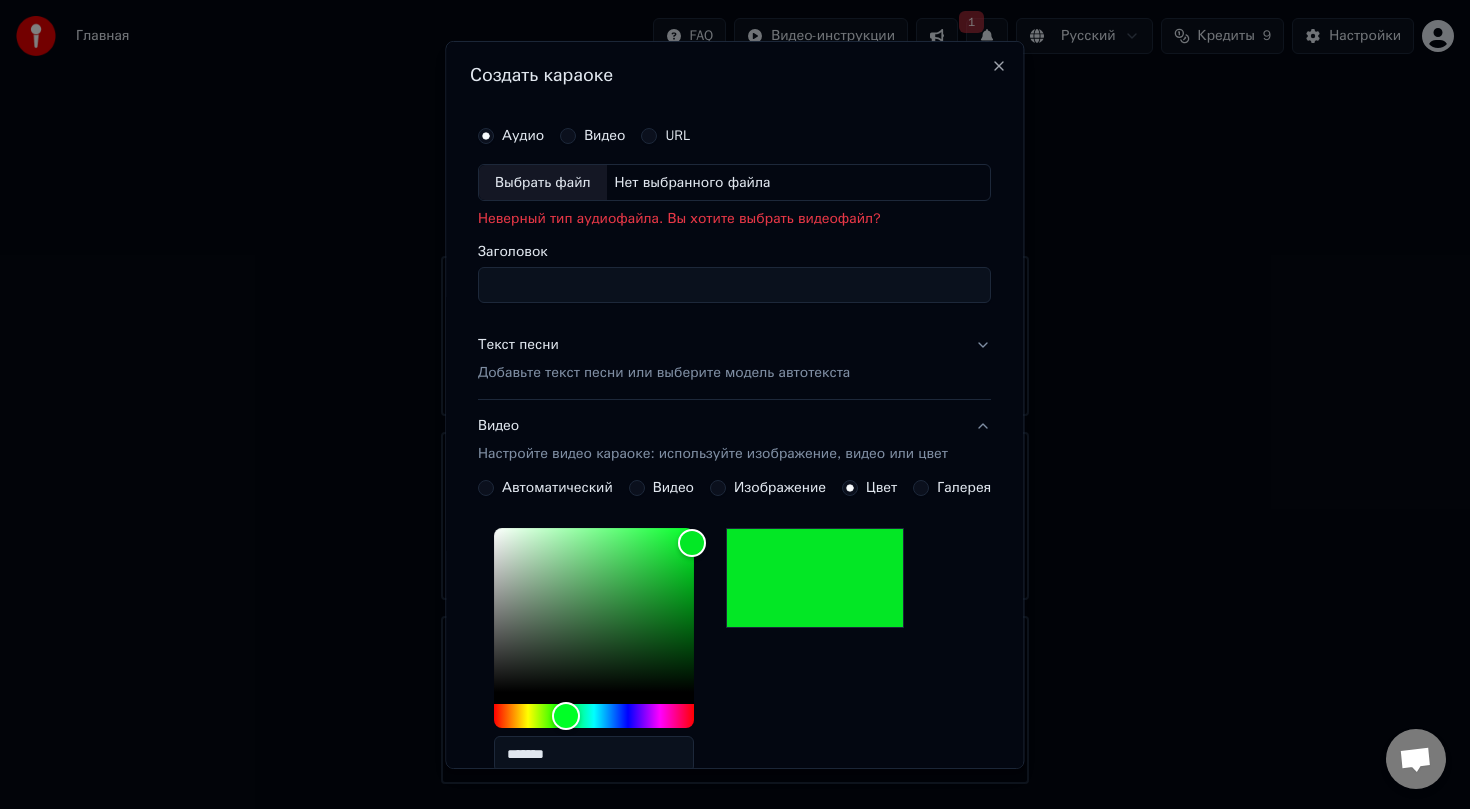 click on "Нет выбранного файла" at bounding box center (693, 182) 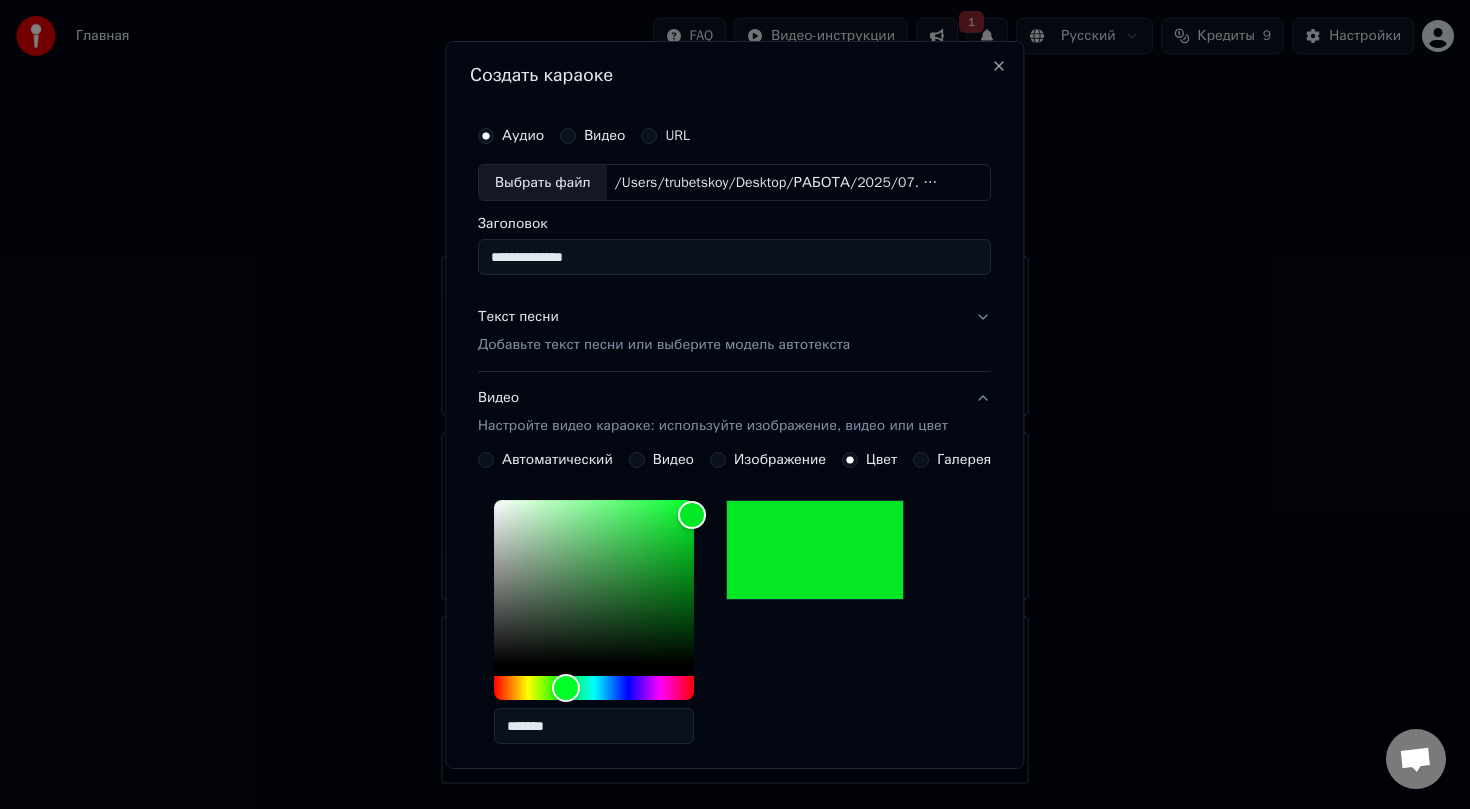 click on "**********" at bounding box center (734, 257) 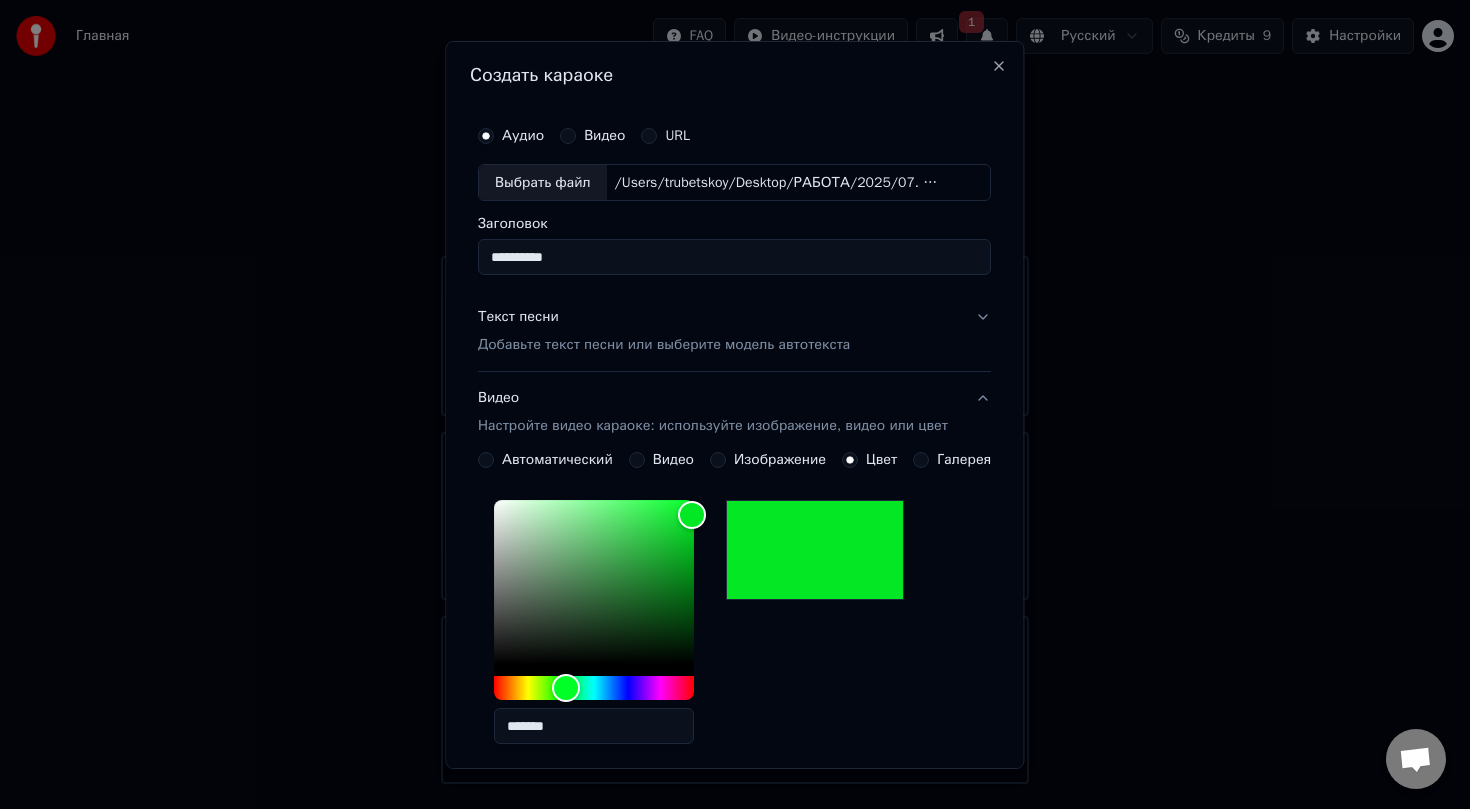 type on "**********" 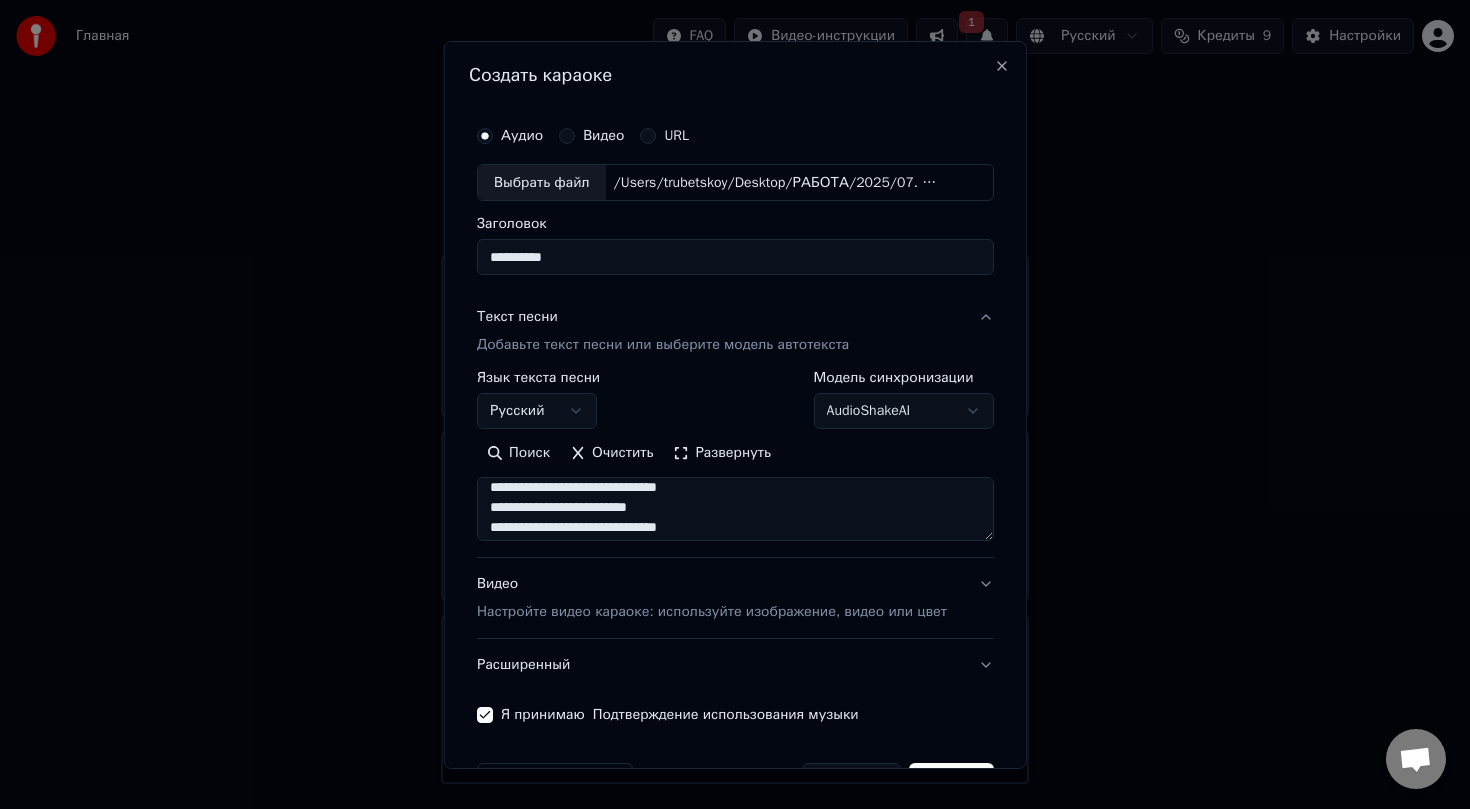 scroll, scrollTop: 1036, scrollLeft: 0, axis: vertical 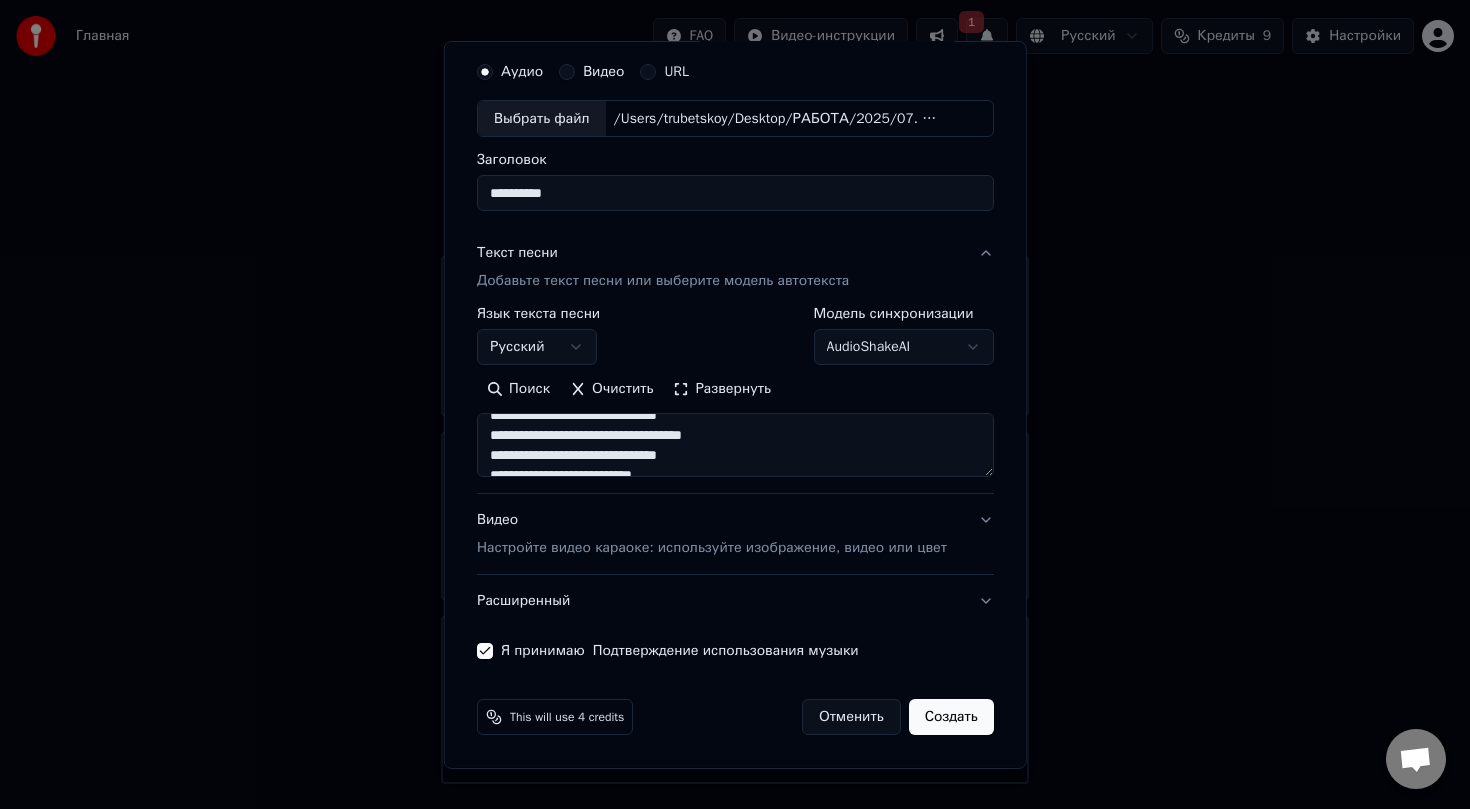 click on "Создать" at bounding box center [950, 717] 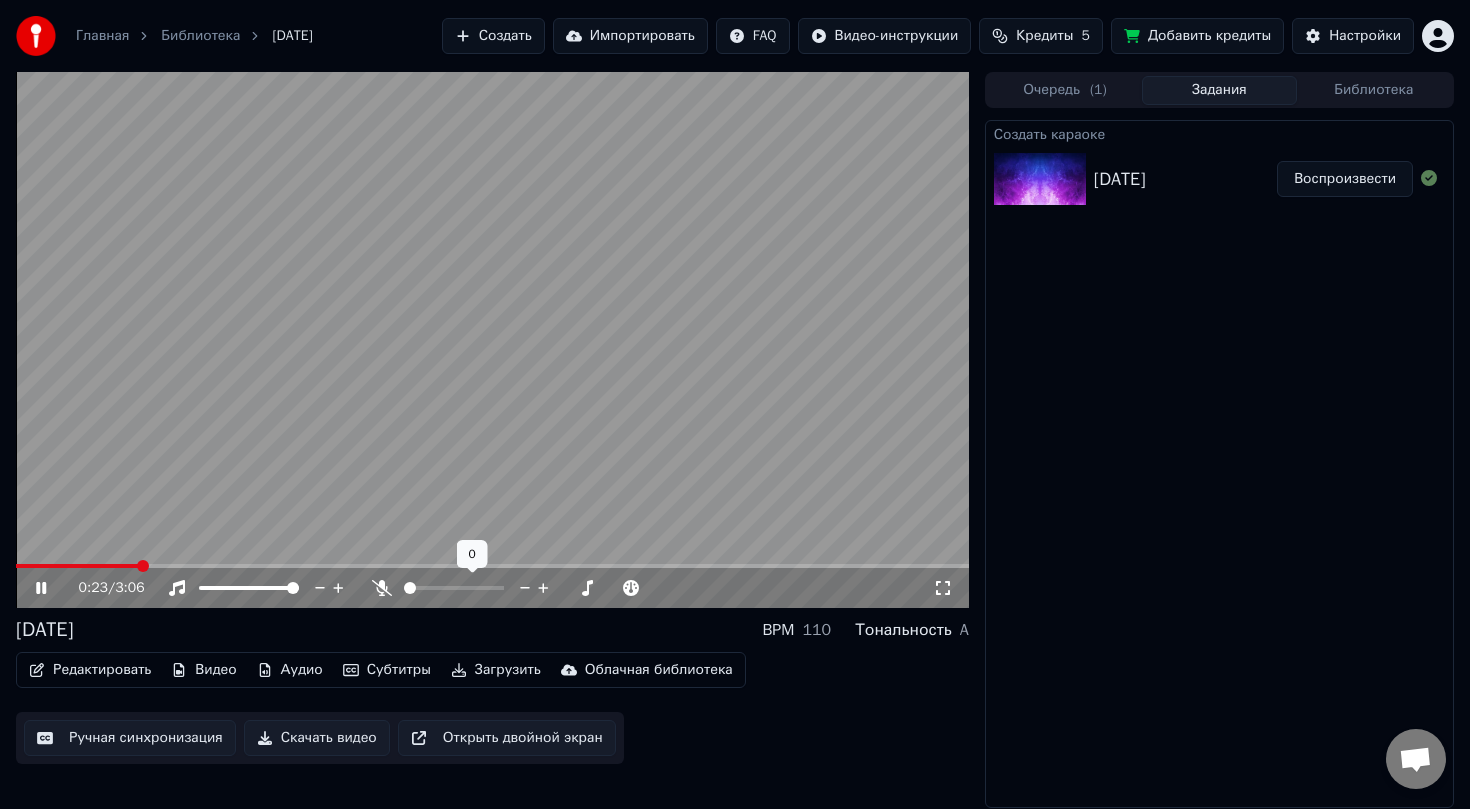 click at bounding box center (472, 588) 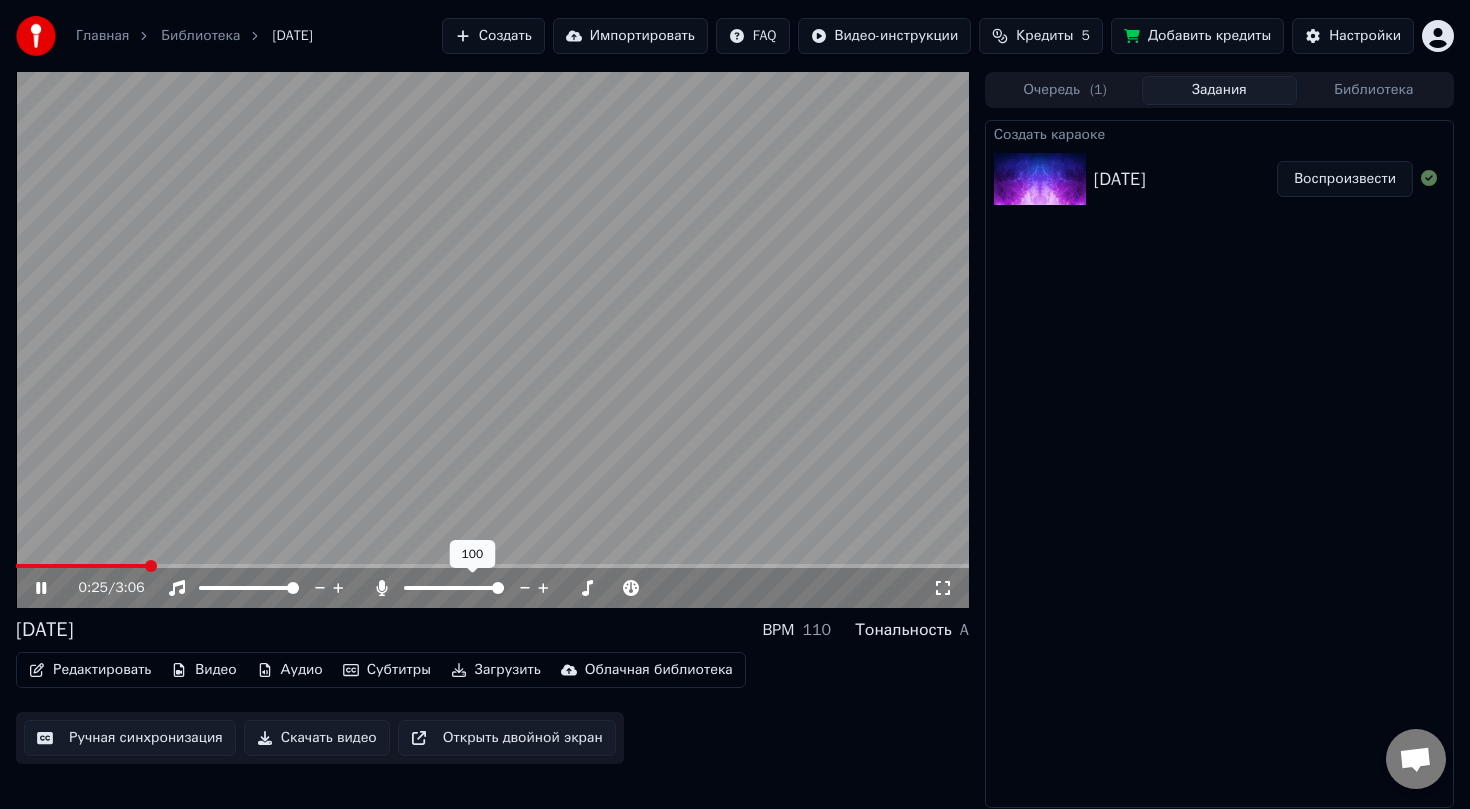 click at bounding box center (454, 588) 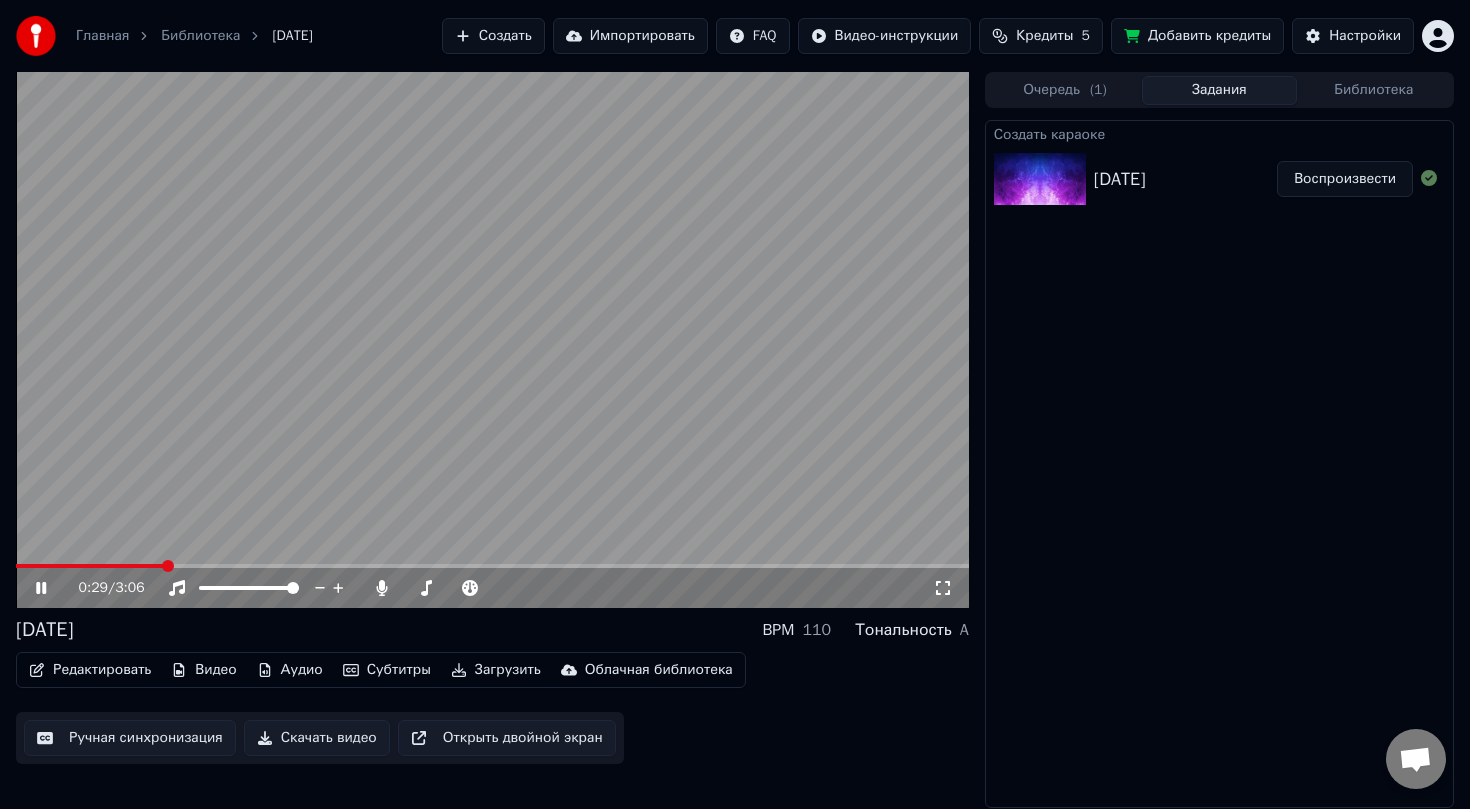 click on "0:29  /  3:06" at bounding box center [492, 588] 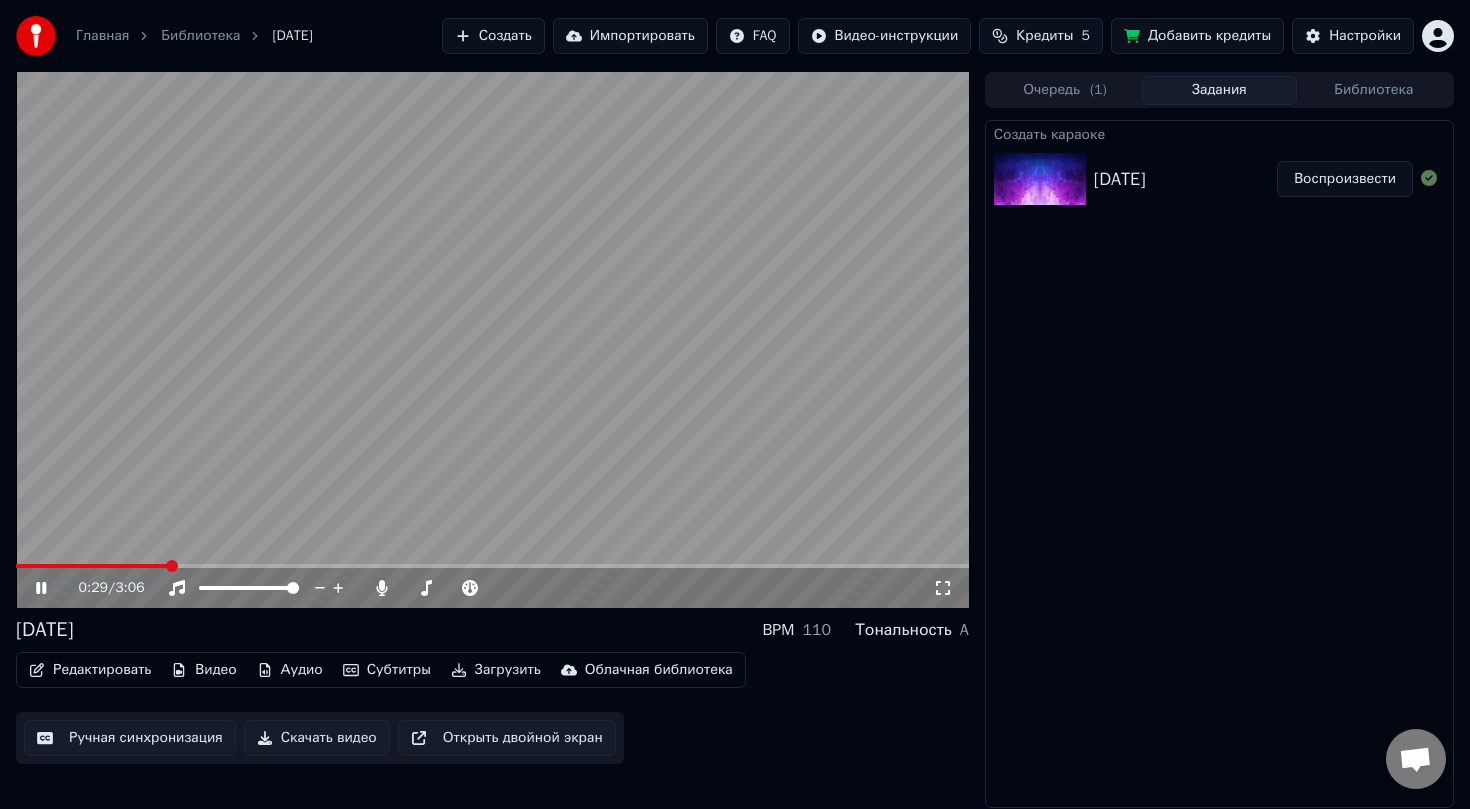 click at bounding box center (492, 340) 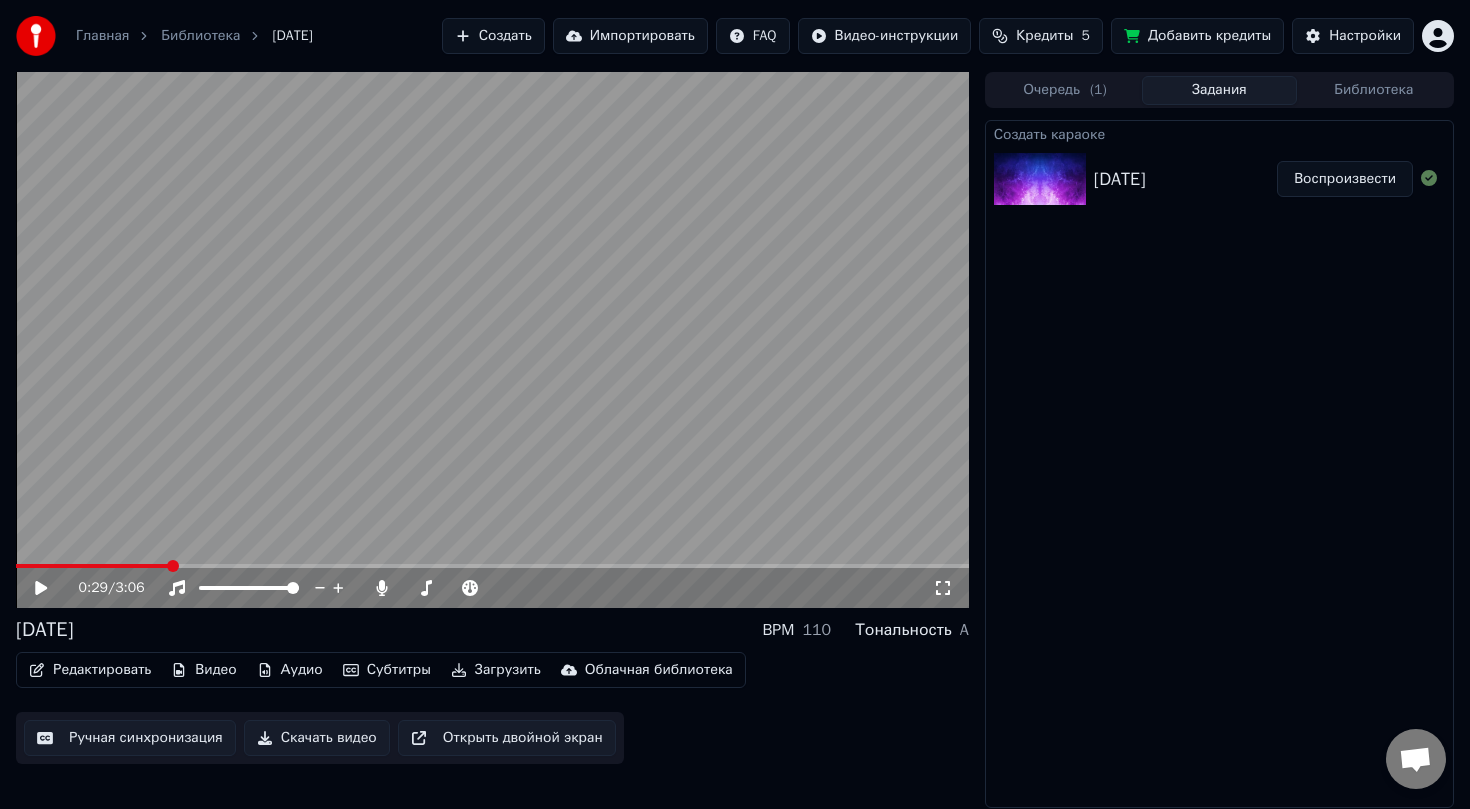 click at bounding box center (92, 566) 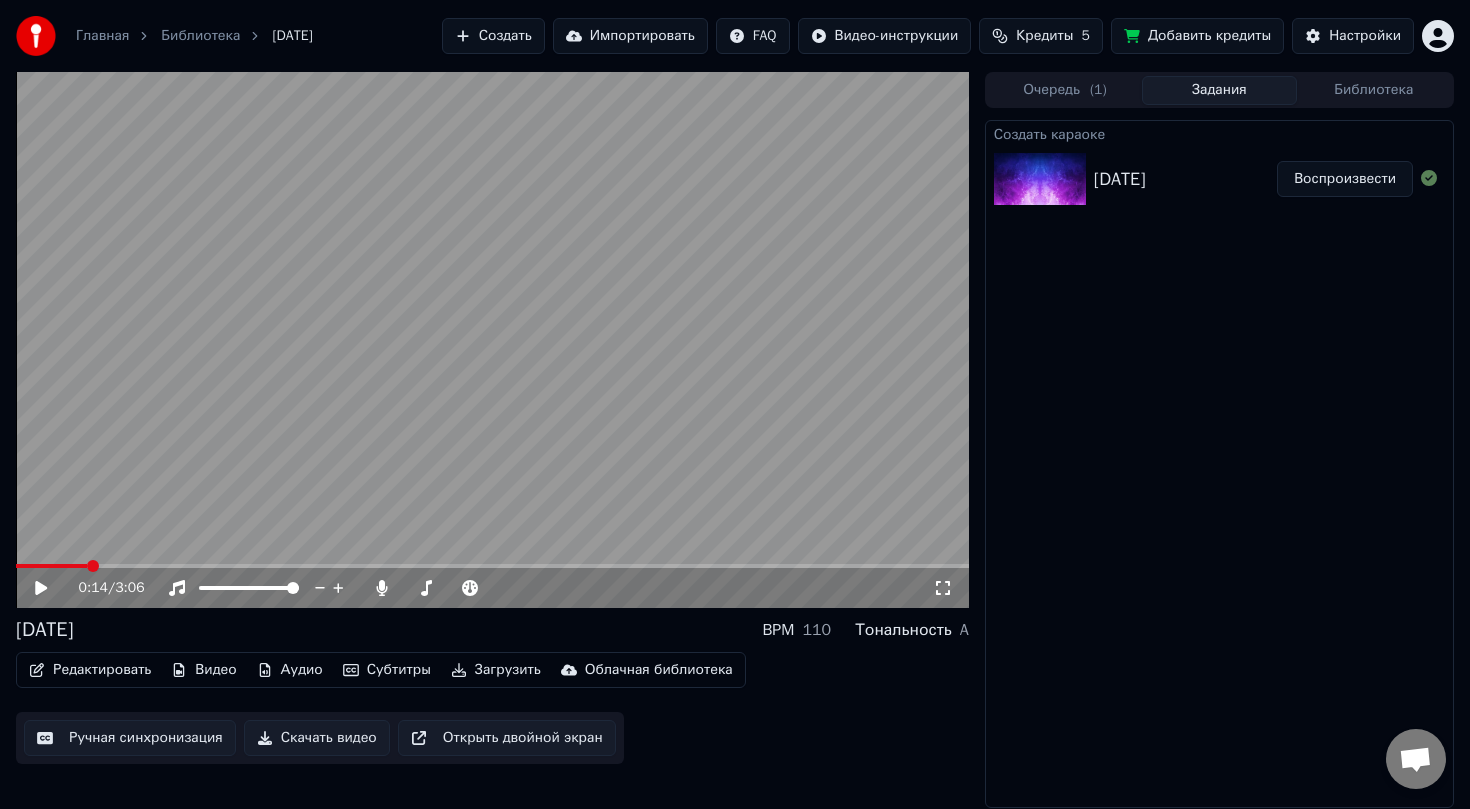 click 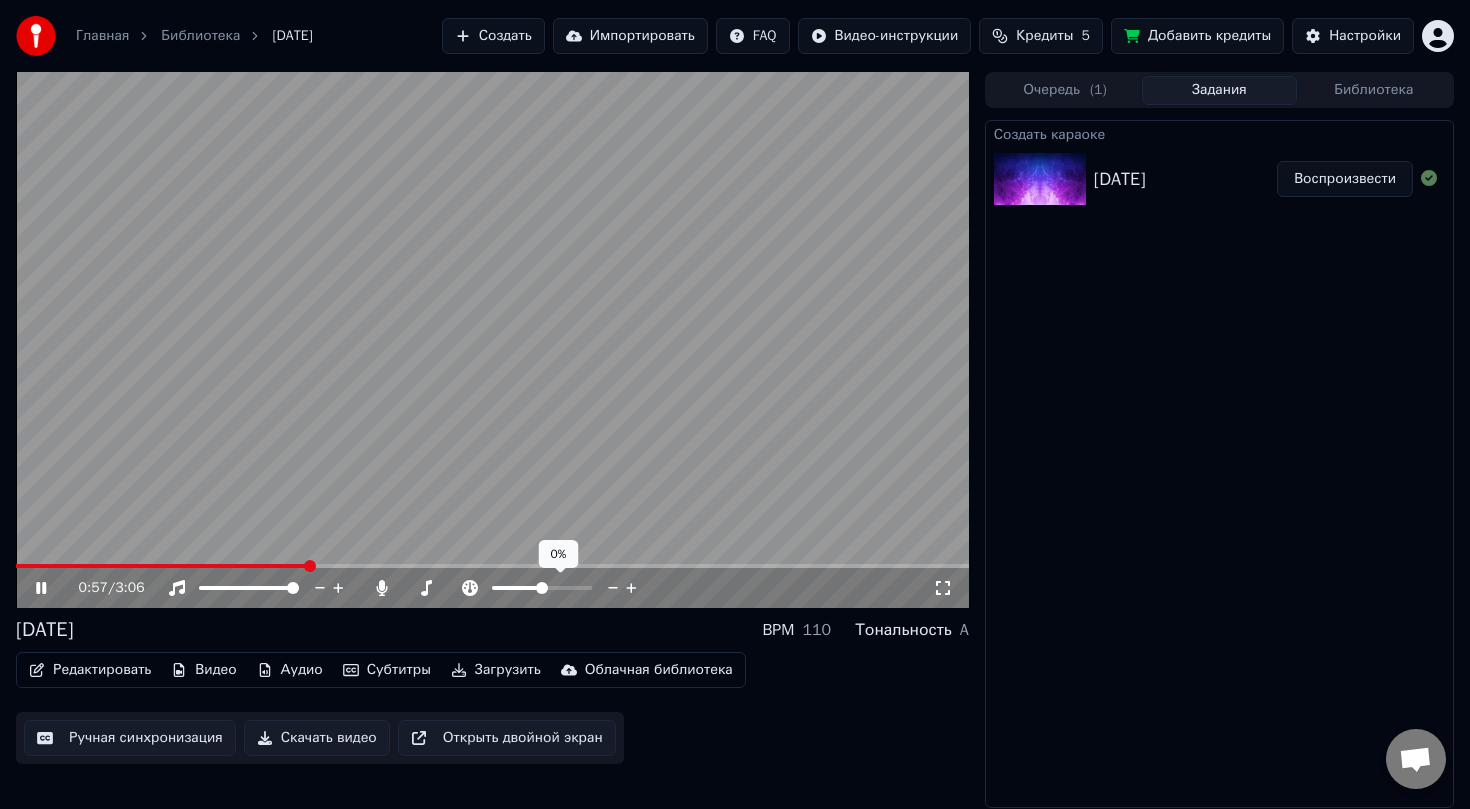 click 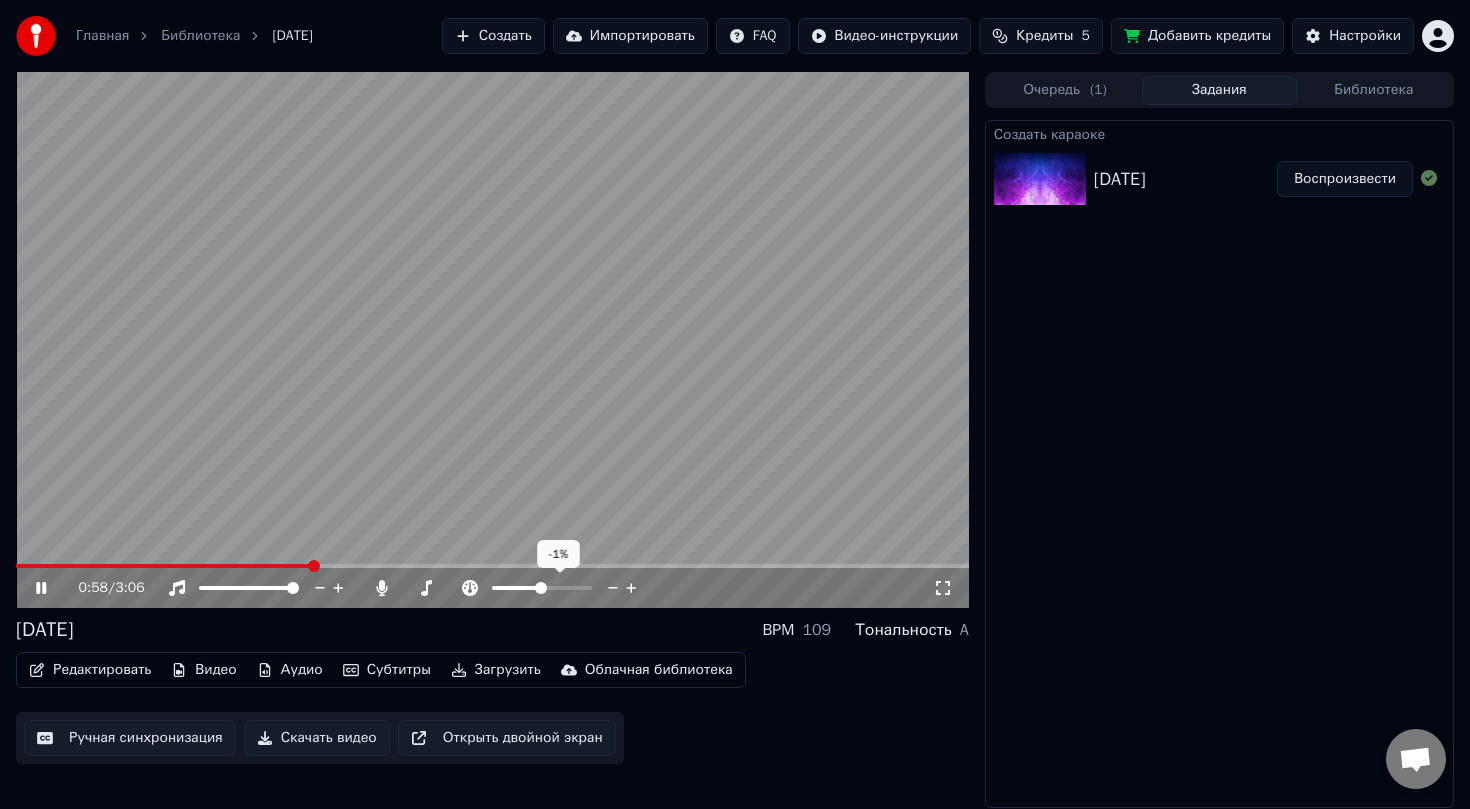 click 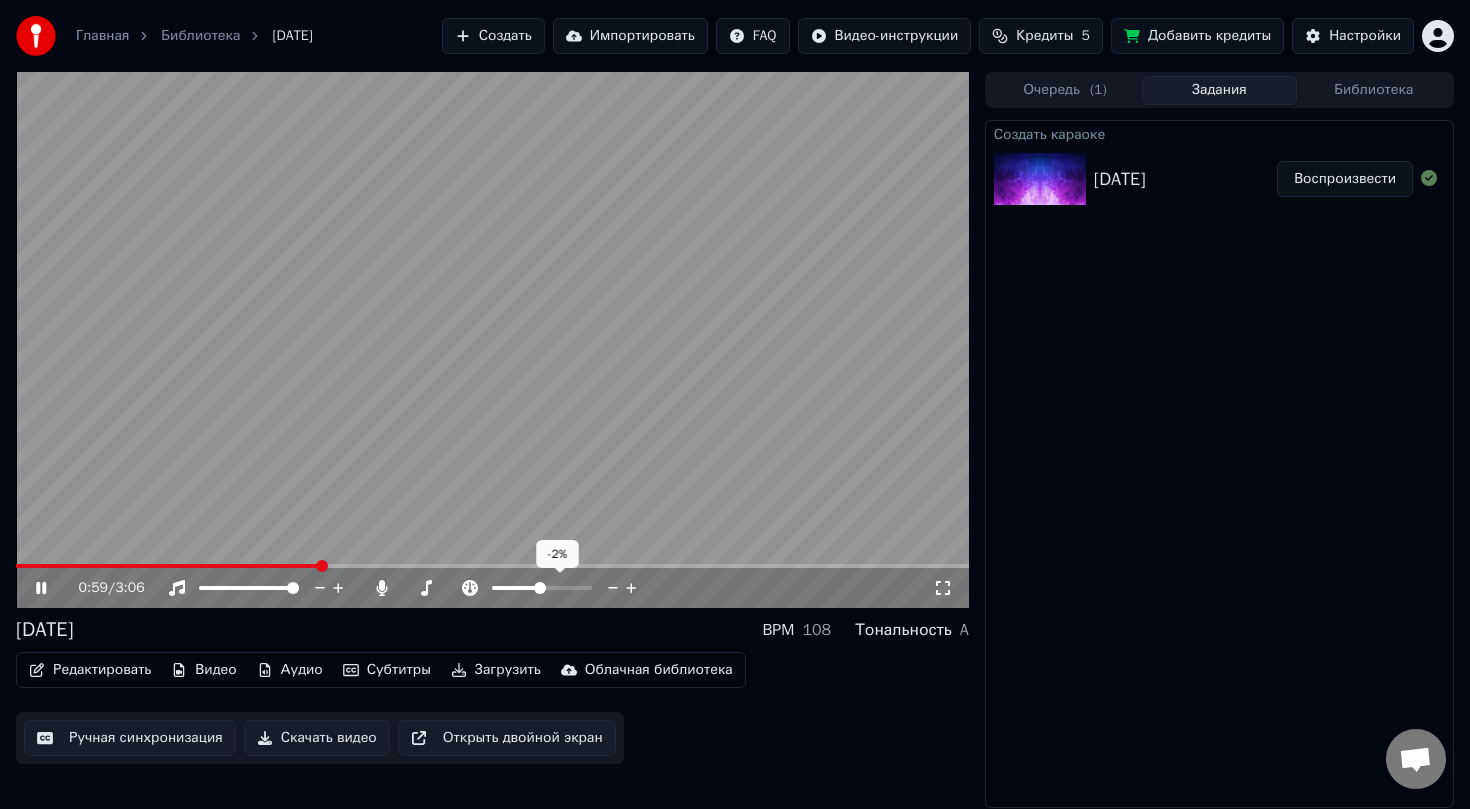 click 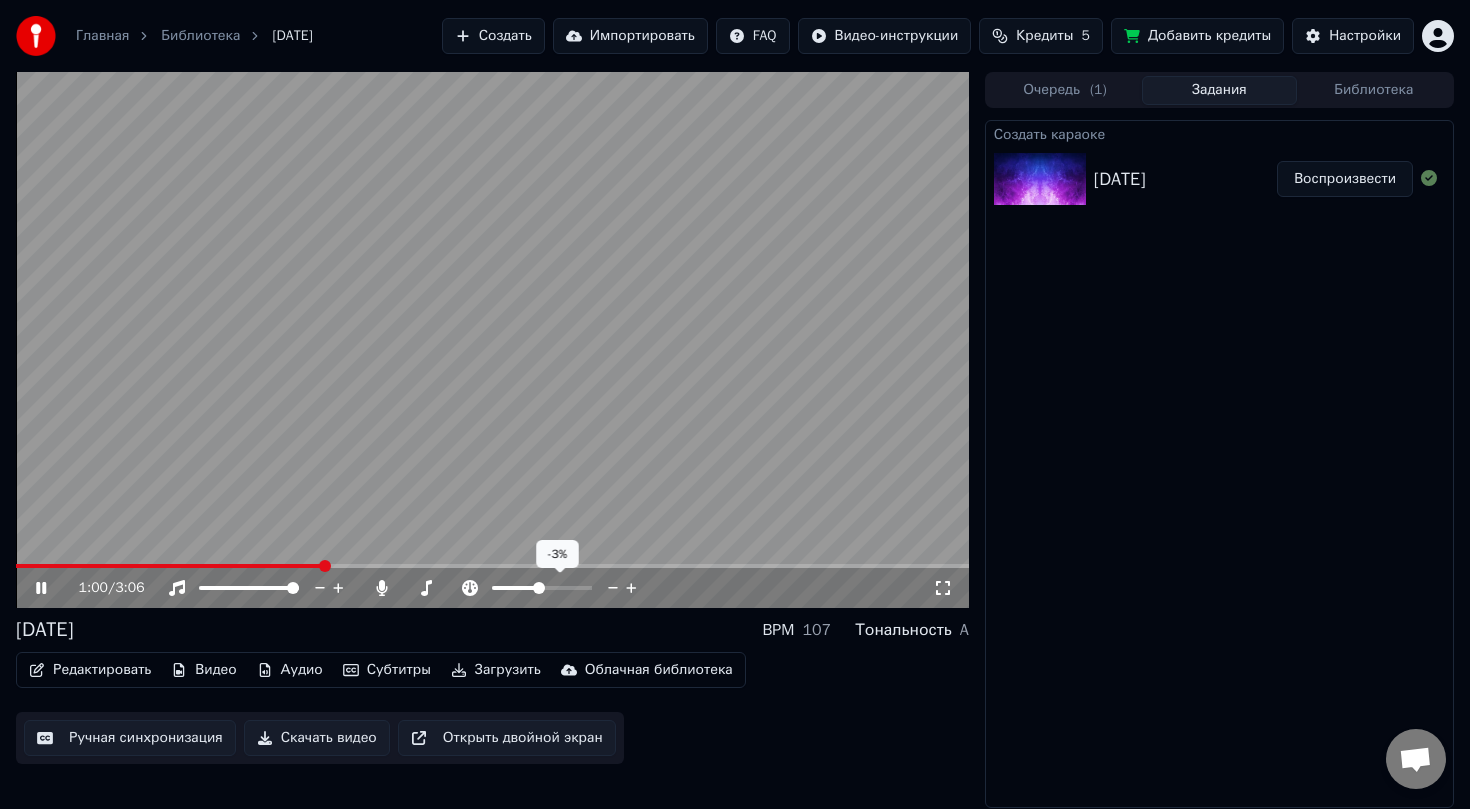 click 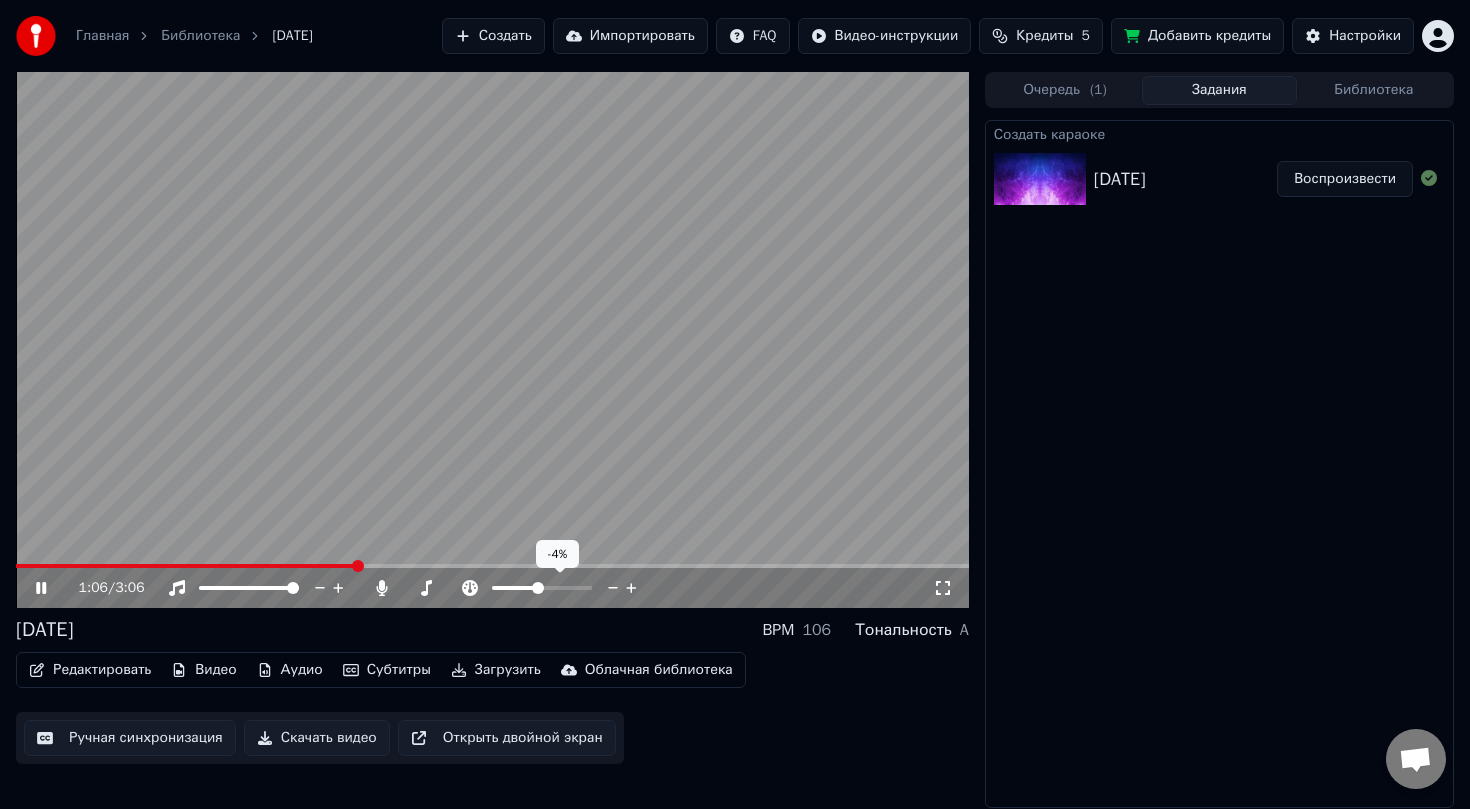 click 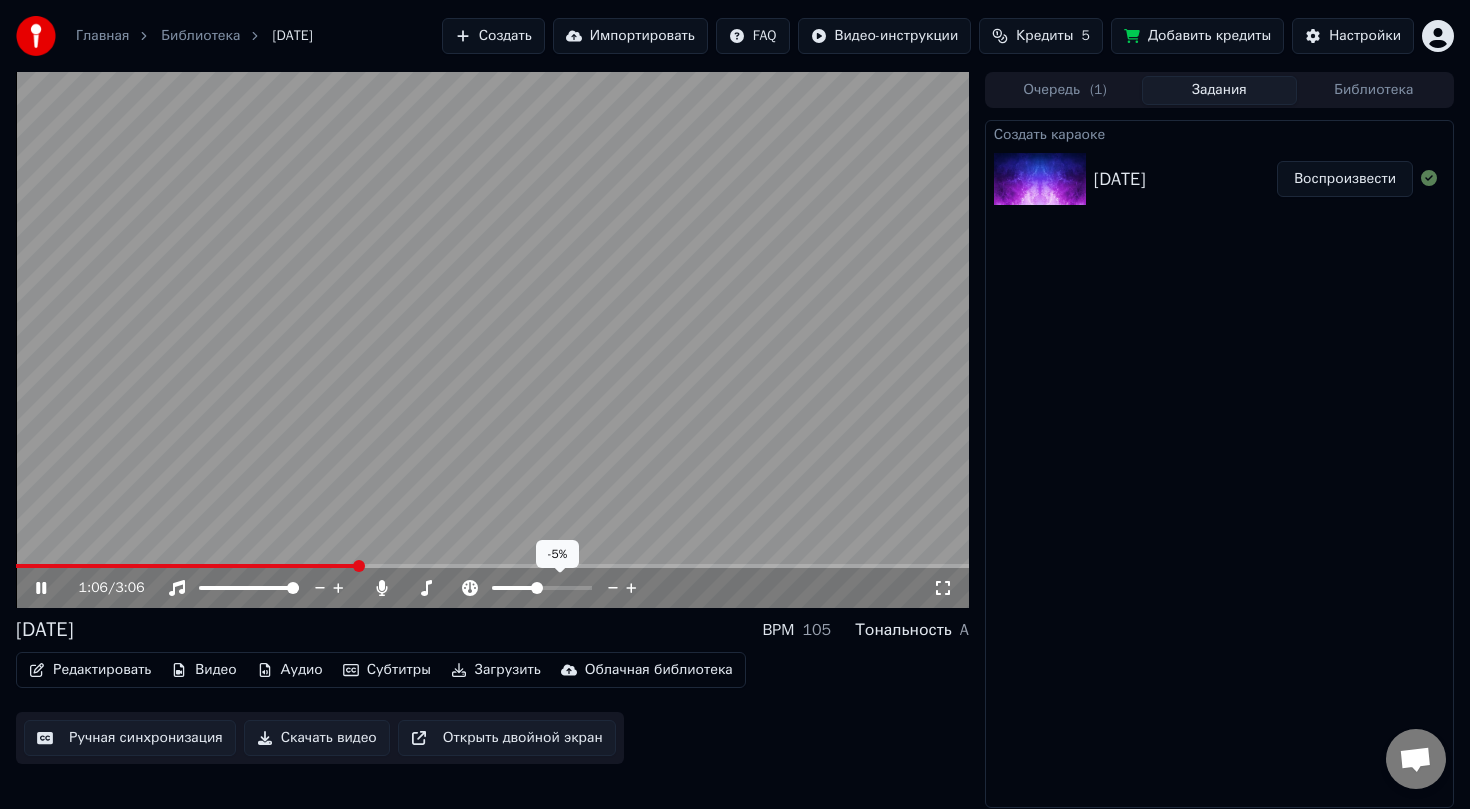 click 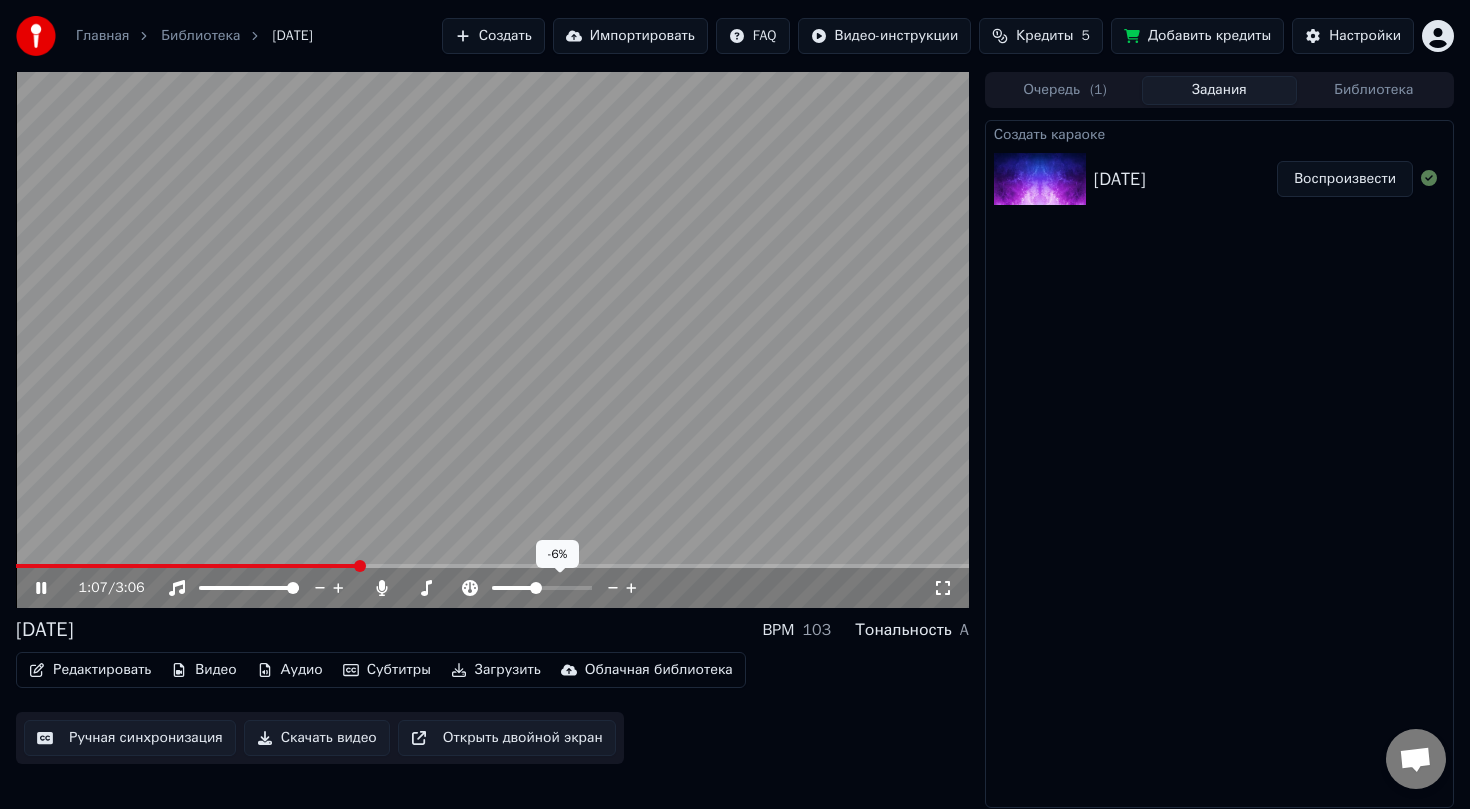 click 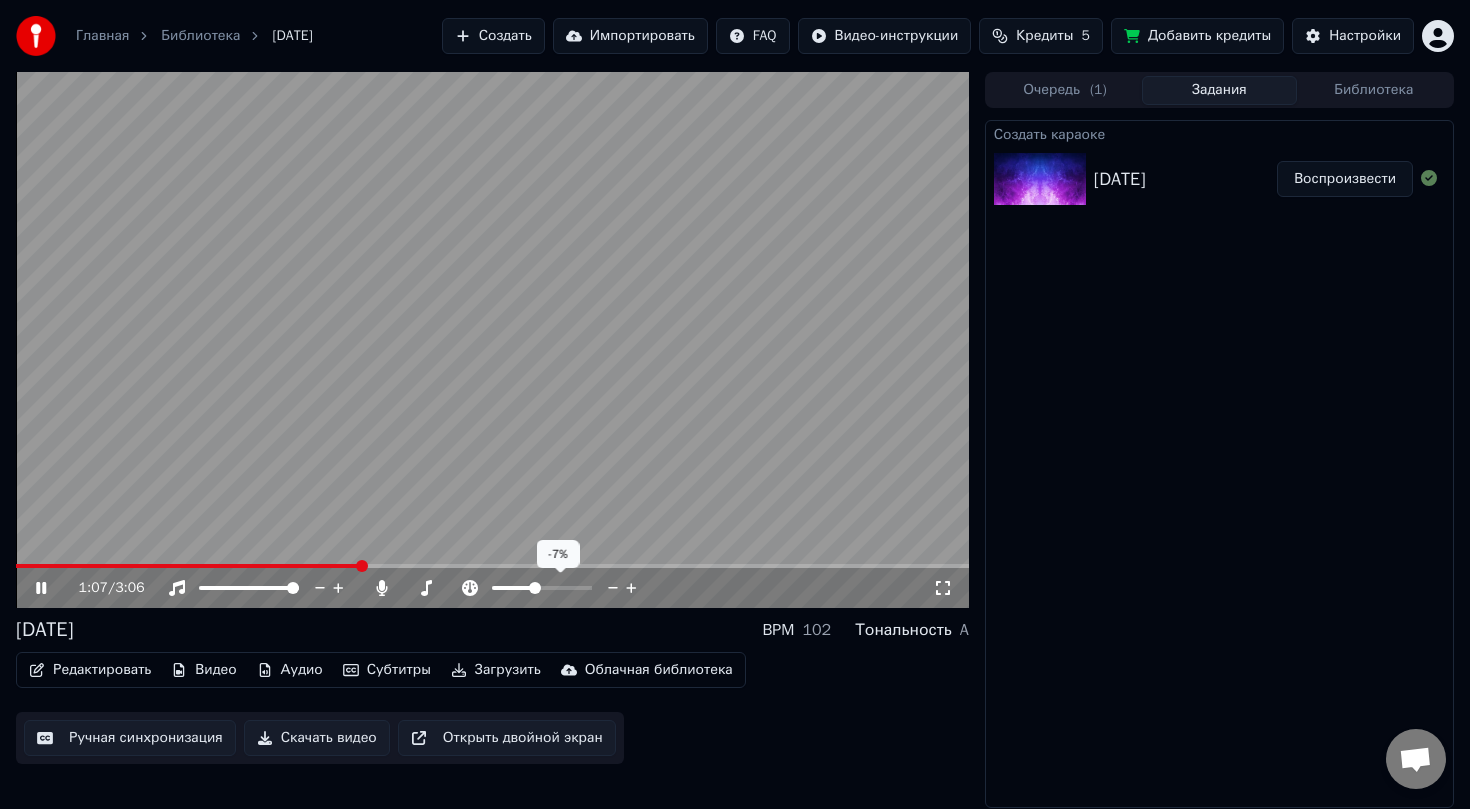click 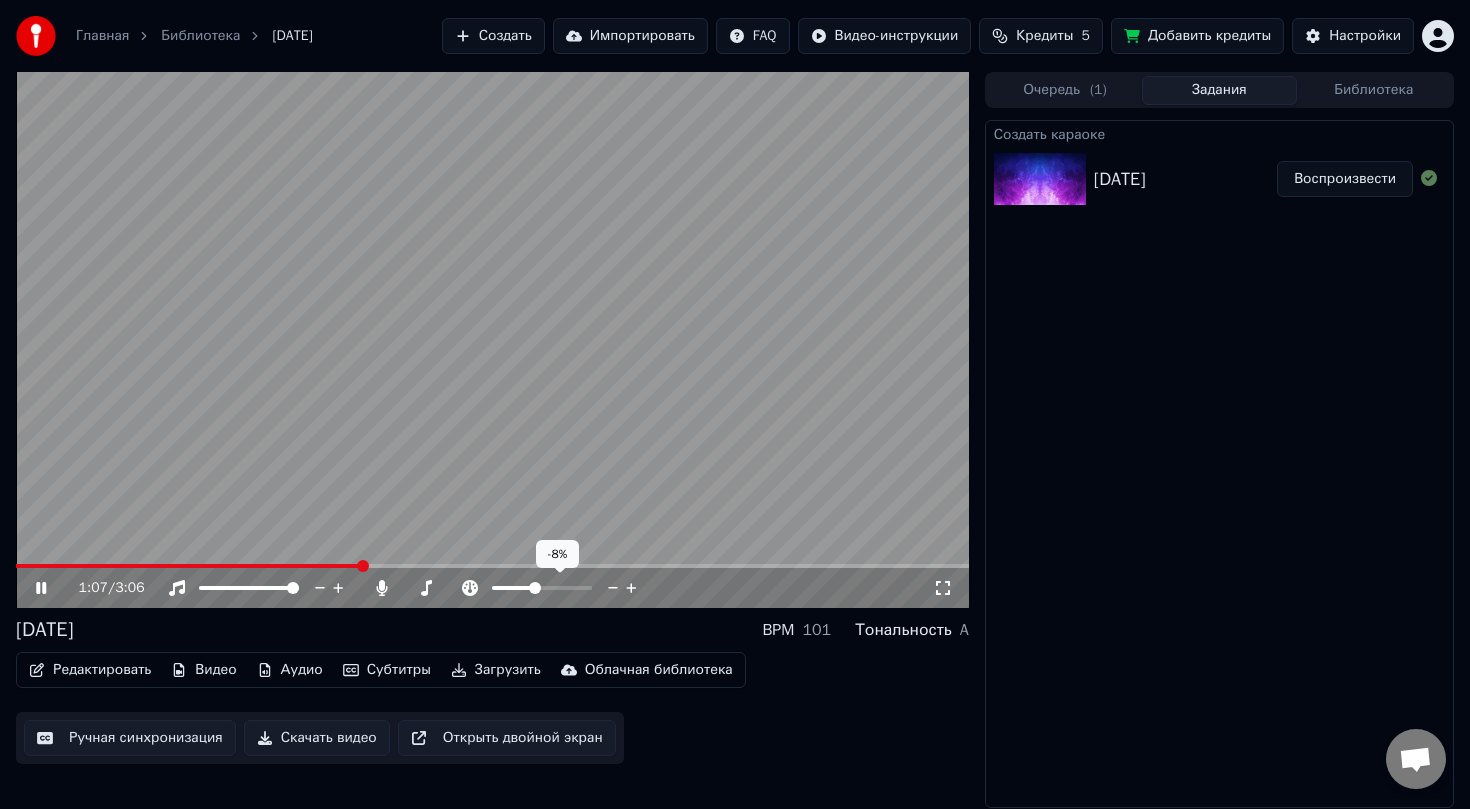 click 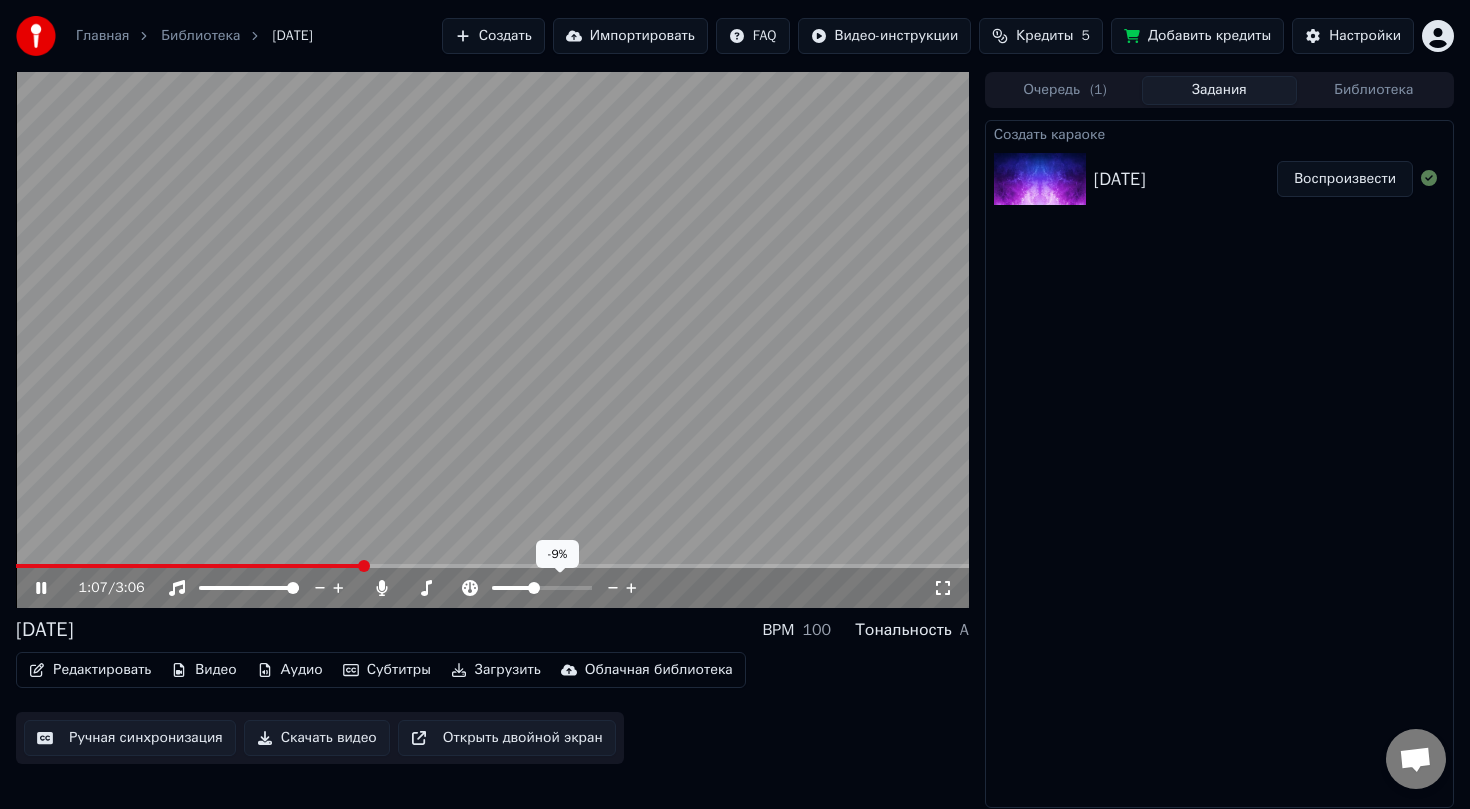 click 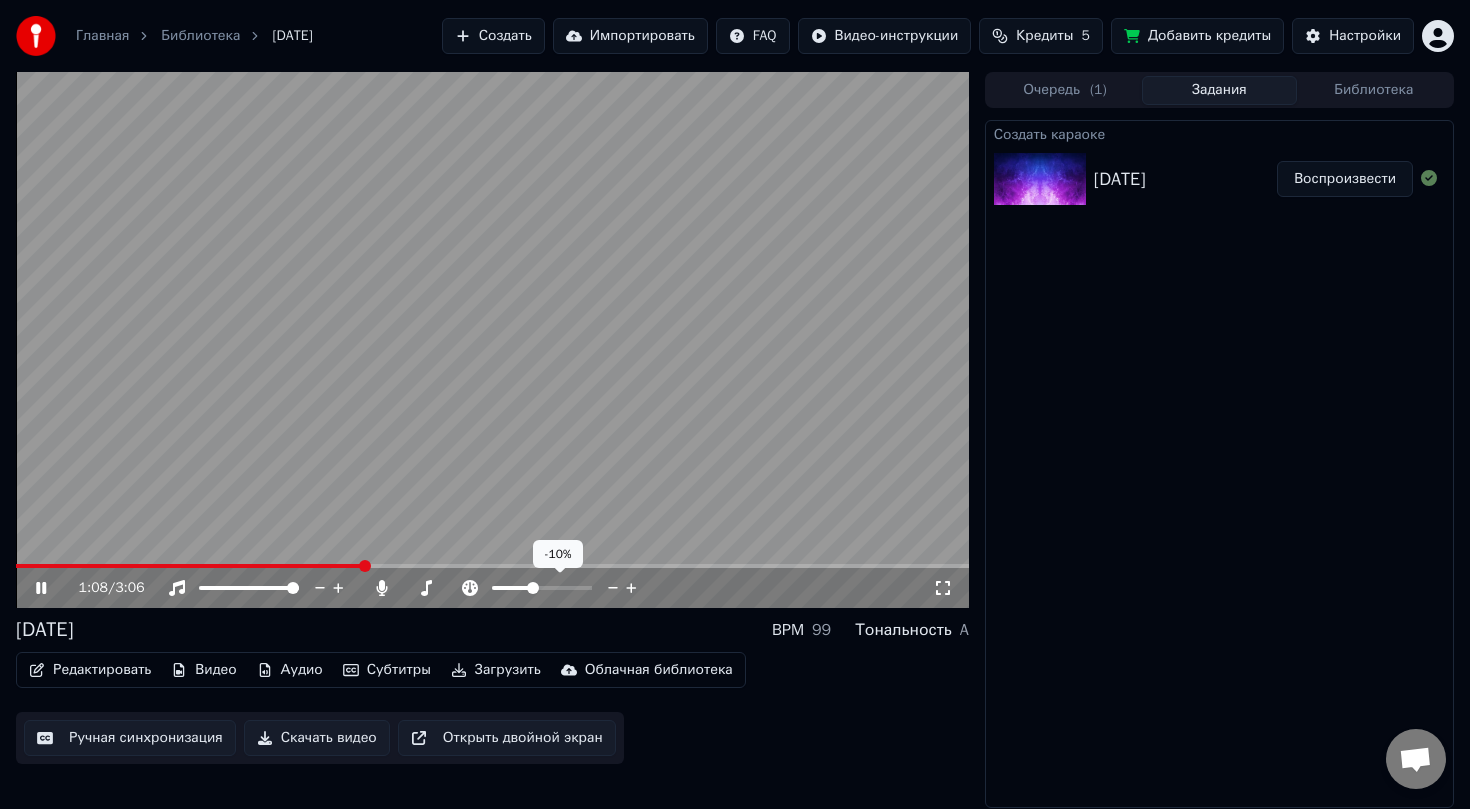 click 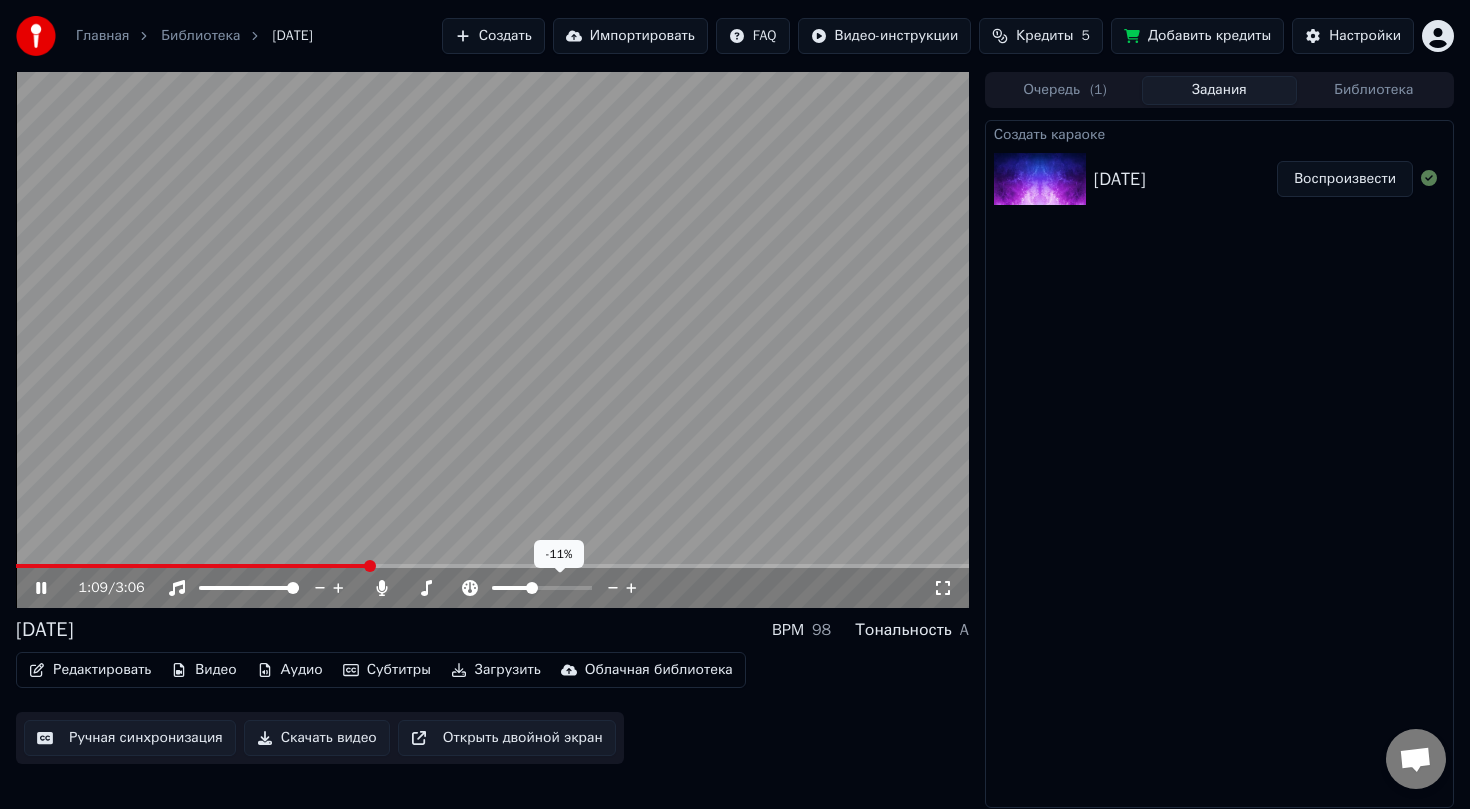 click 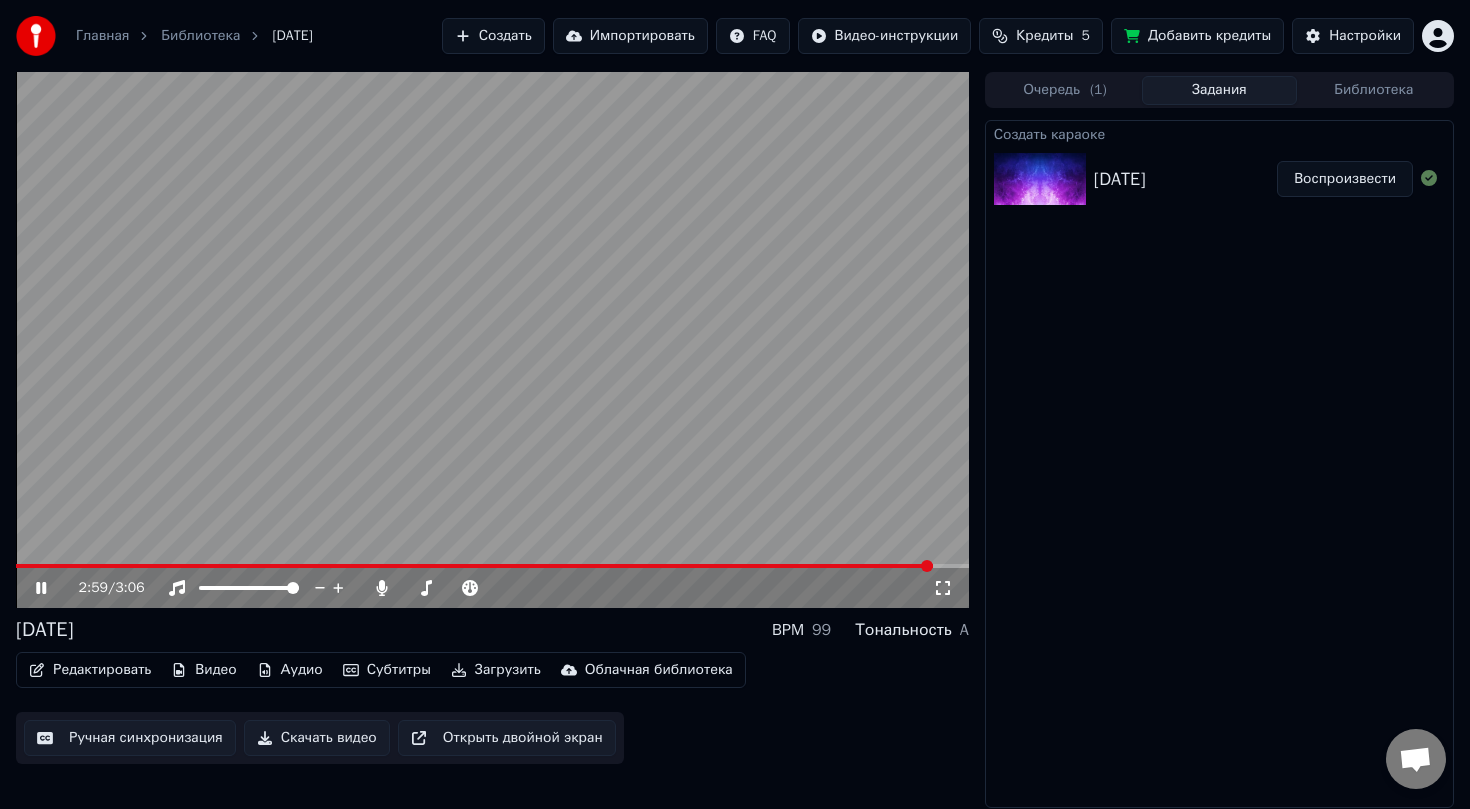 click at bounding box center (492, 340) 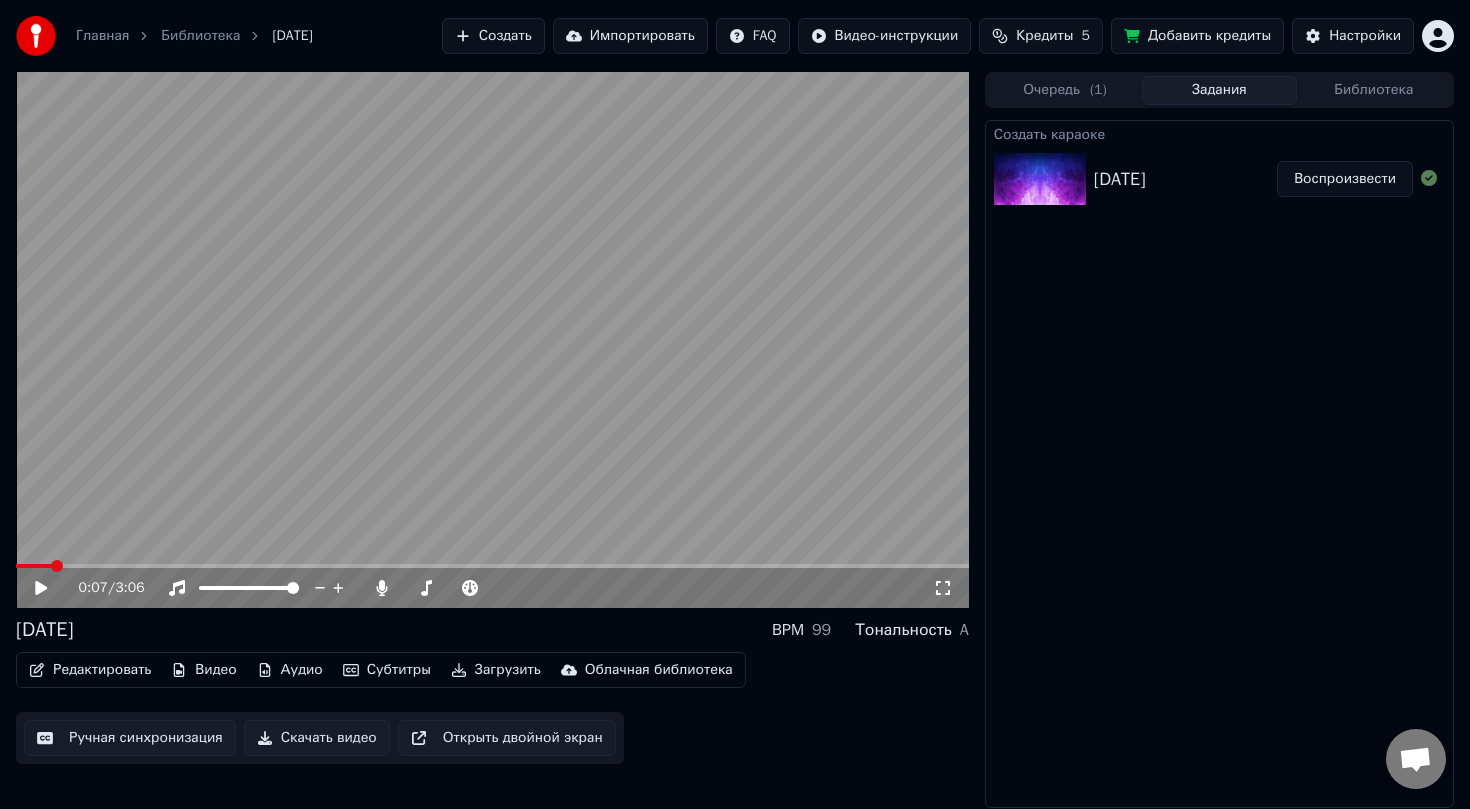 click at bounding box center (34, 566) 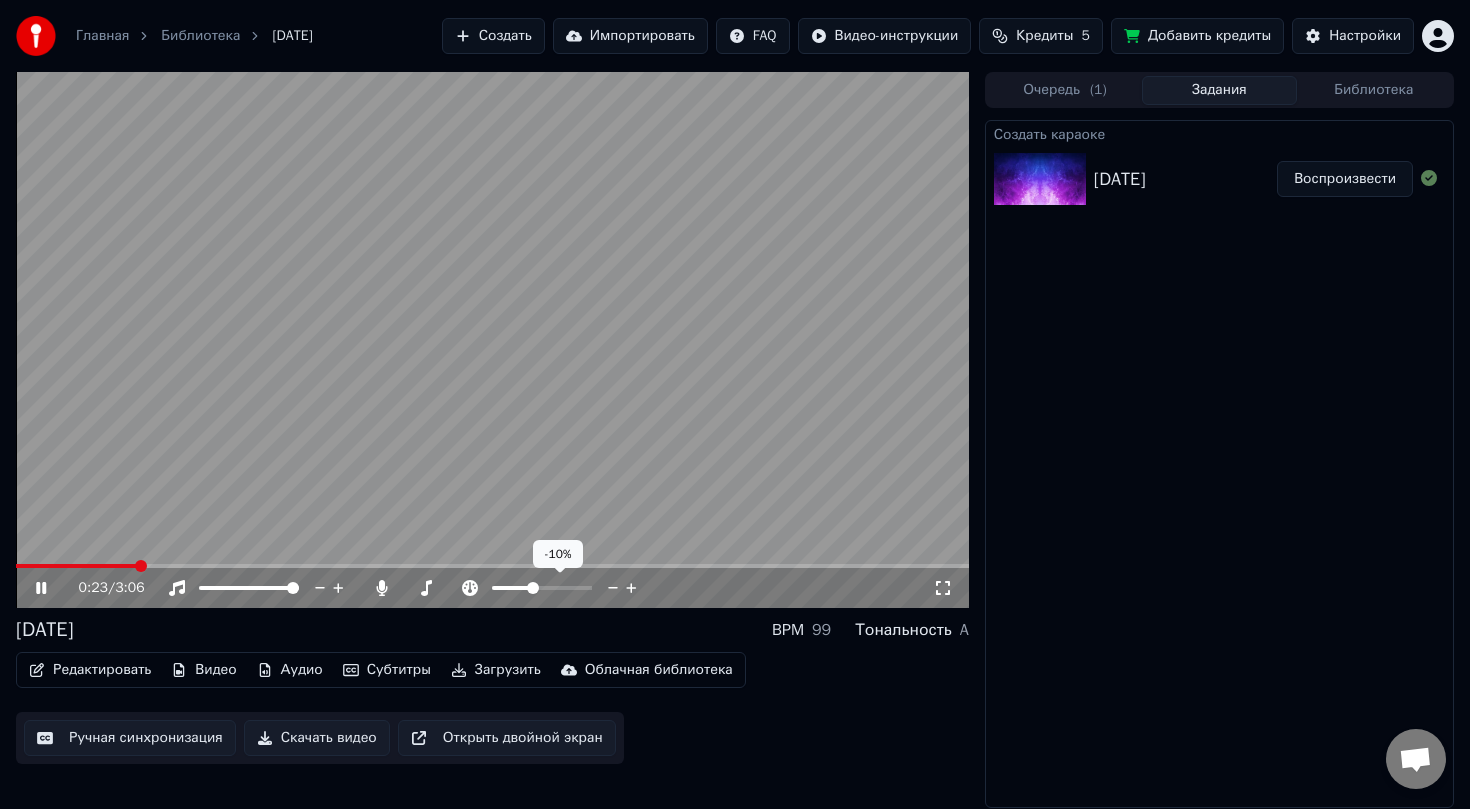 click 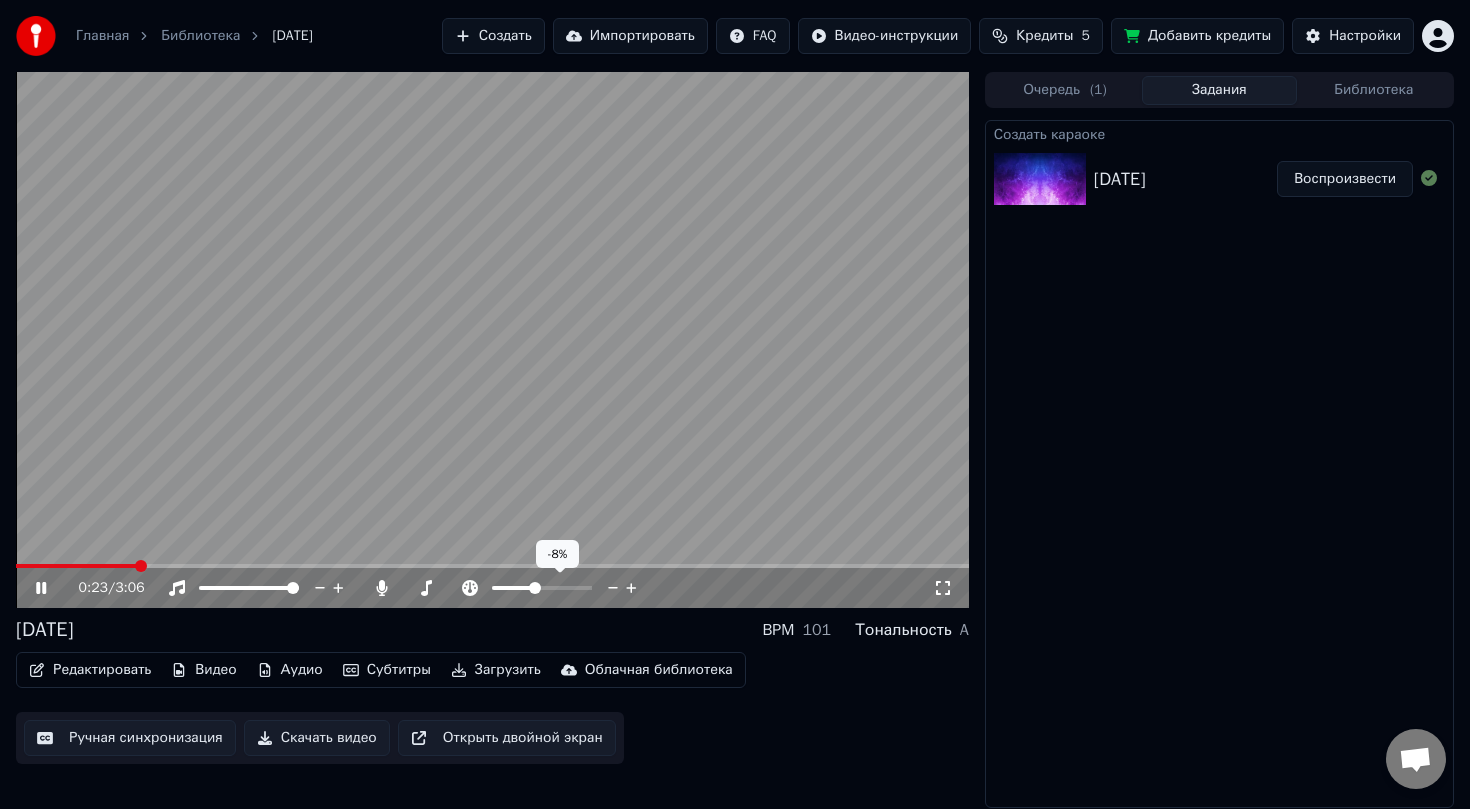 click 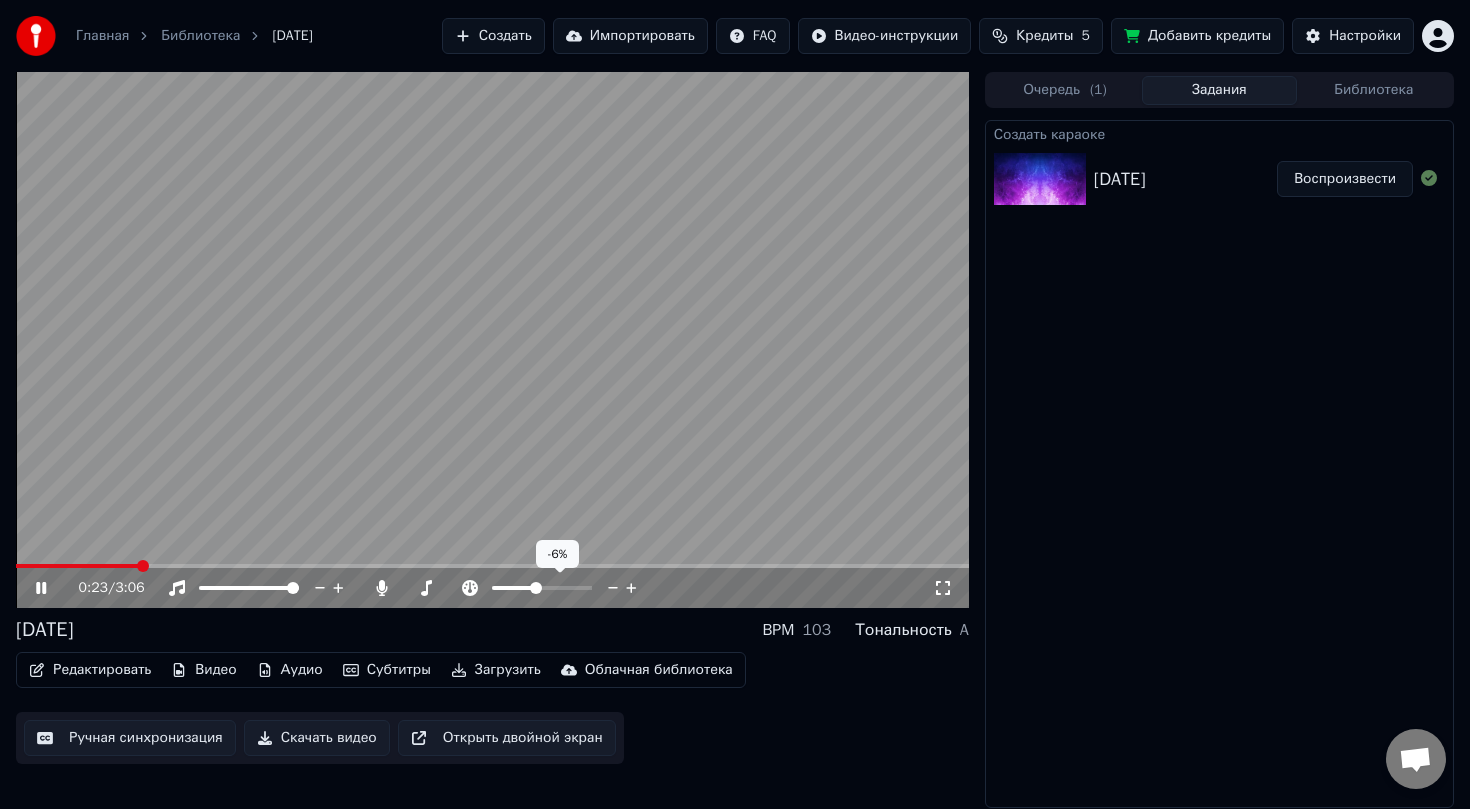 click 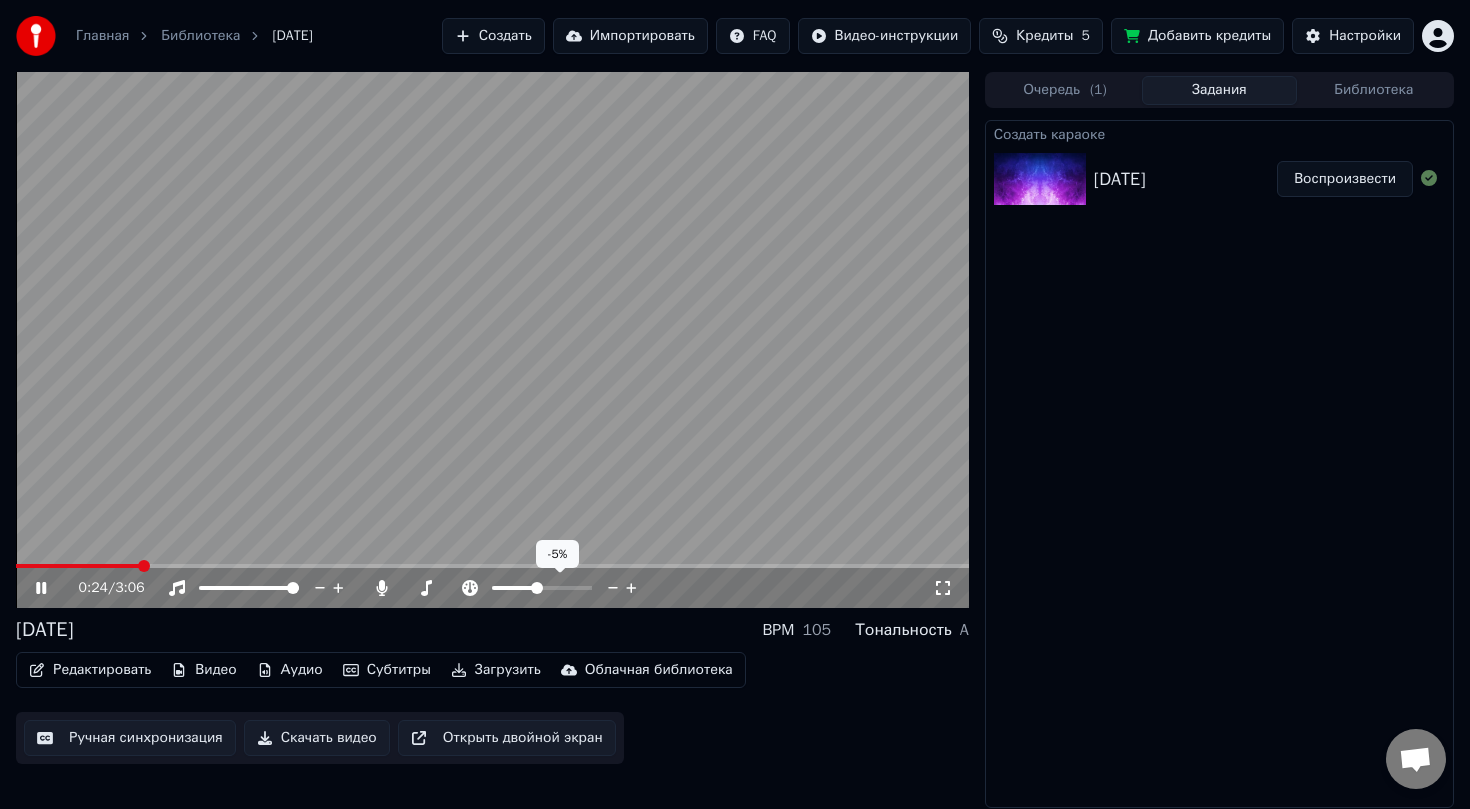 click 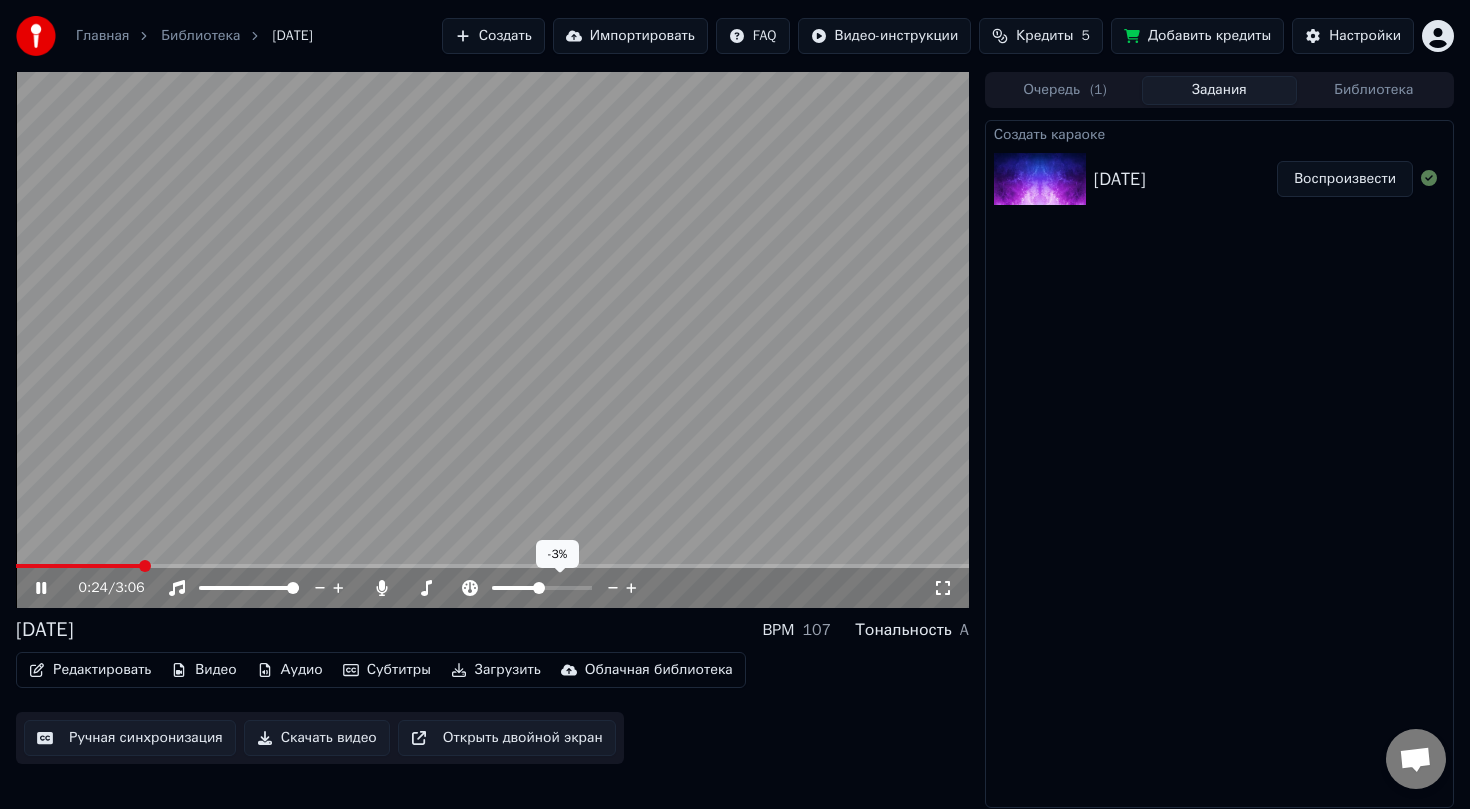 click 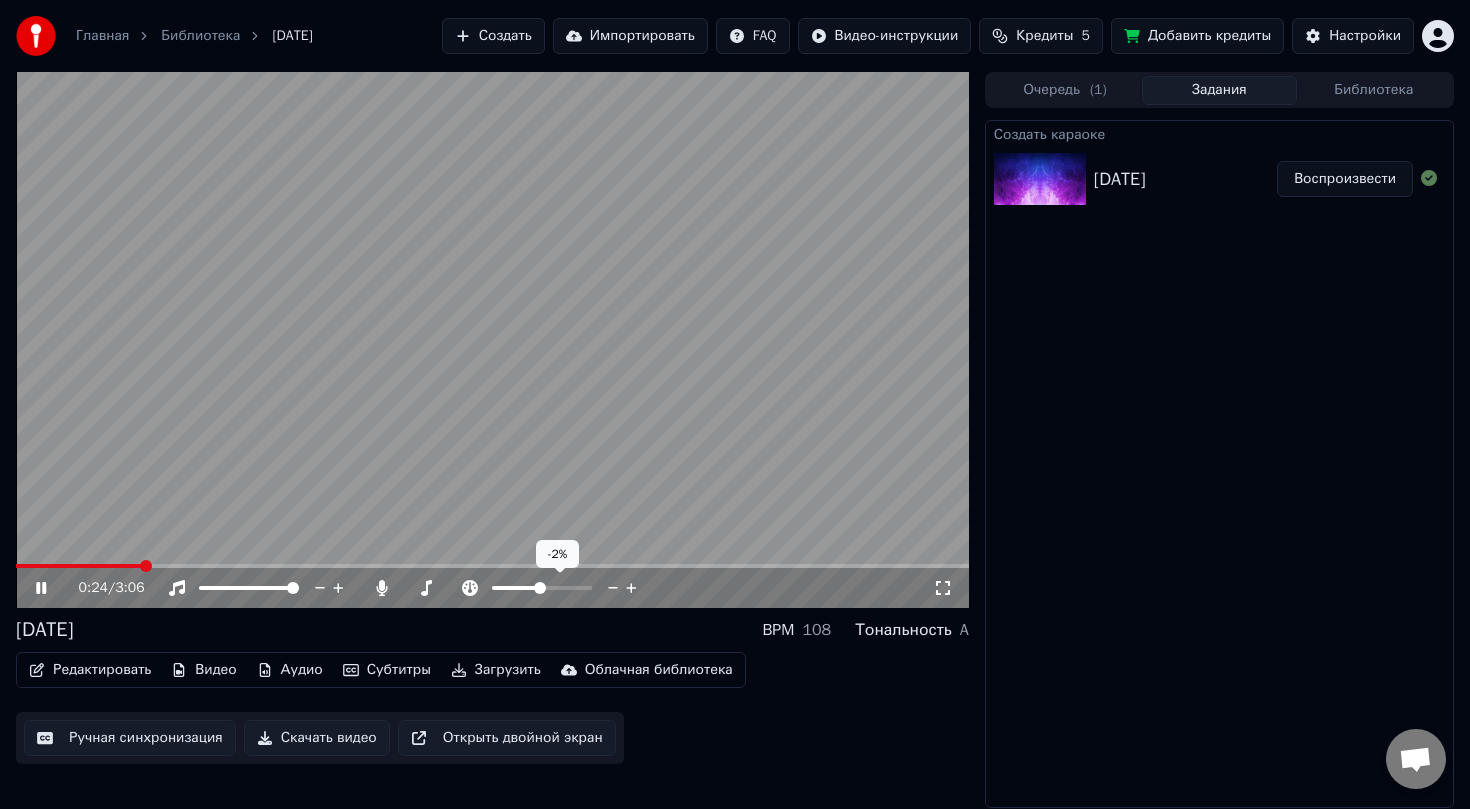 click 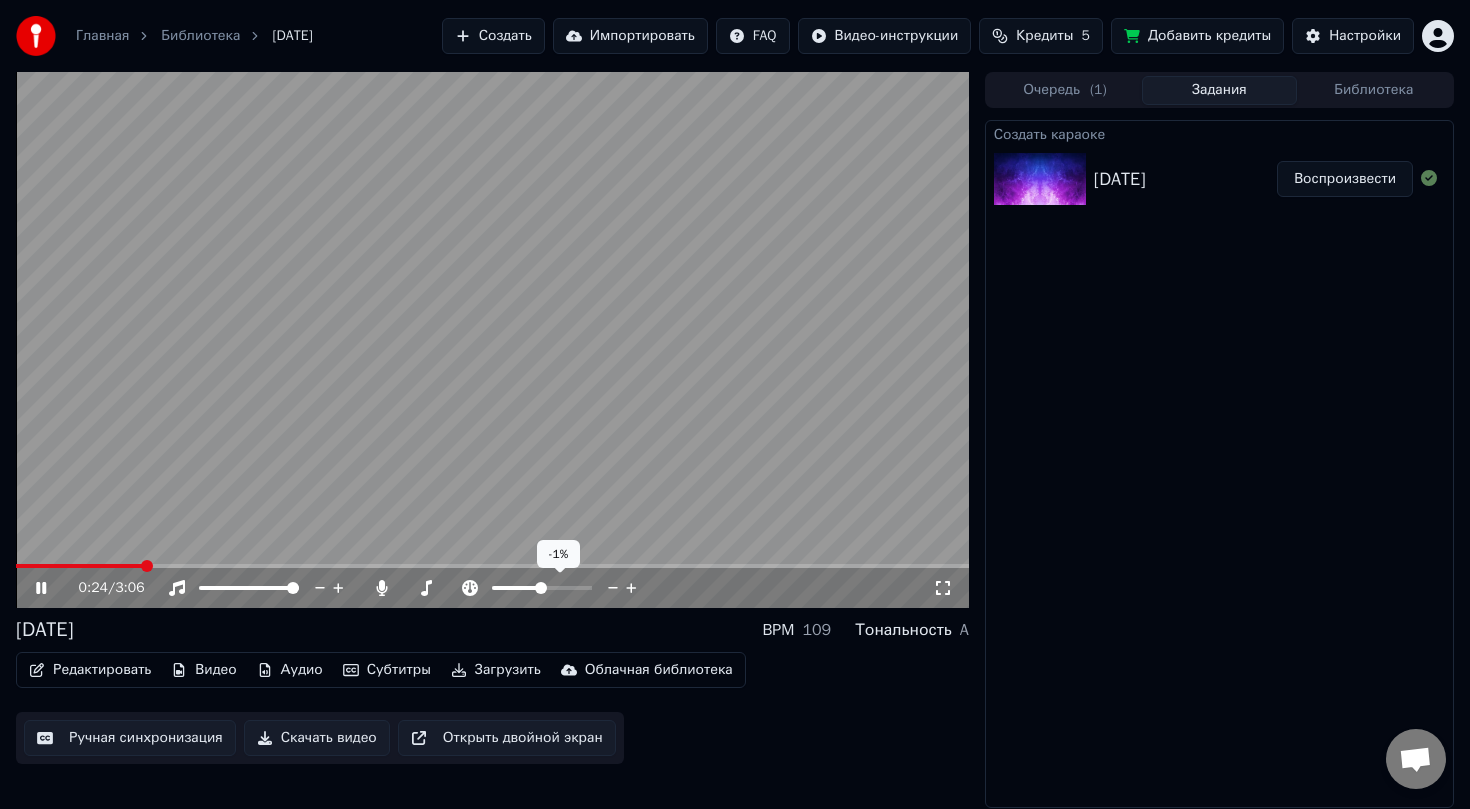 click 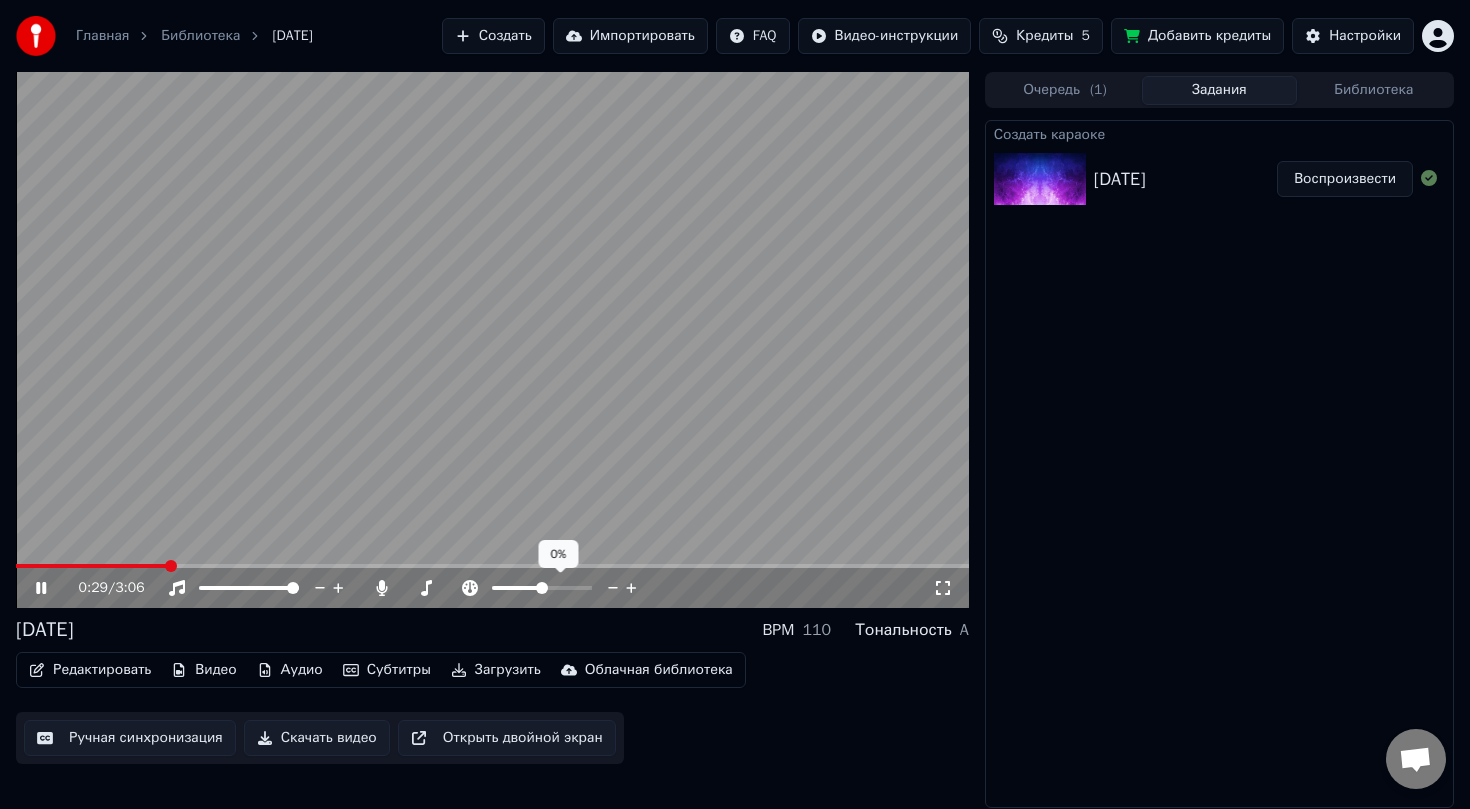 click 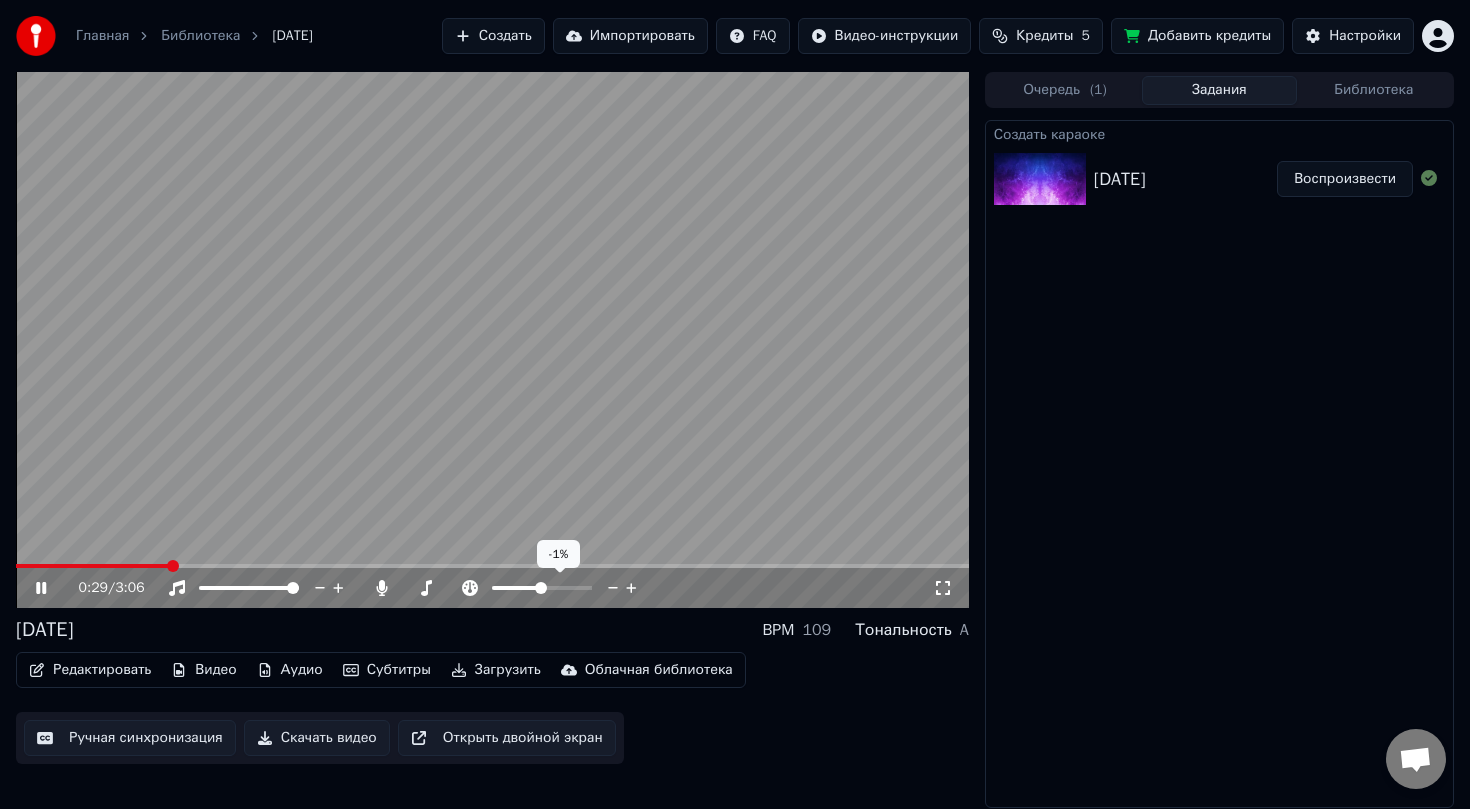 click 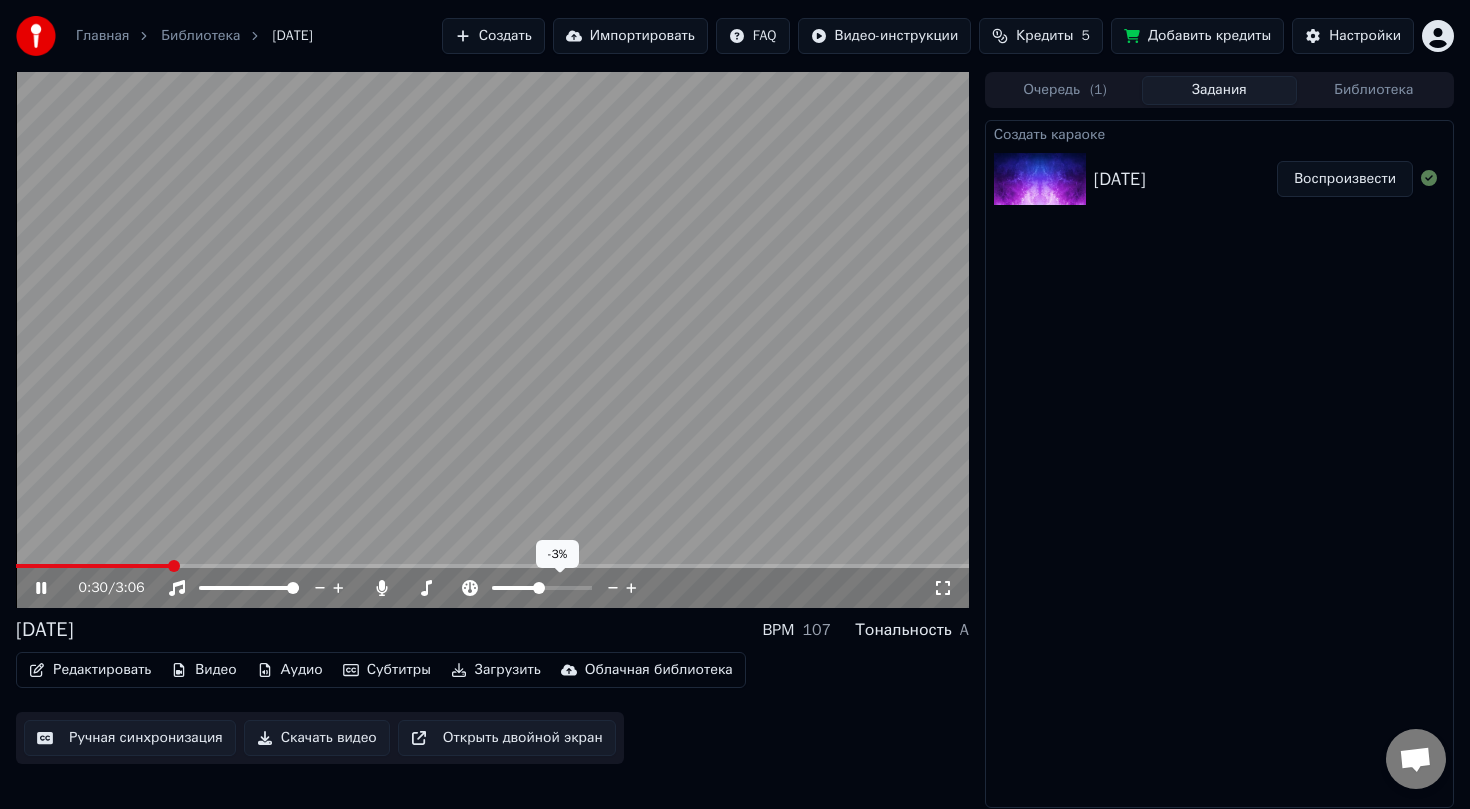 click 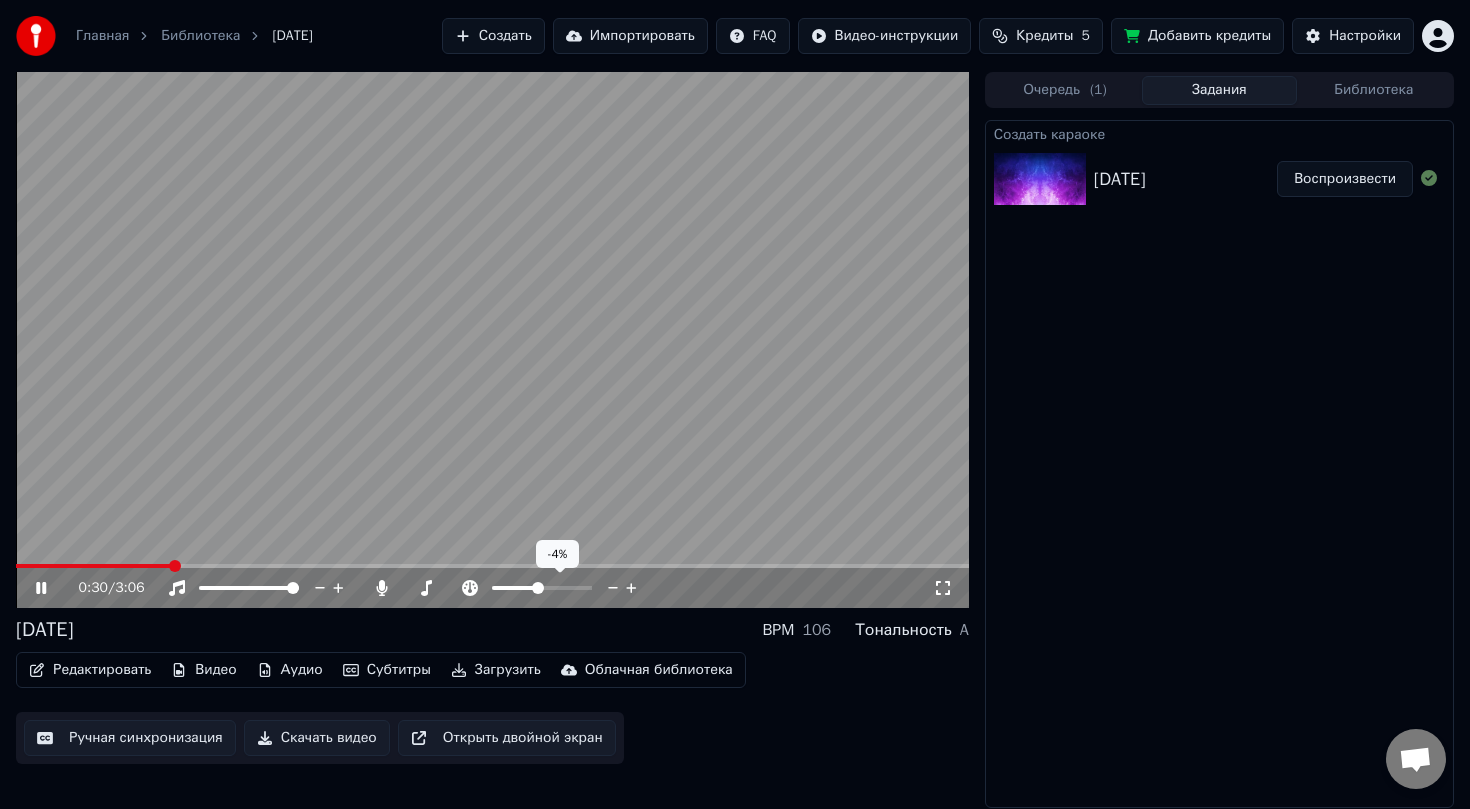 click 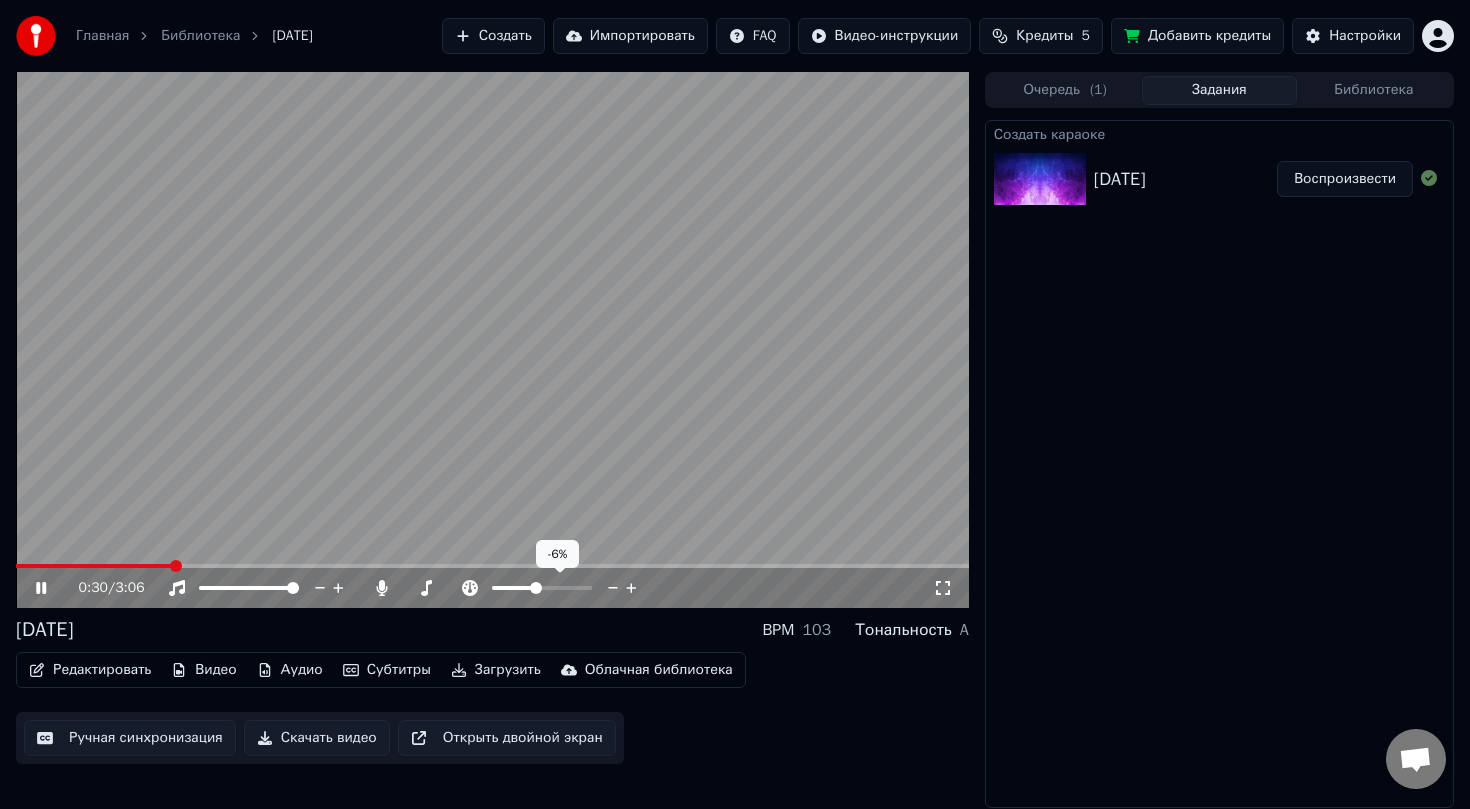 click 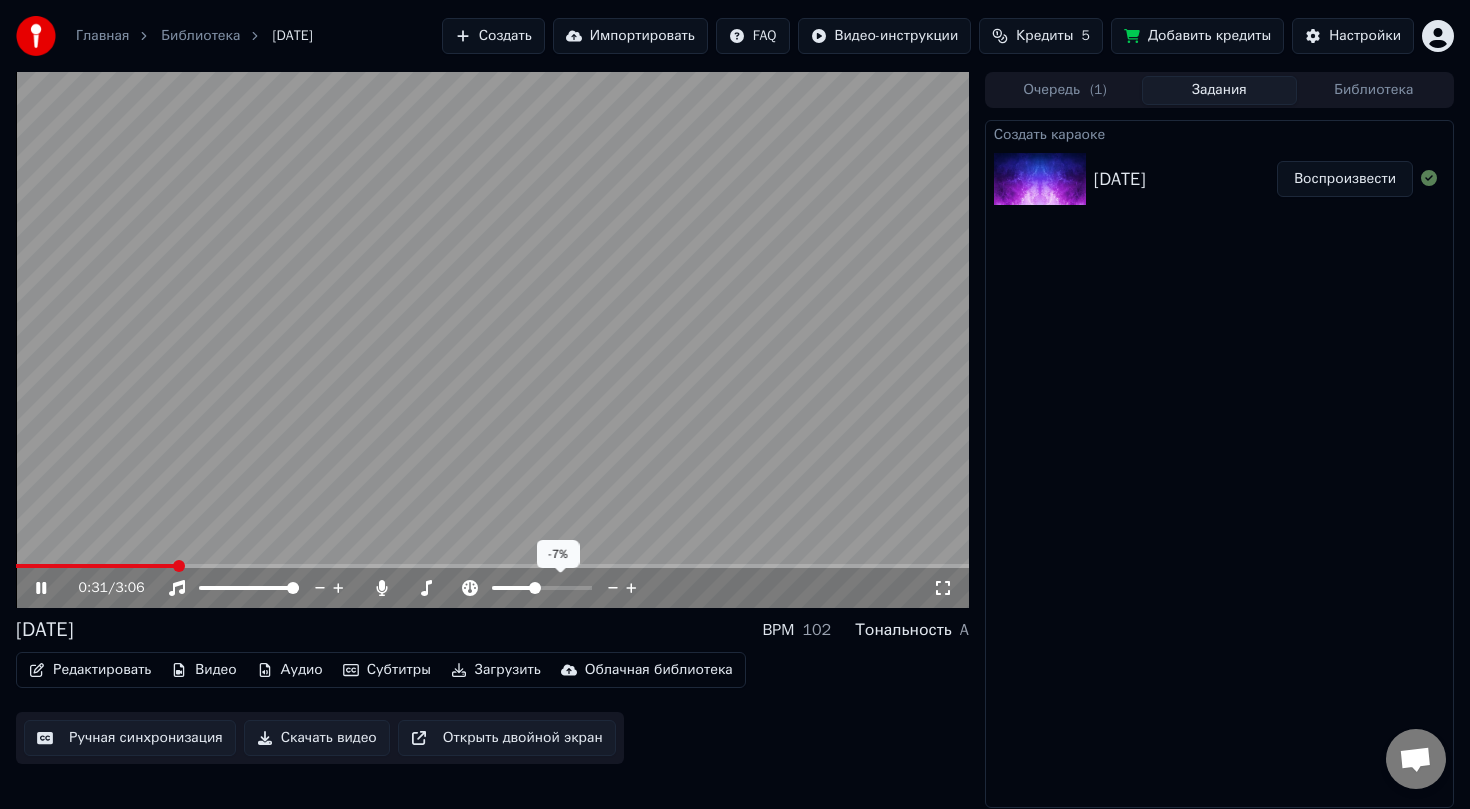 click 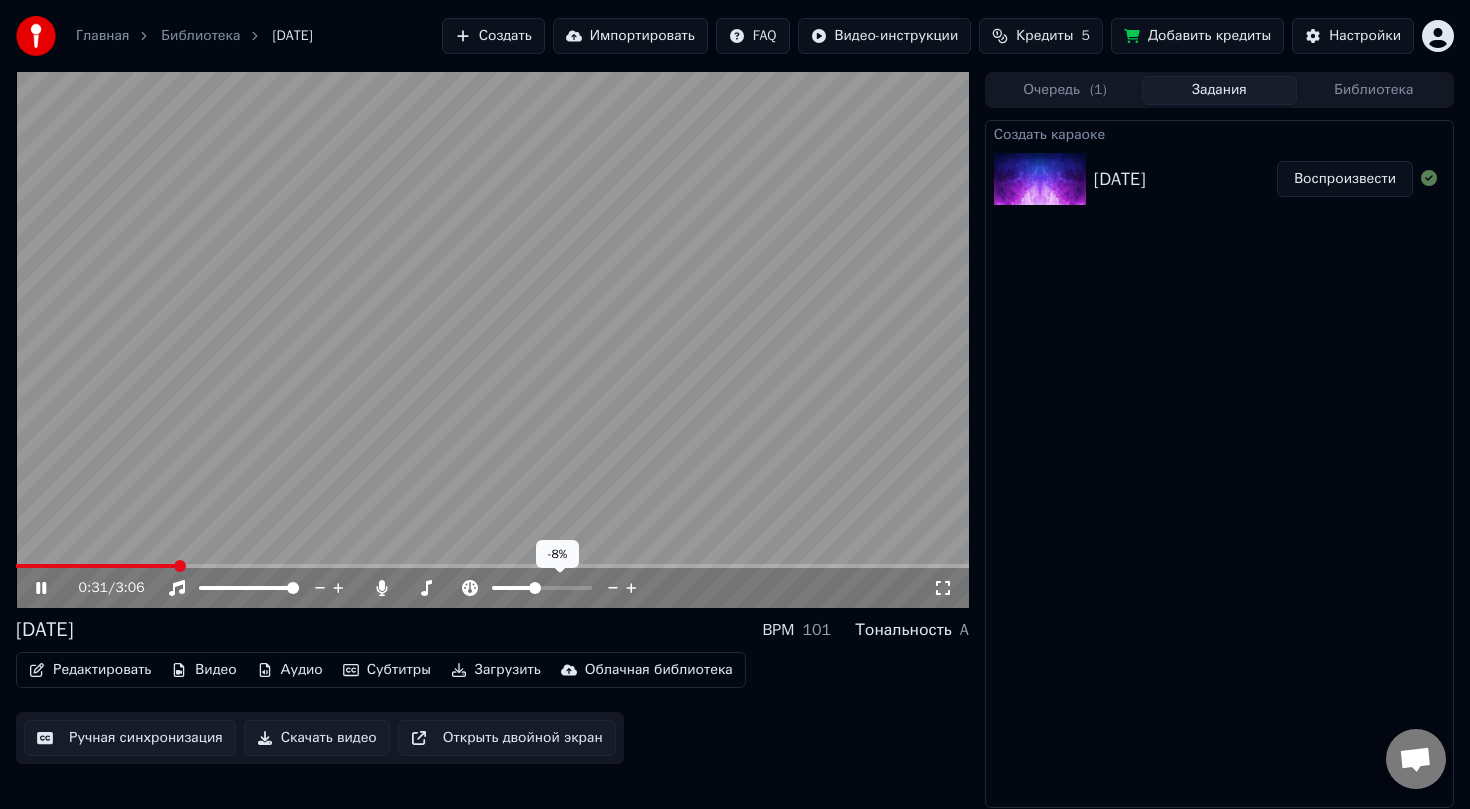 click 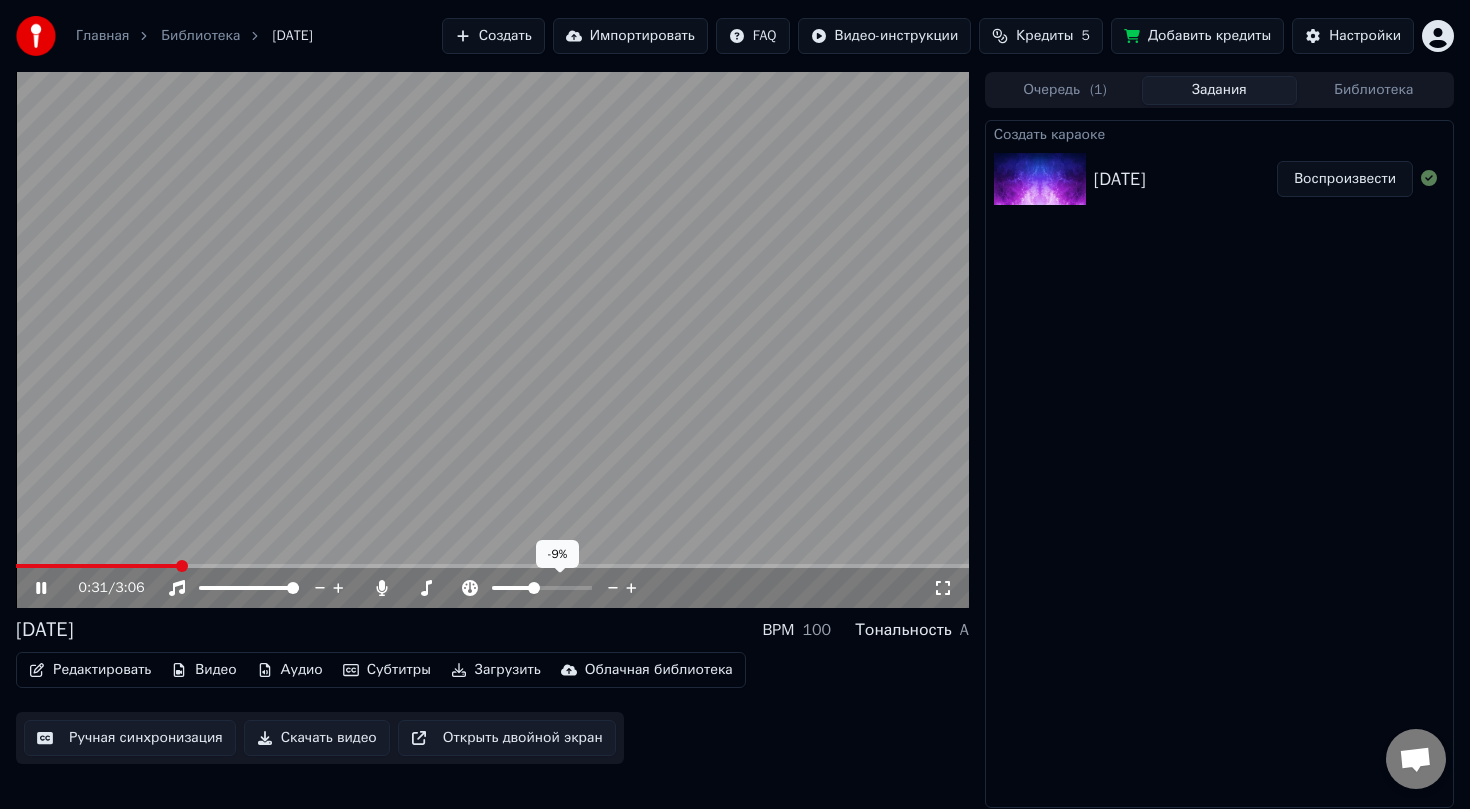 click 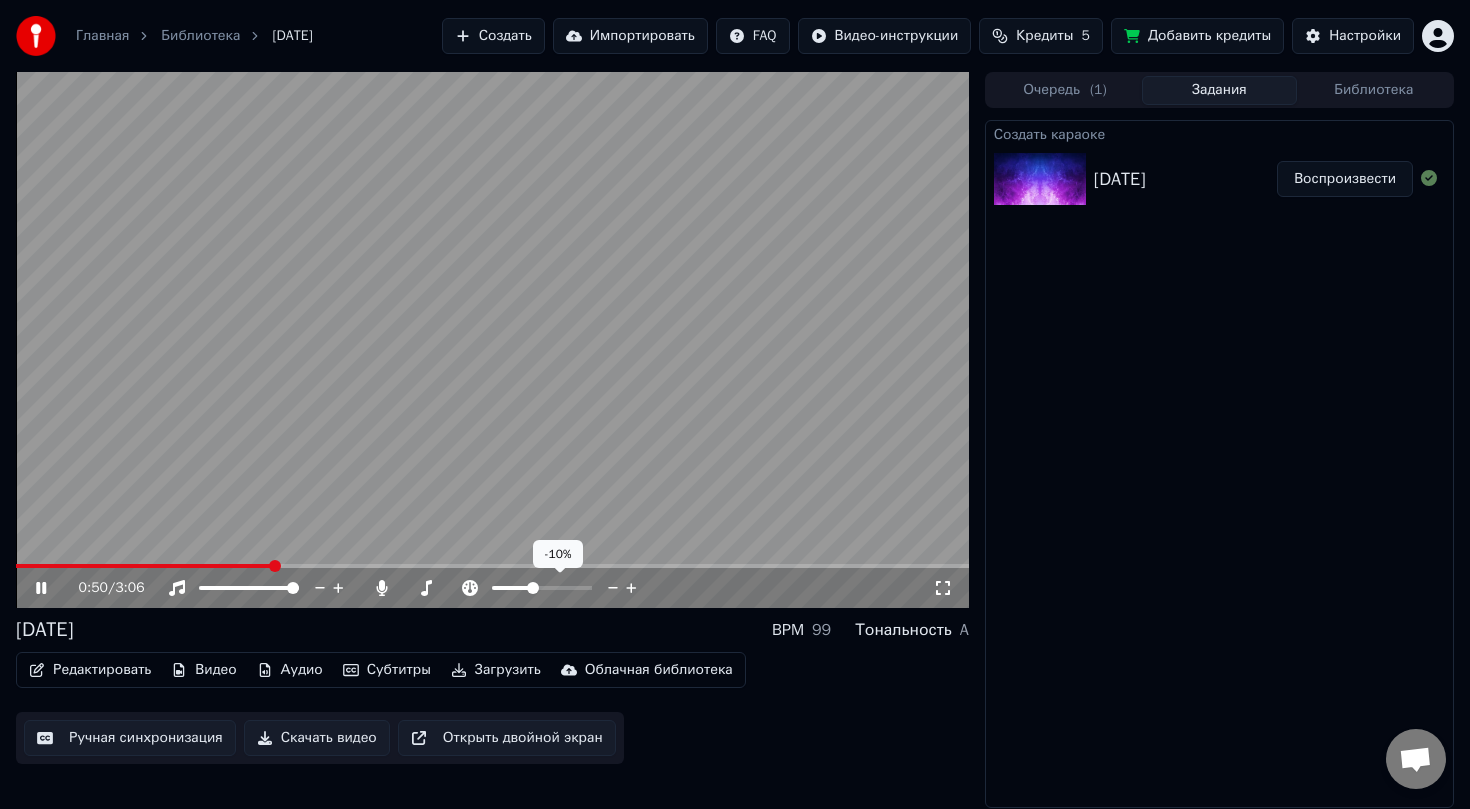 click 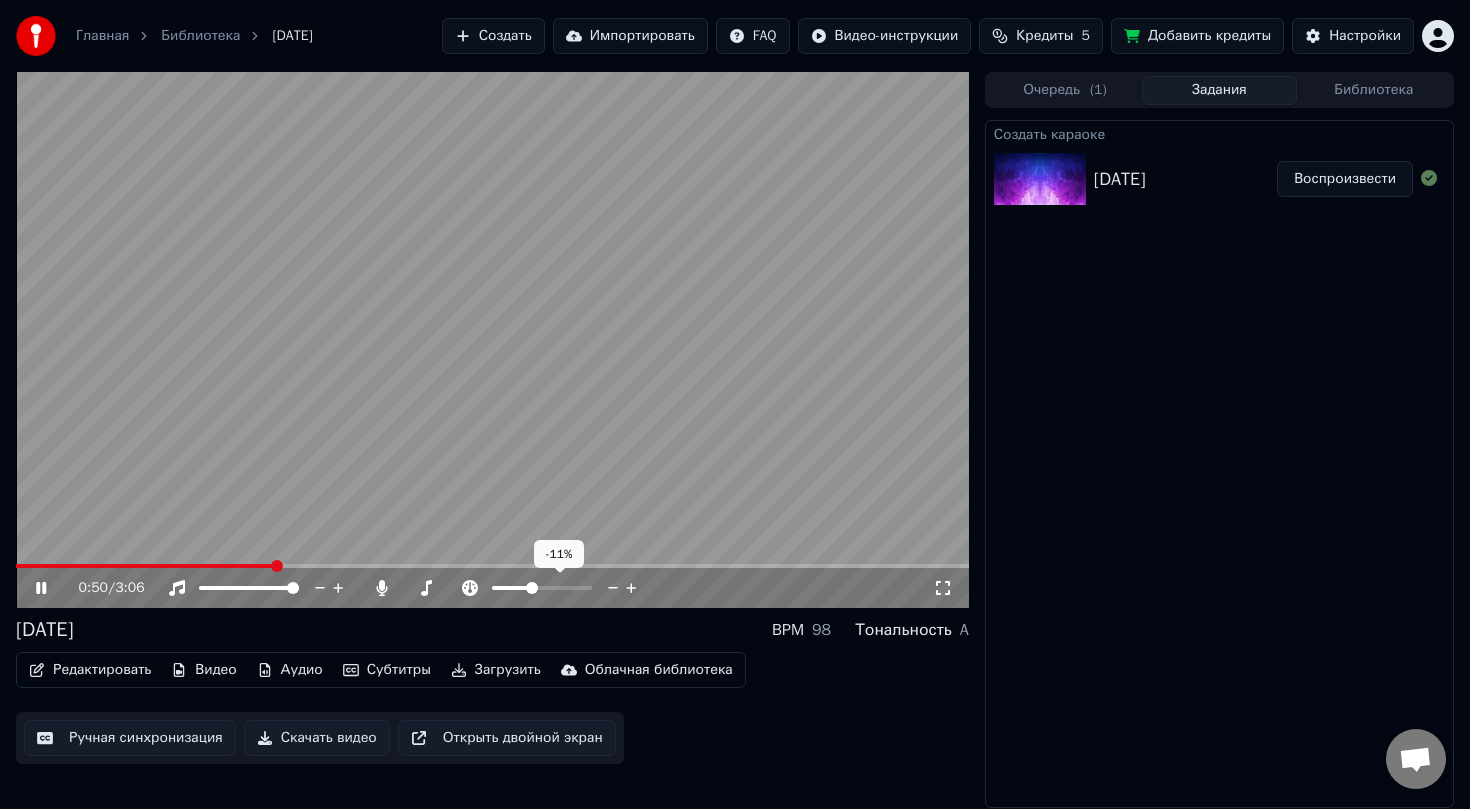 click 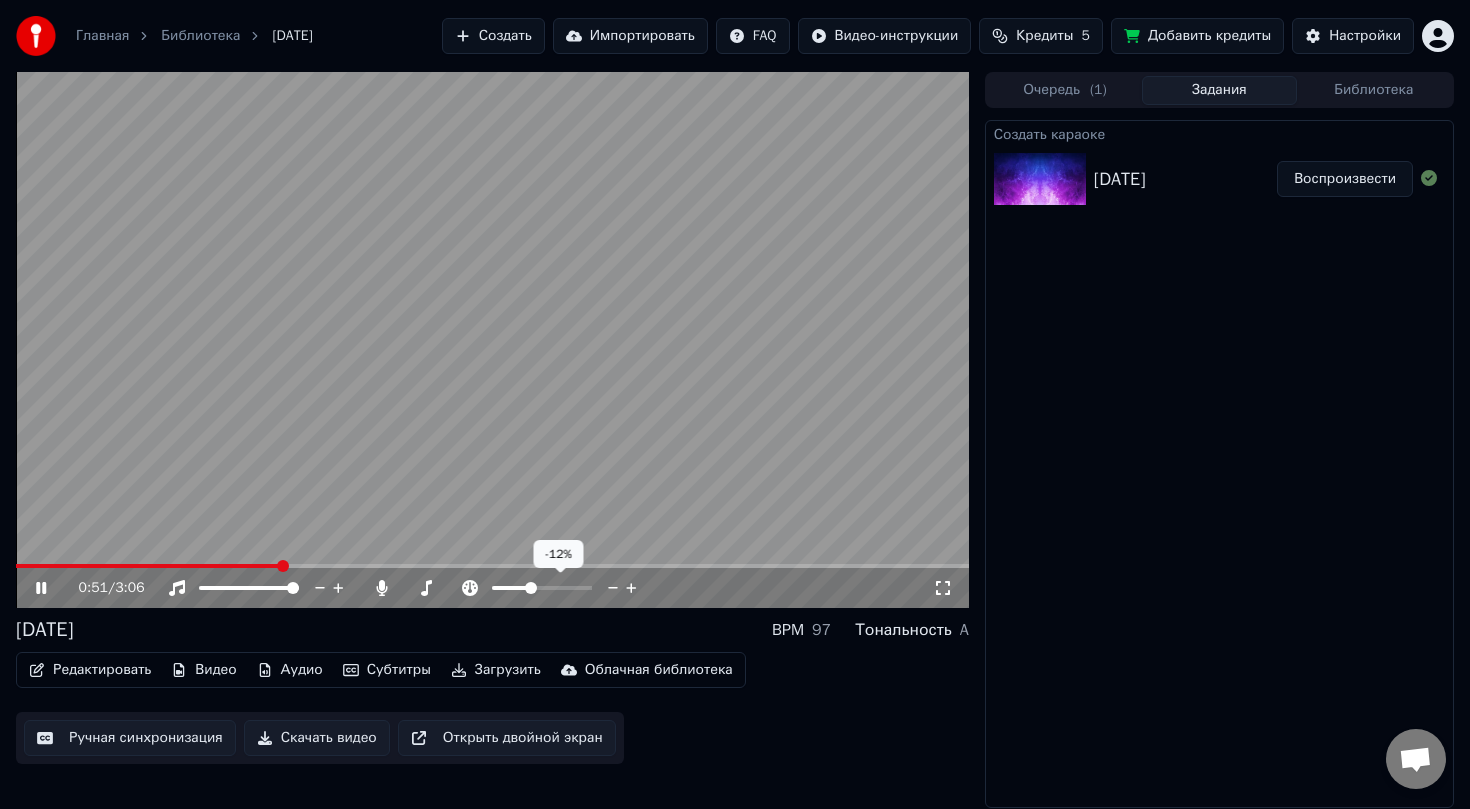 click 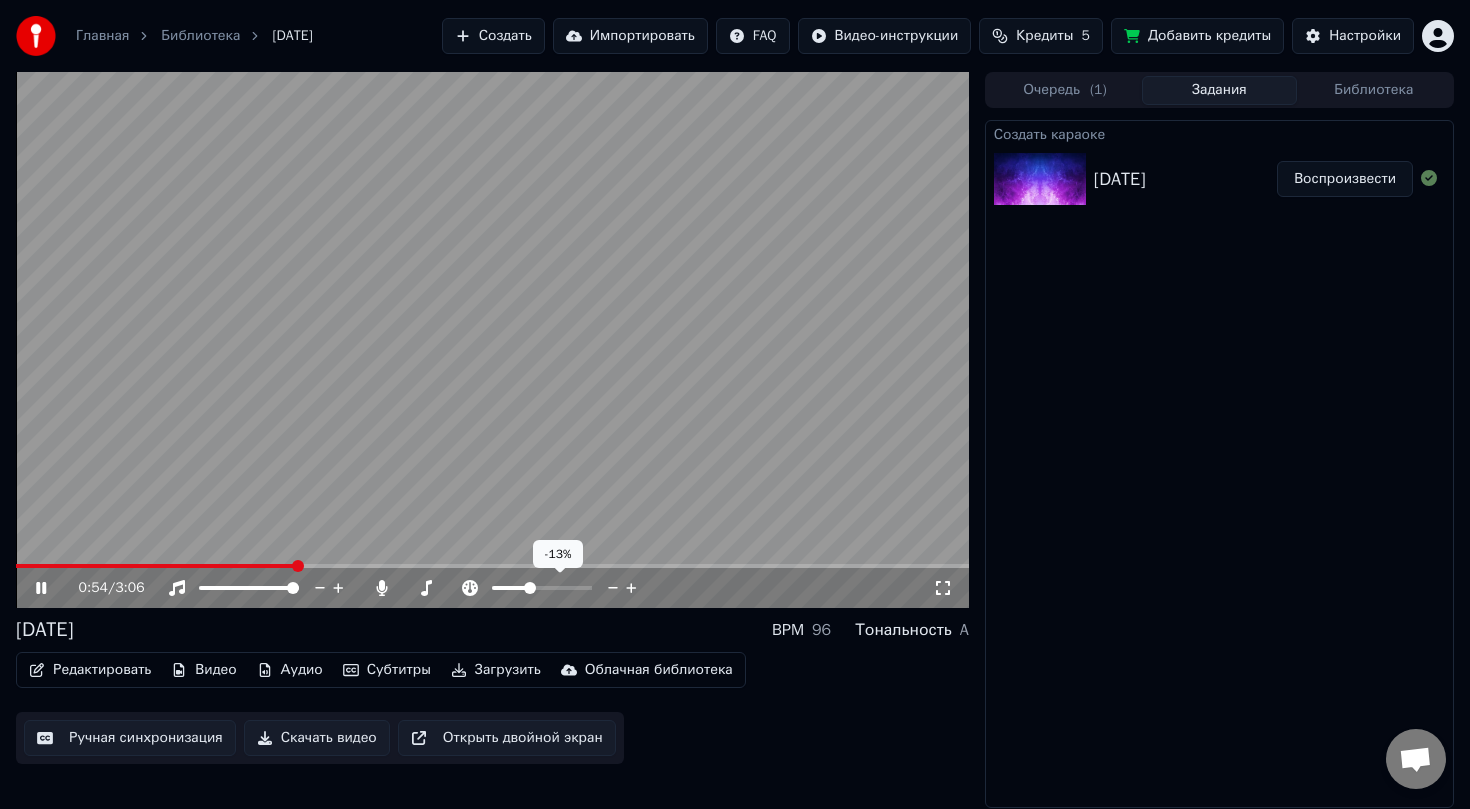 click 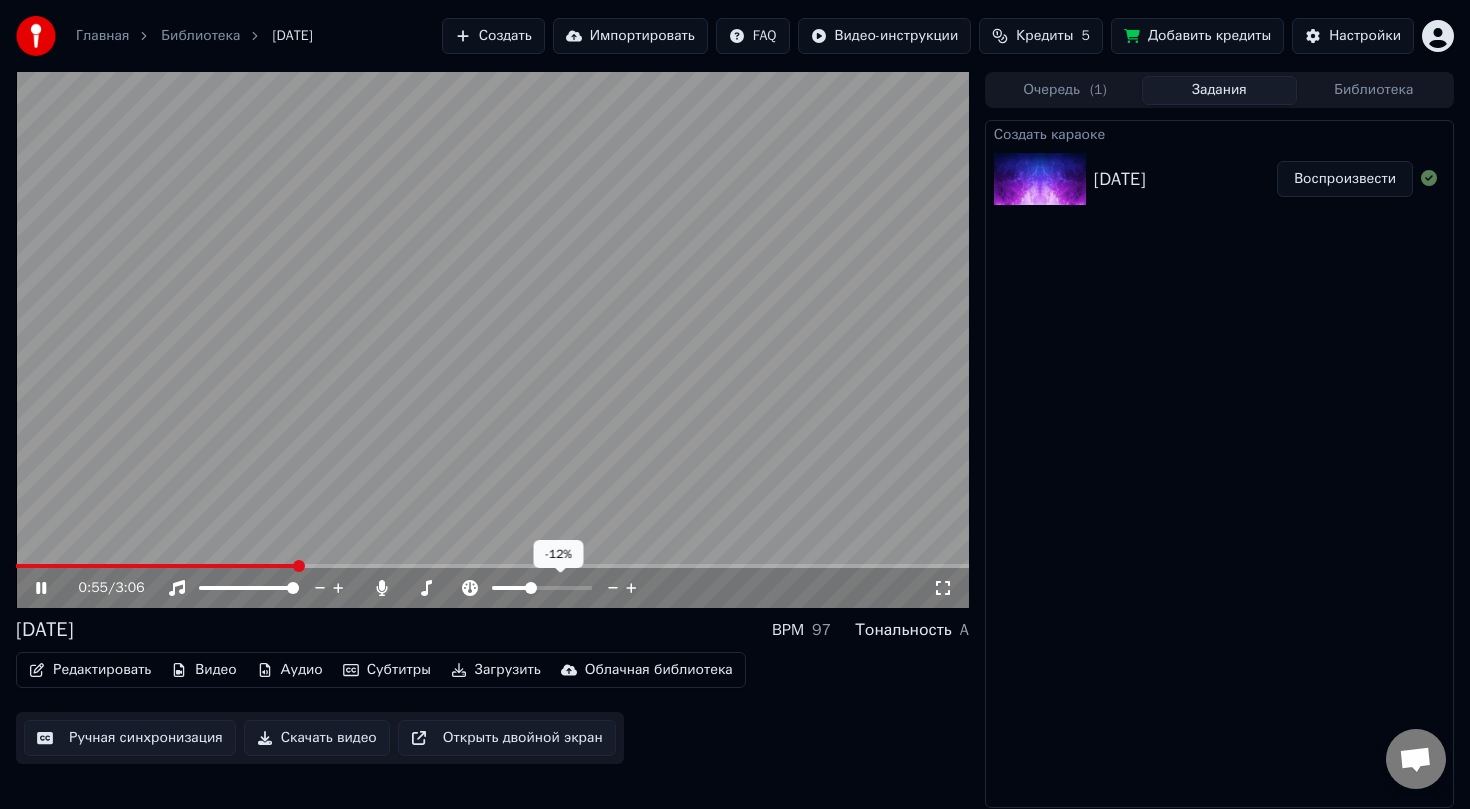click 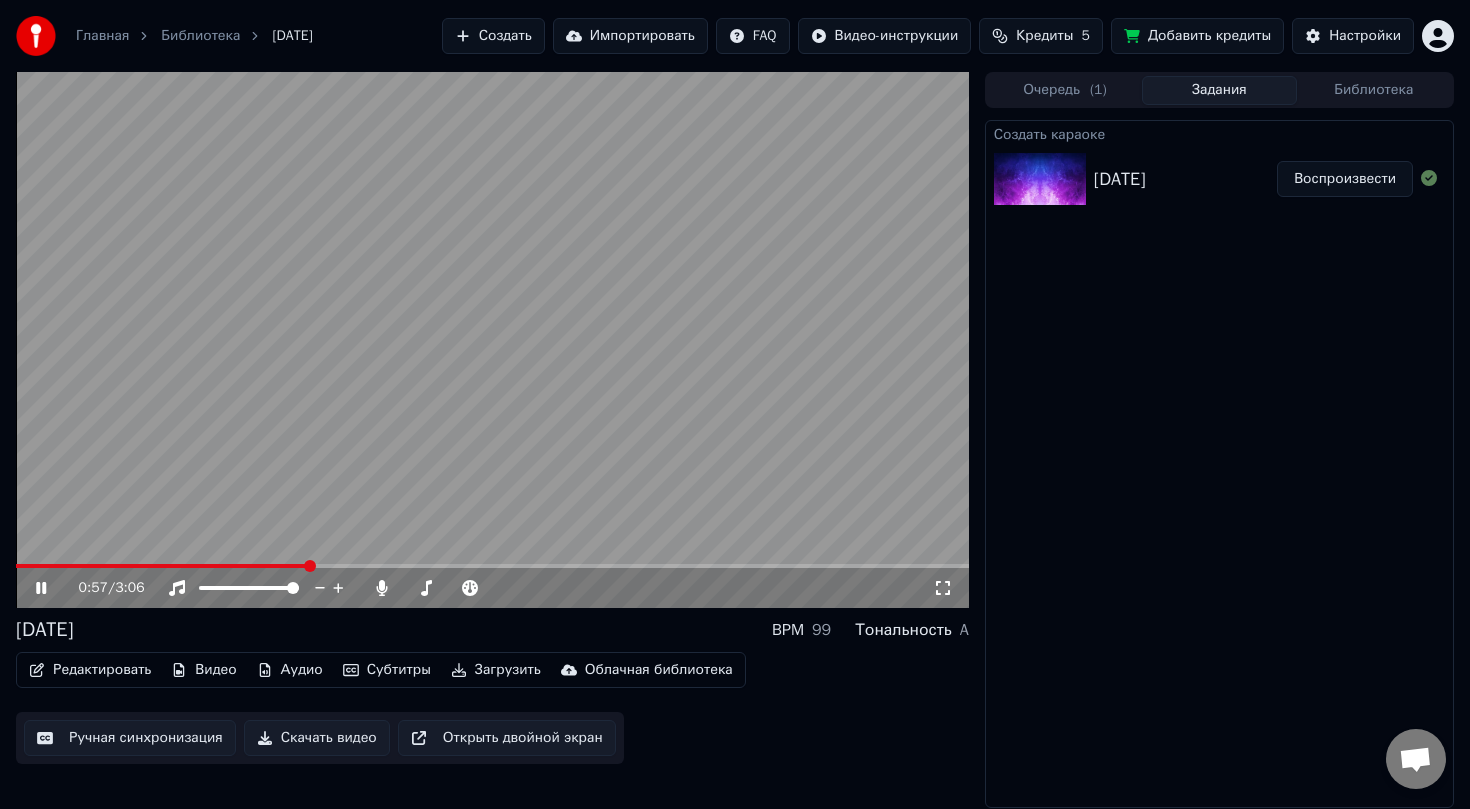 click at bounding box center [492, 566] 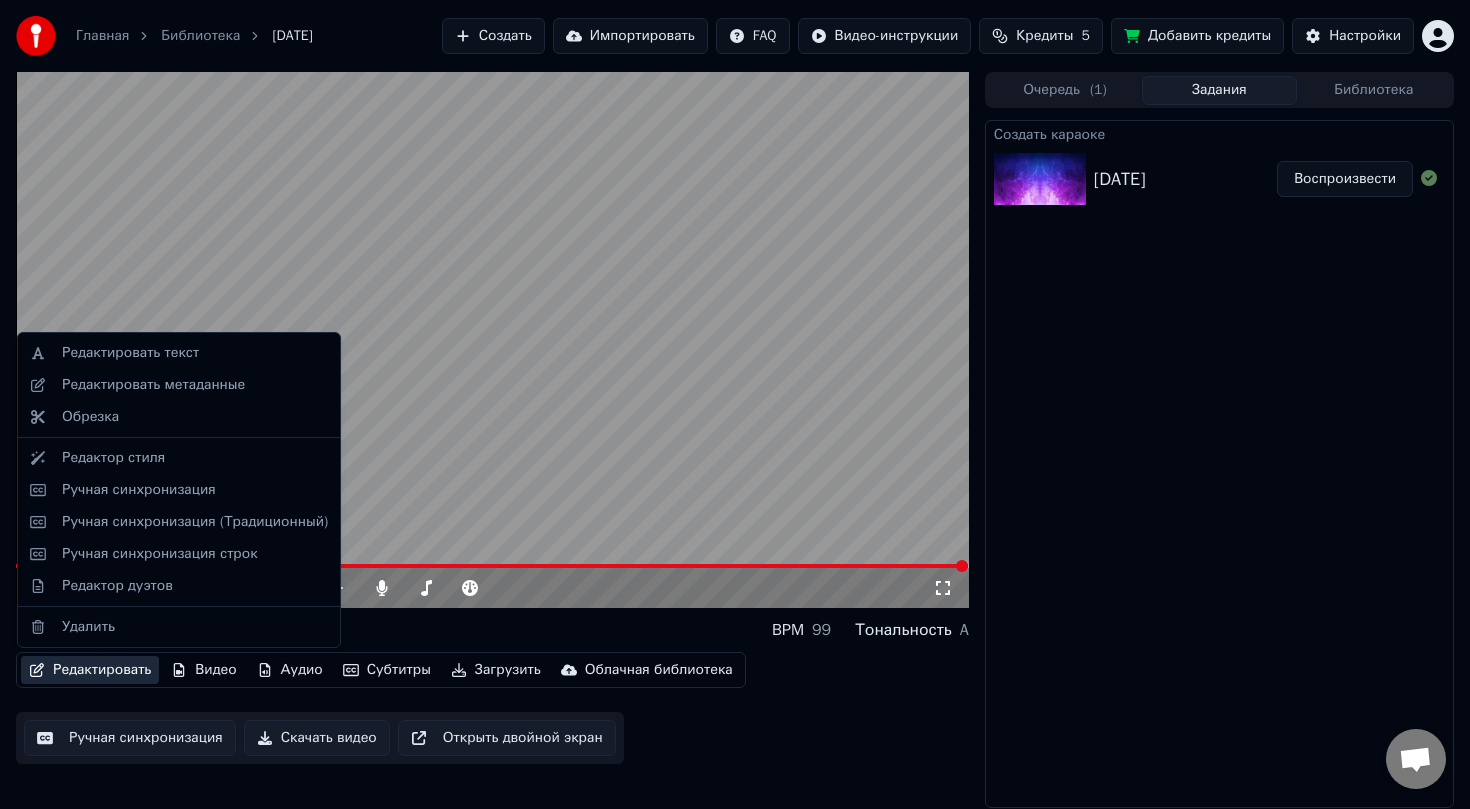 click on "Редактировать" at bounding box center (90, 670) 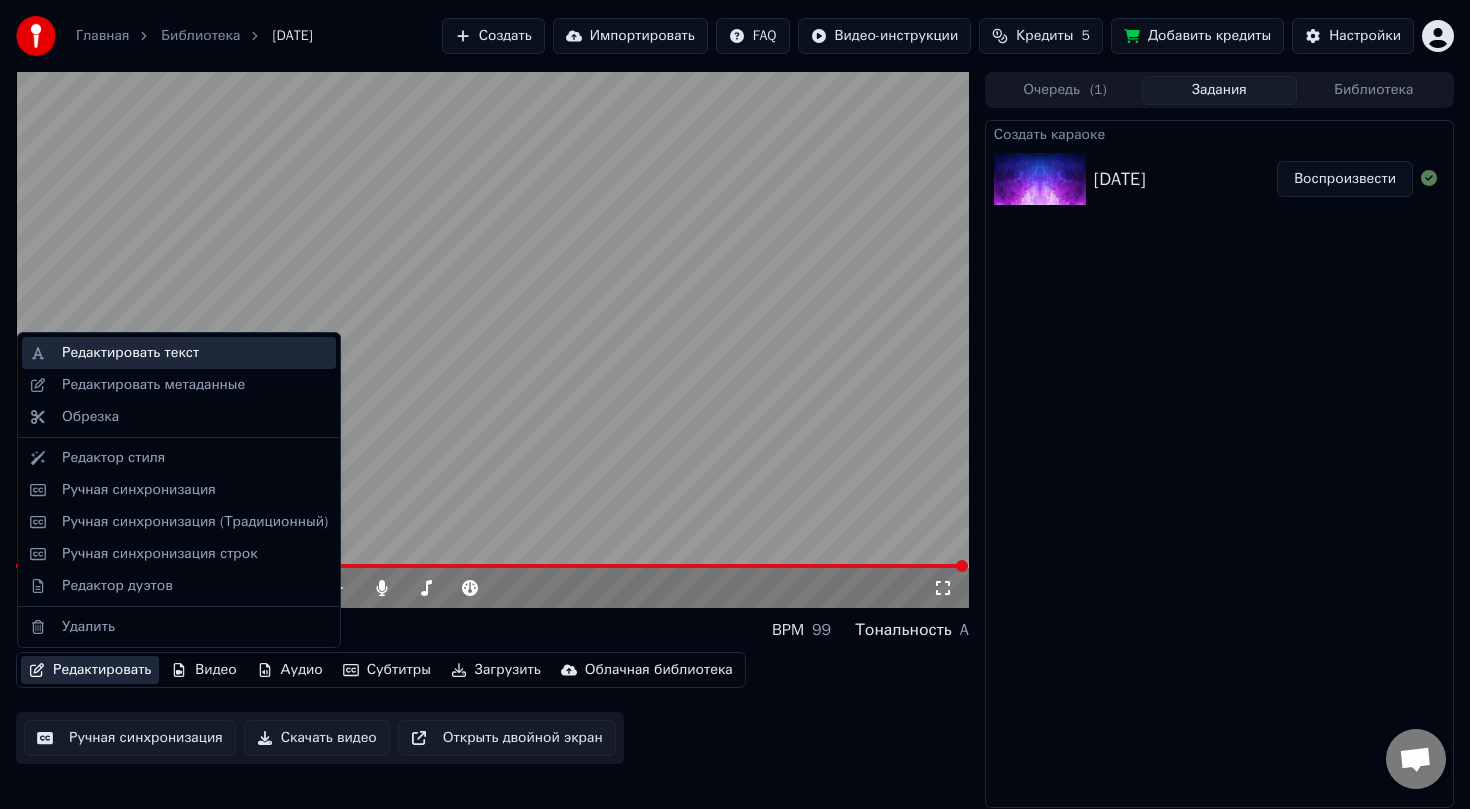 click on "Редактировать текст" at bounding box center (130, 353) 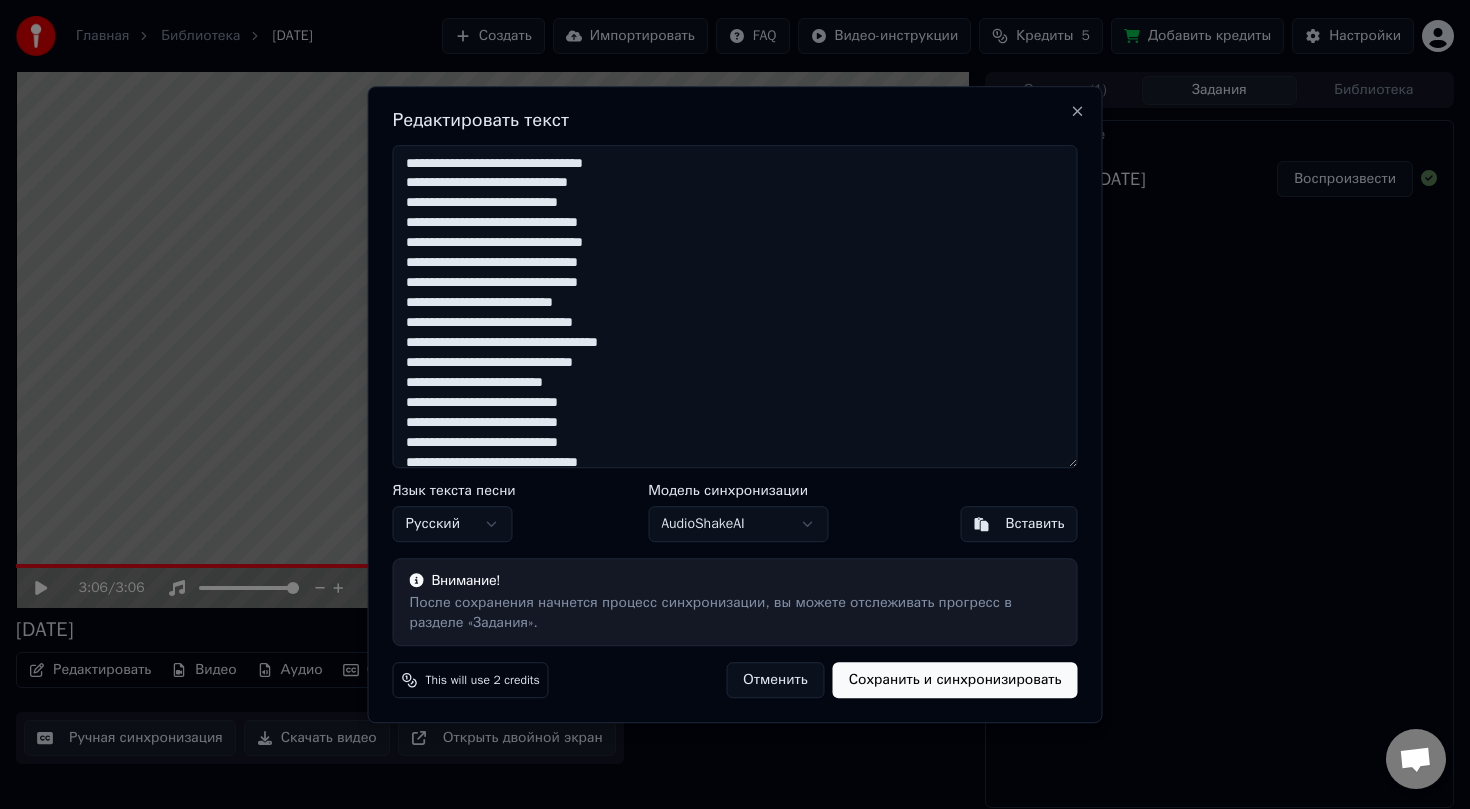 click at bounding box center [735, 307] 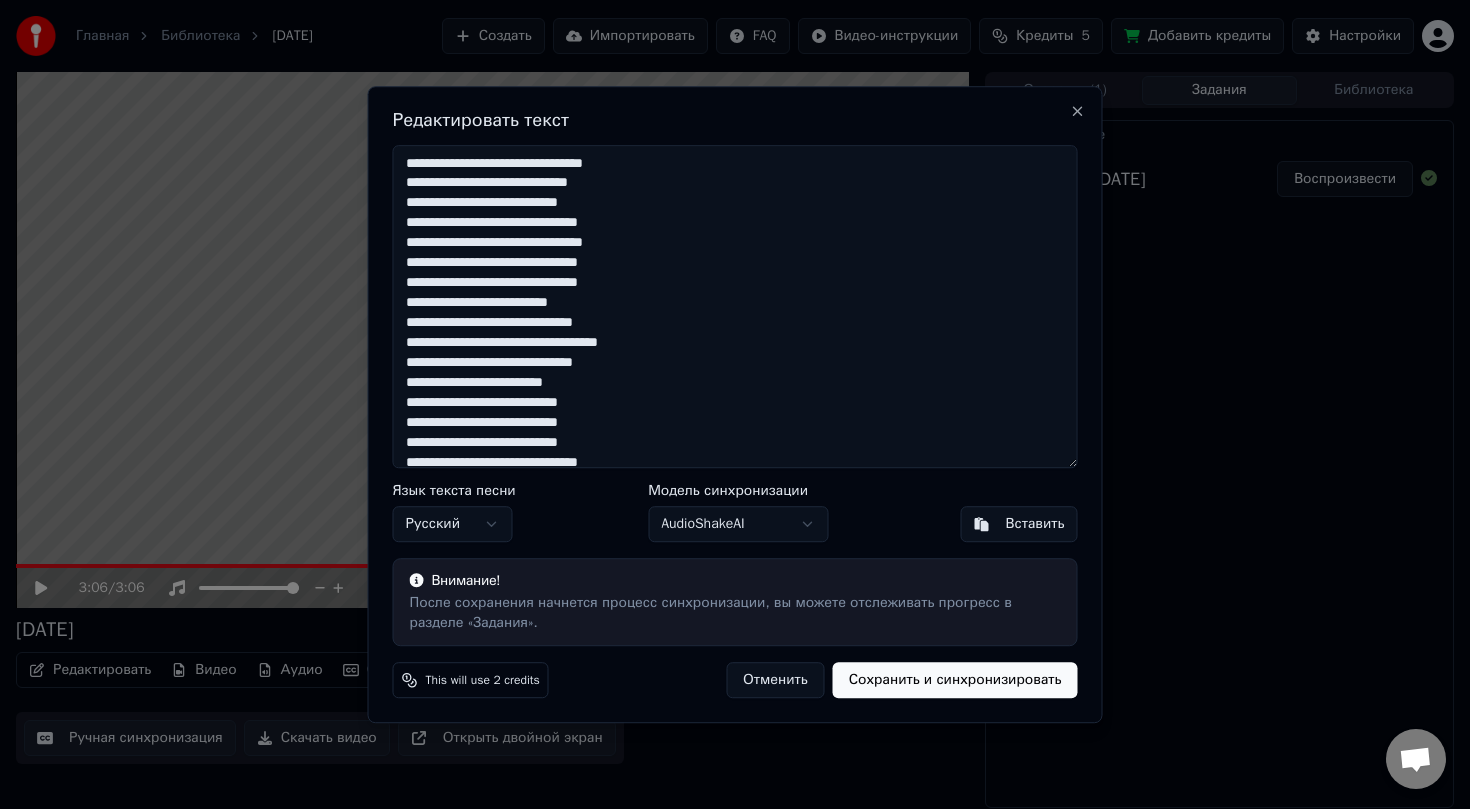 click at bounding box center (735, 307) 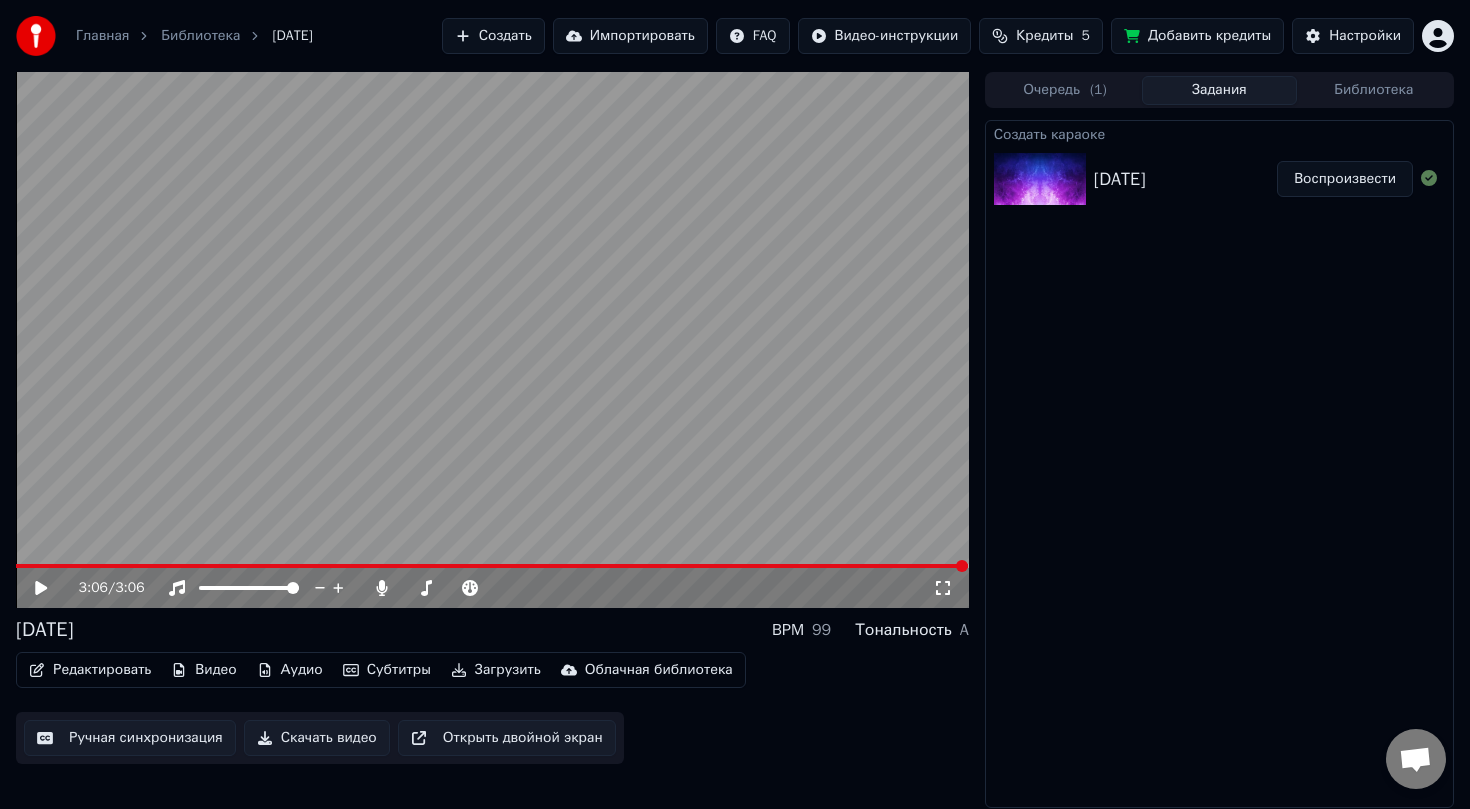 click on "Скачать видео" at bounding box center [317, 738] 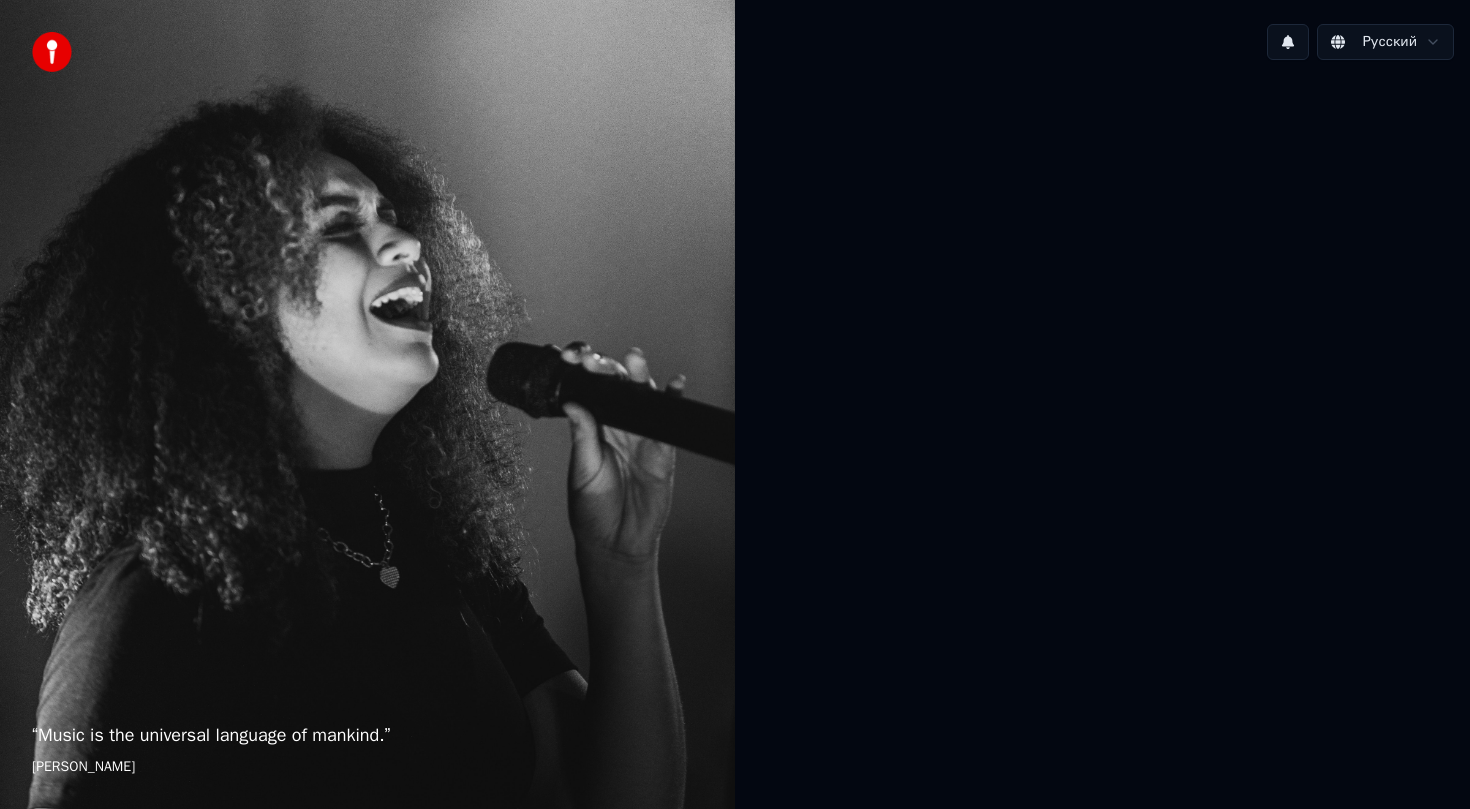 scroll, scrollTop: 0, scrollLeft: 0, axis: both 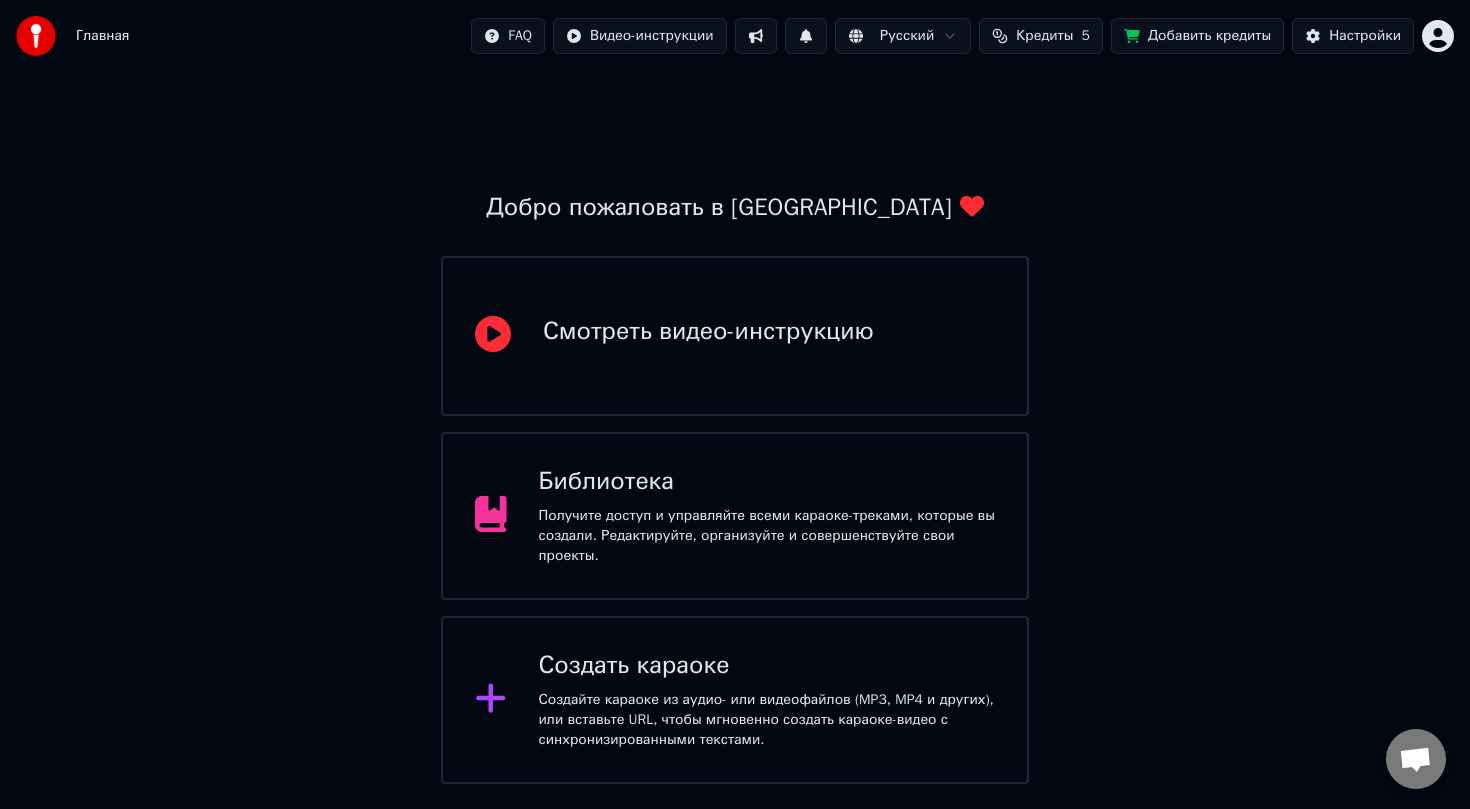 click on "Получите доступ и управляйте всеми караоке-треками, которые вы создали. Редактируйте, организуйте и совершенствуйте свои проекты." at bounding box center (767, 536) 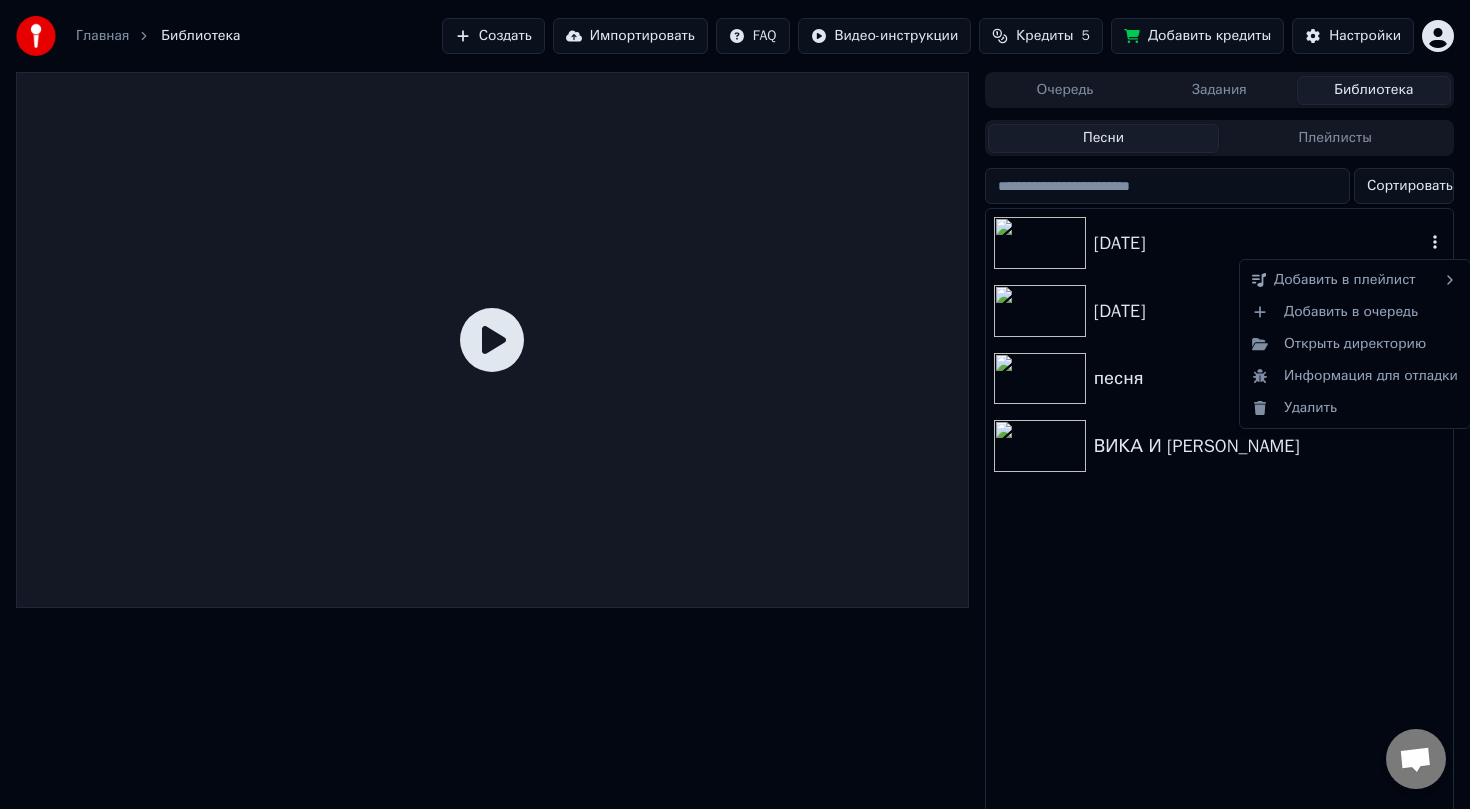click 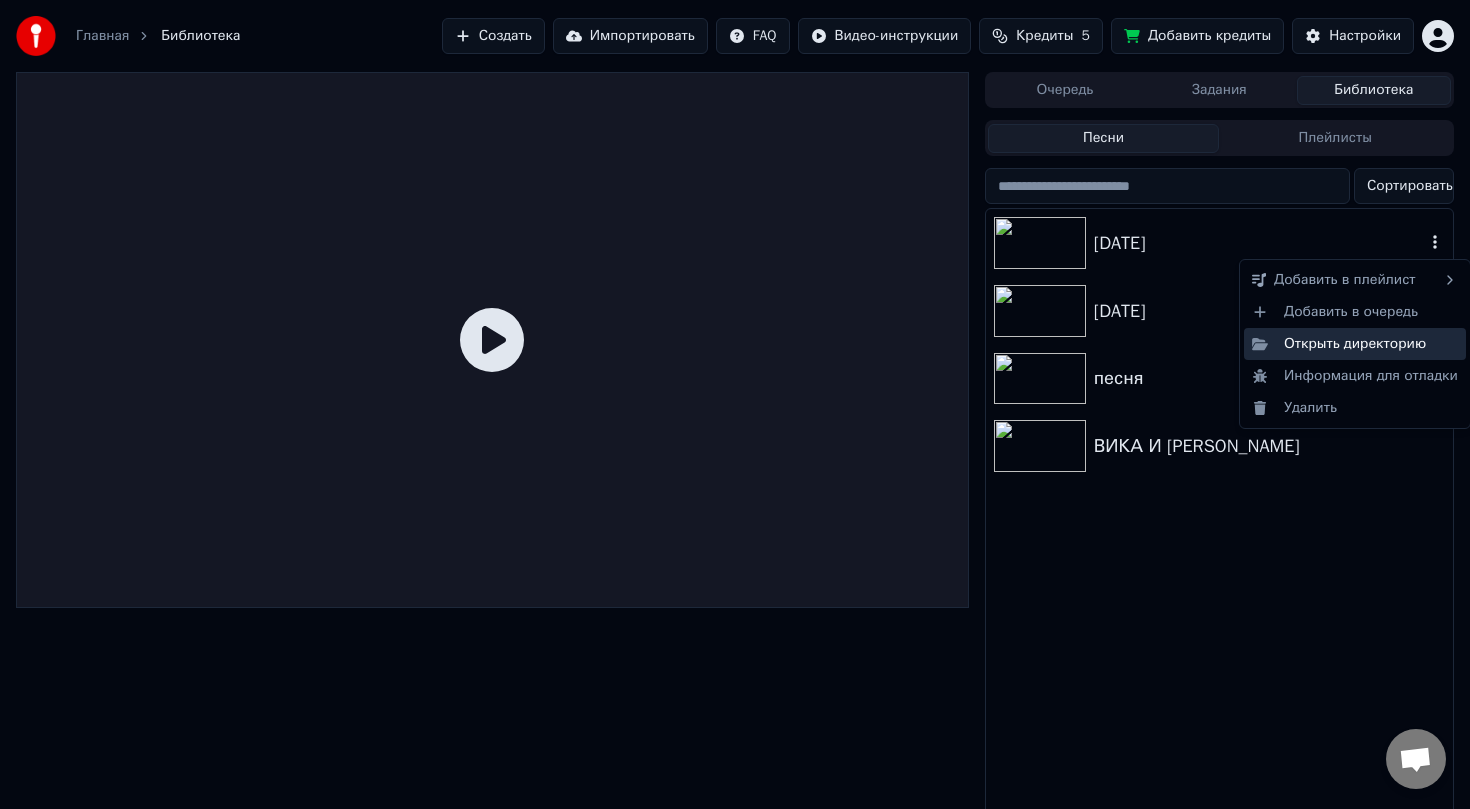 click on "Открыть директорию" at bounding box center (1355, 344) 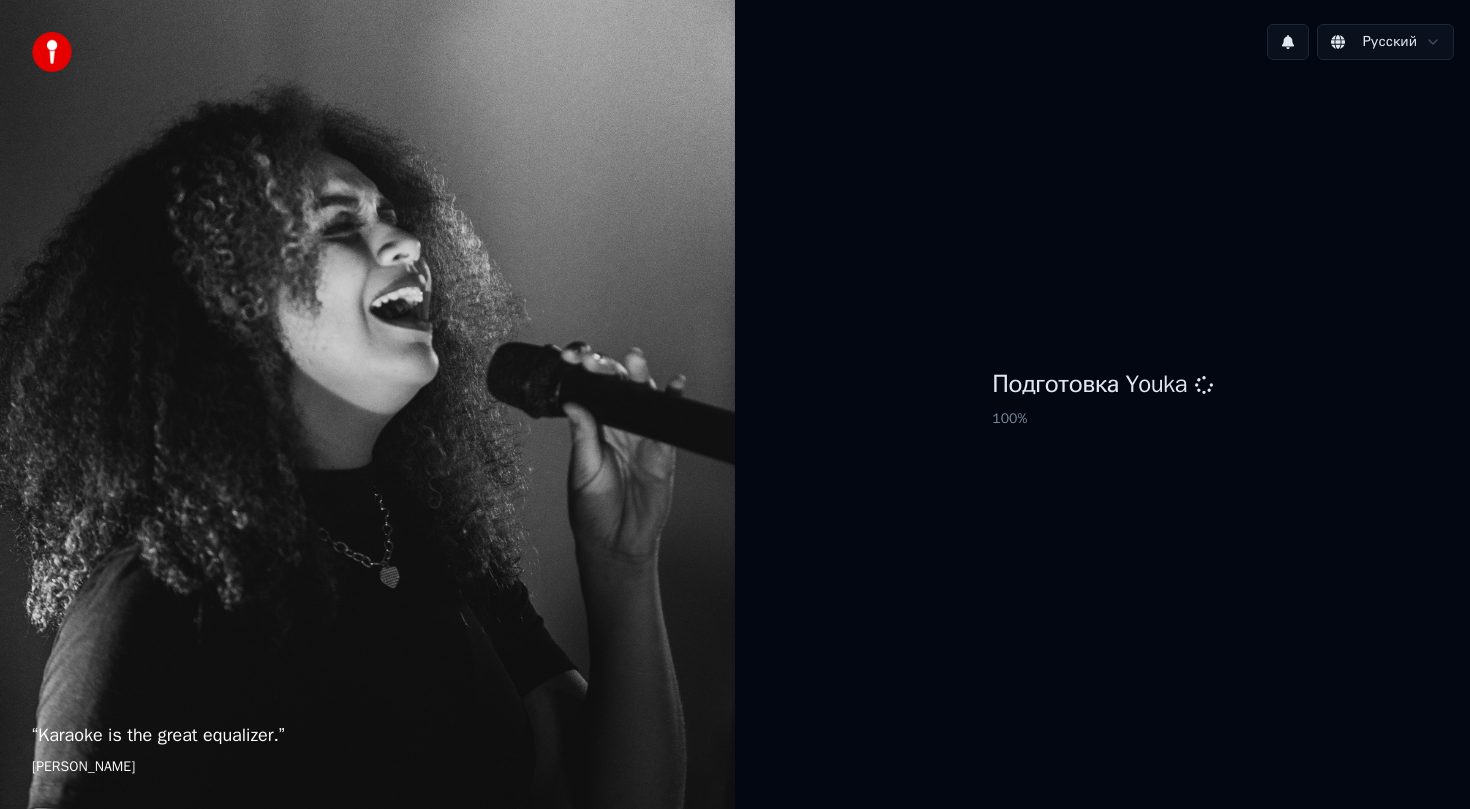 scroll, scrollTop: 0, scrollLeft: 0, axis: both 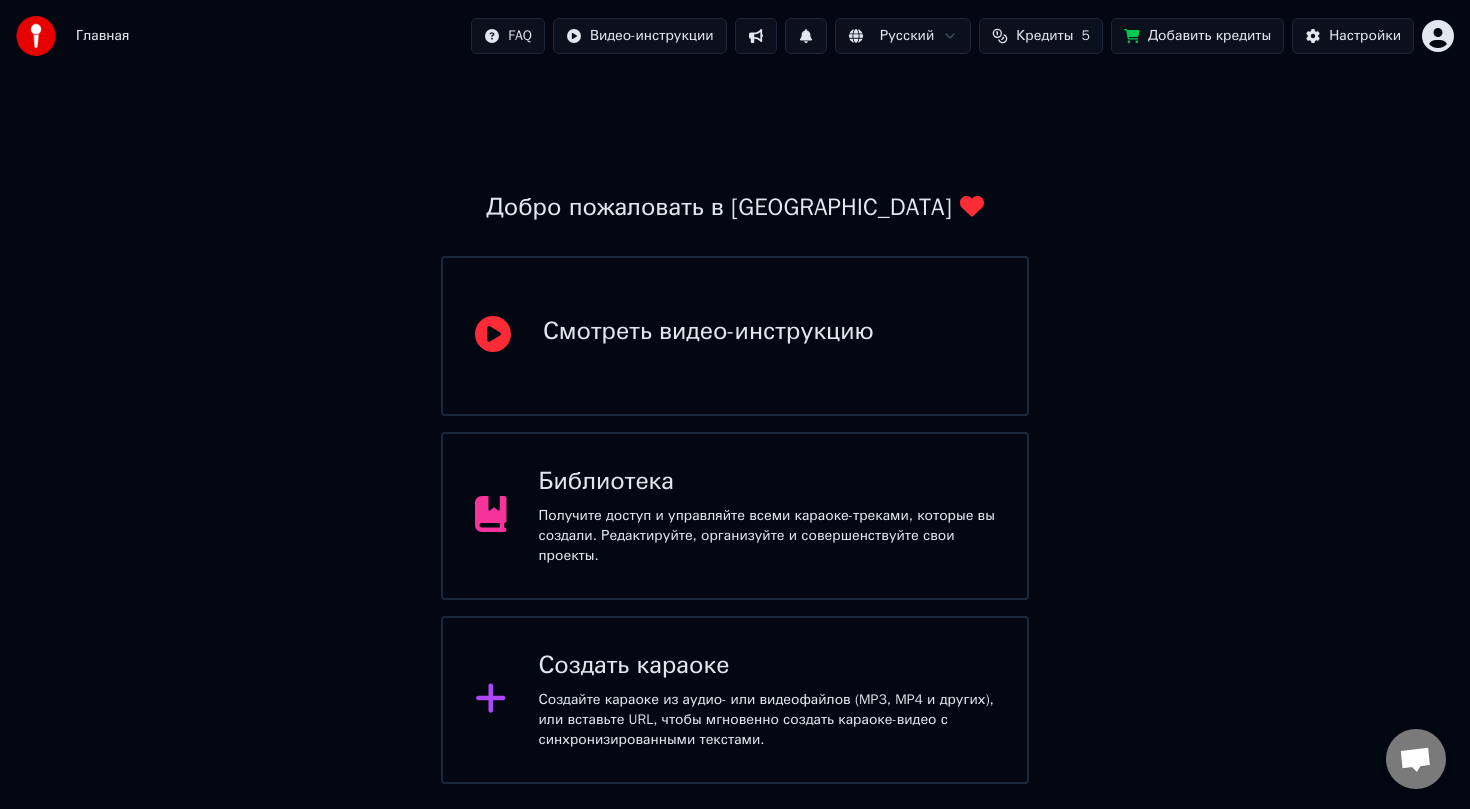 click on "Получите доступ и управляйте всеми караоке-треками, которые вы создали. Редактируйте, организуйте и совершенствуйте свои проекты." at bounding box center [767, 536] 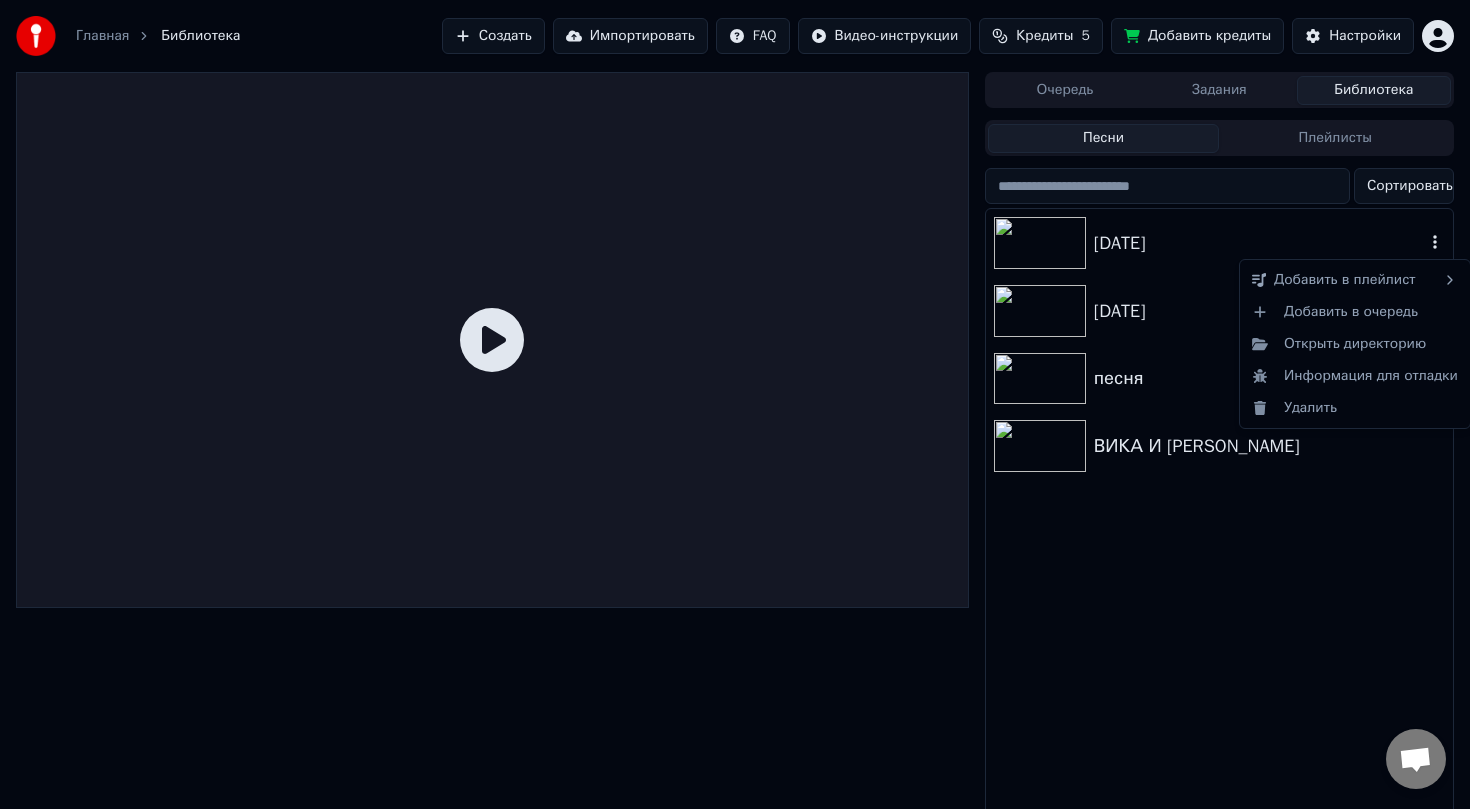 click 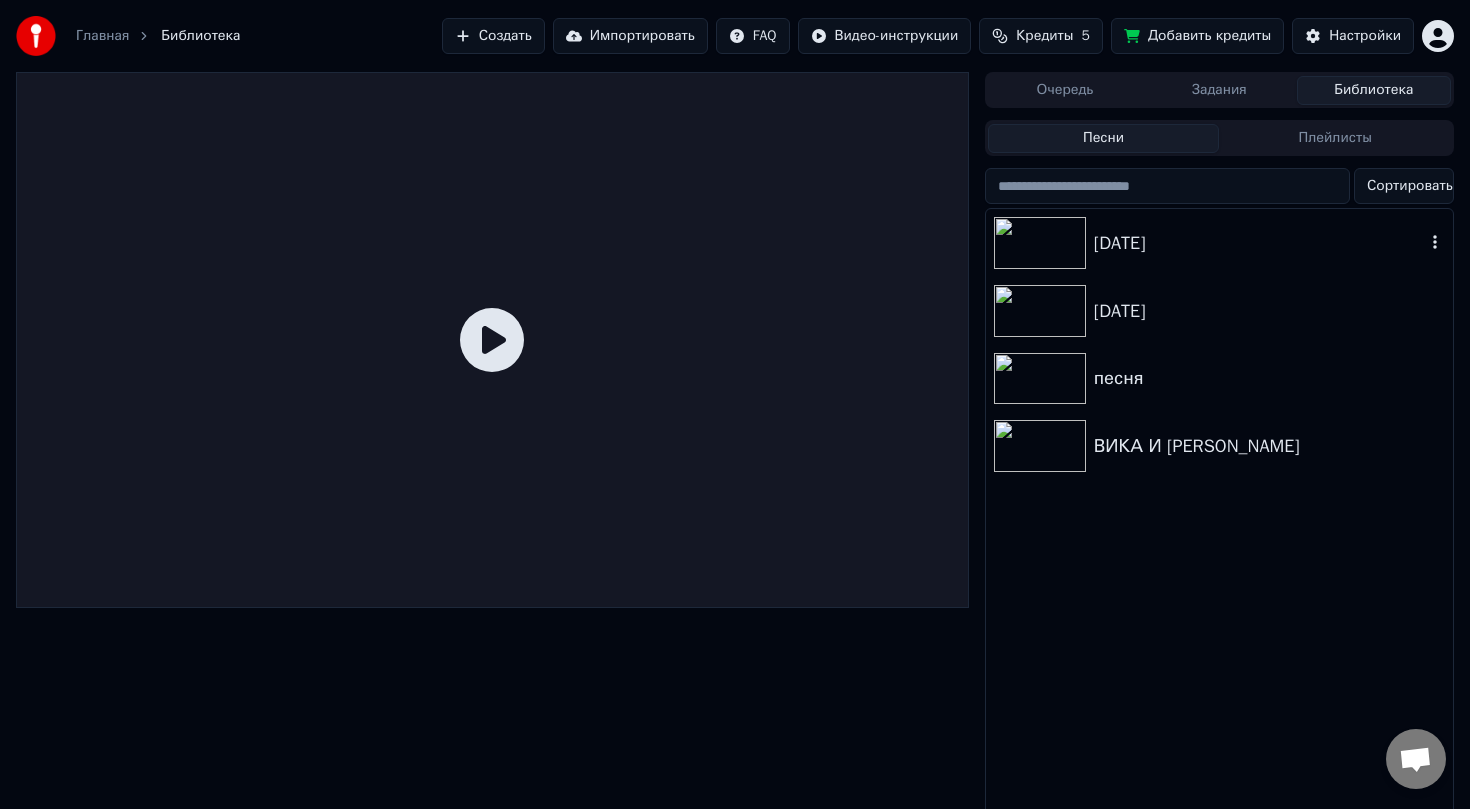 click at bounding box center [1040, 243] 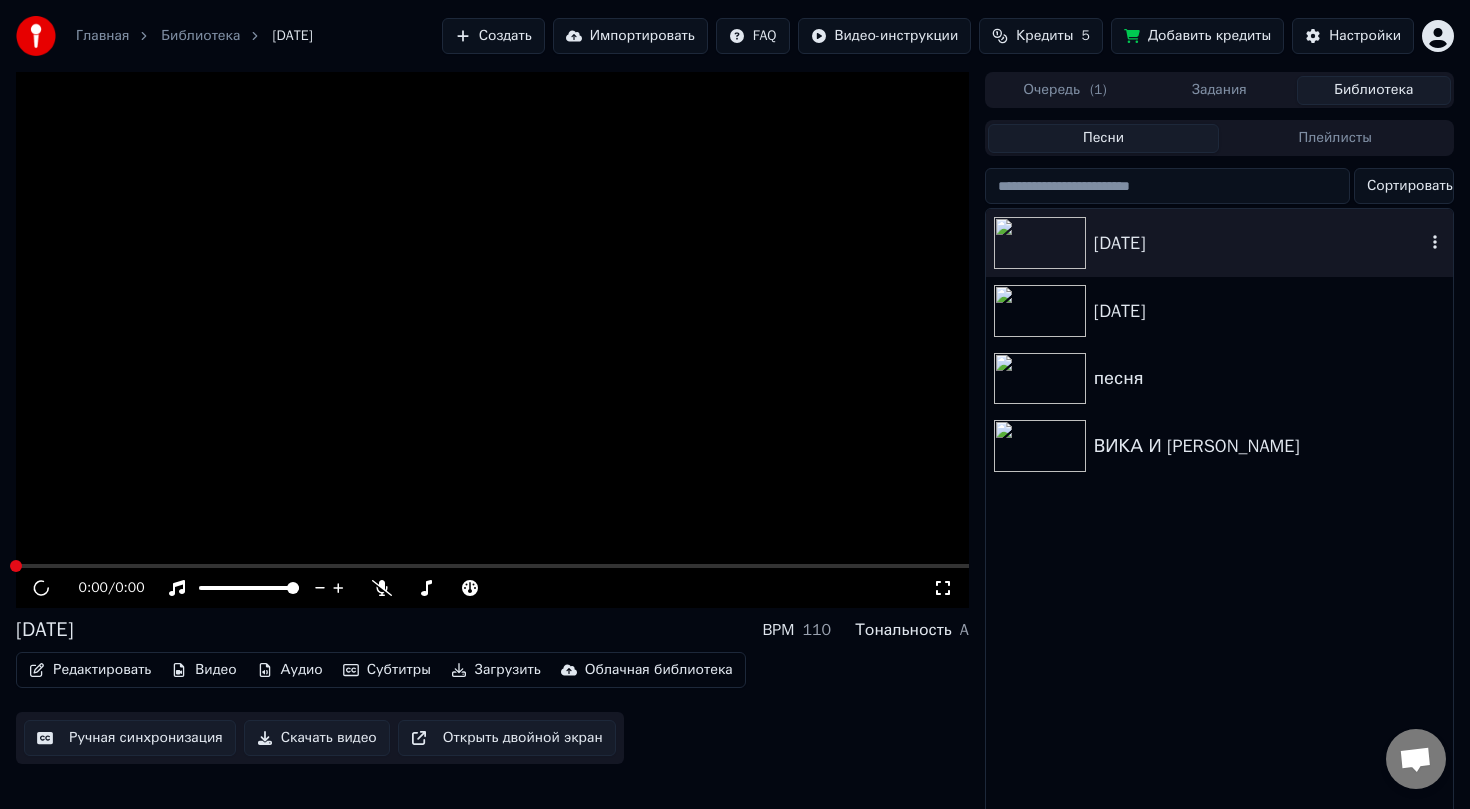 click at bounding box center (1040, 243) 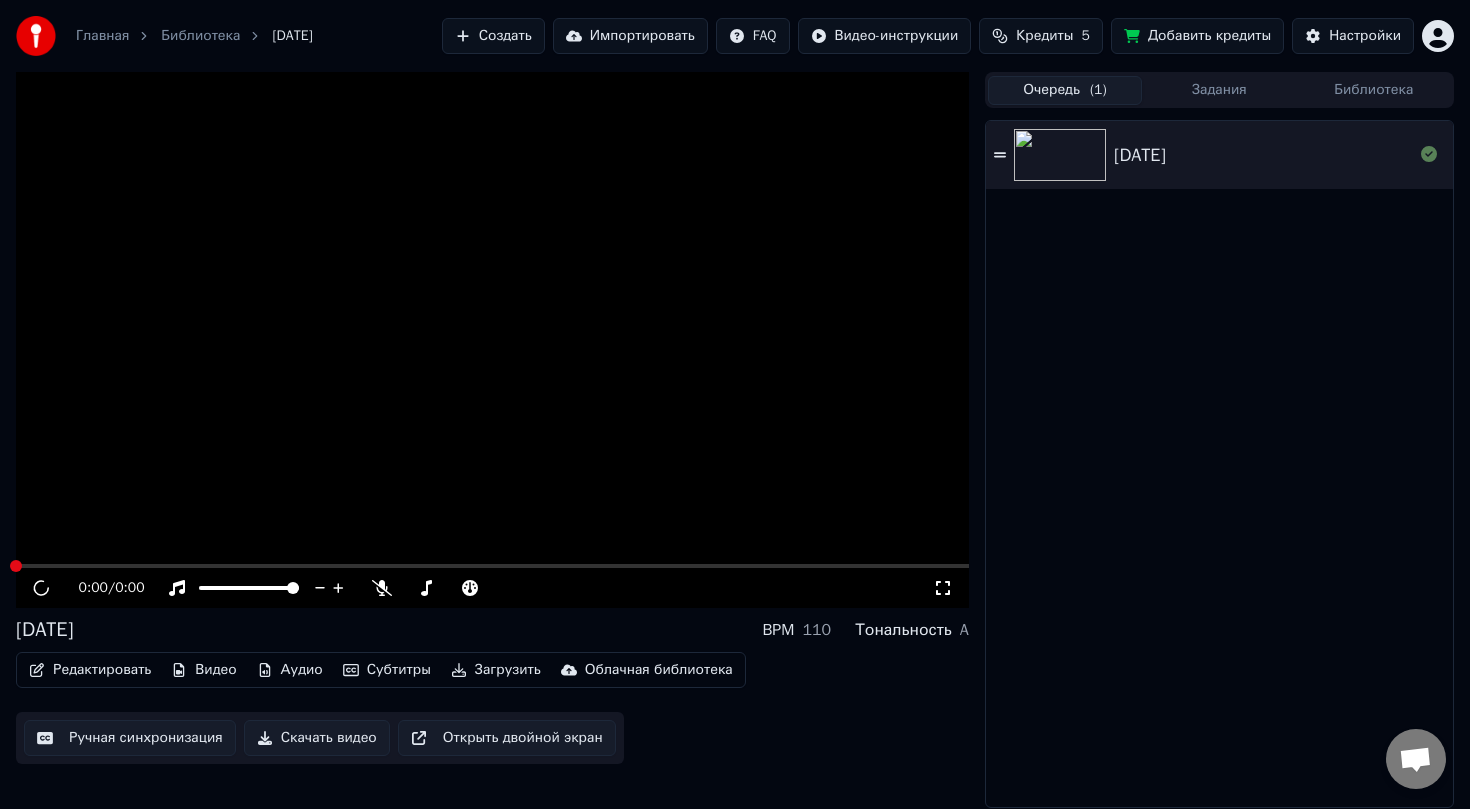 click on "Очередь ( 1 )" at bounding box center (1065, 90) 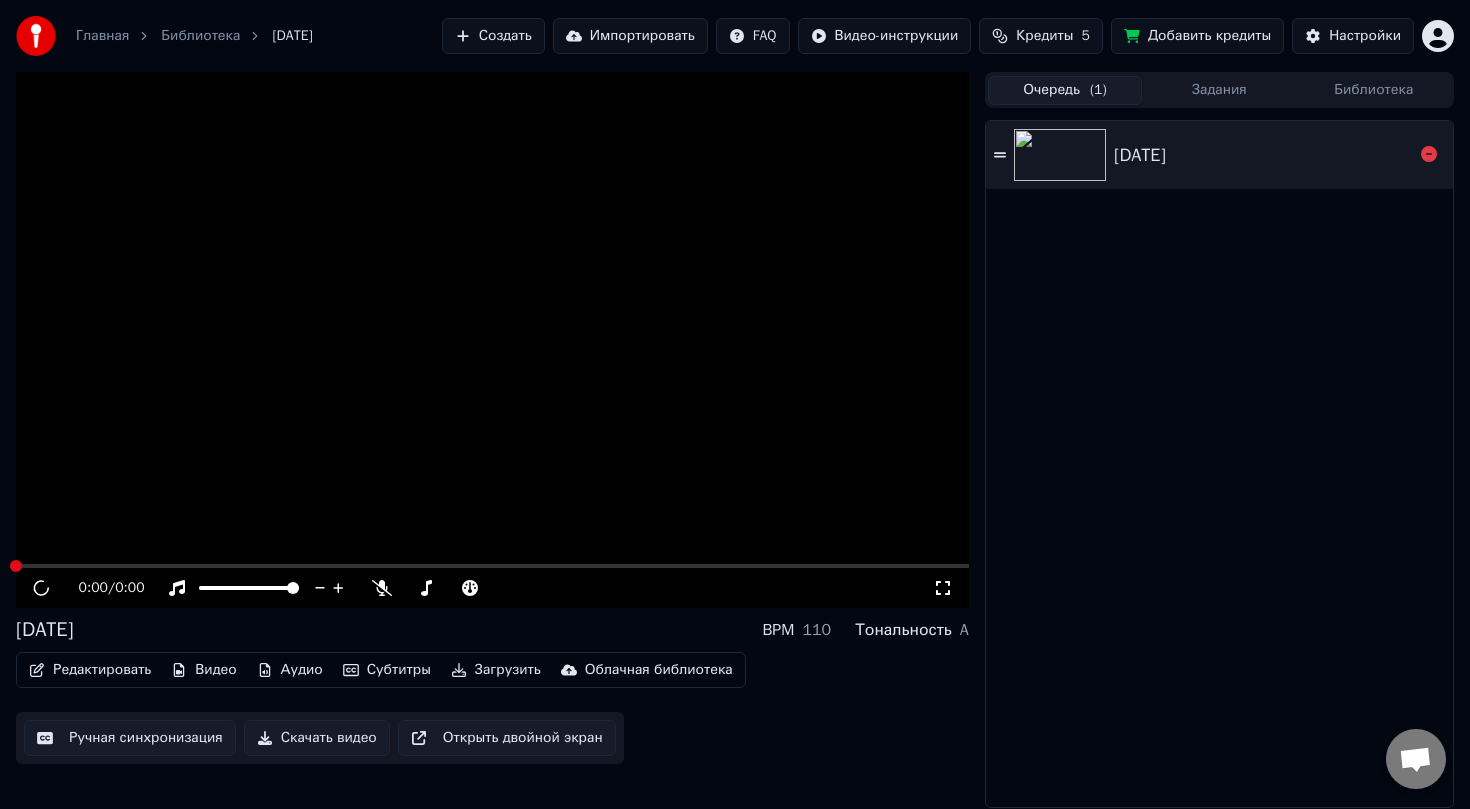 click on "[DATE]" at bounding box center (1263, 155) 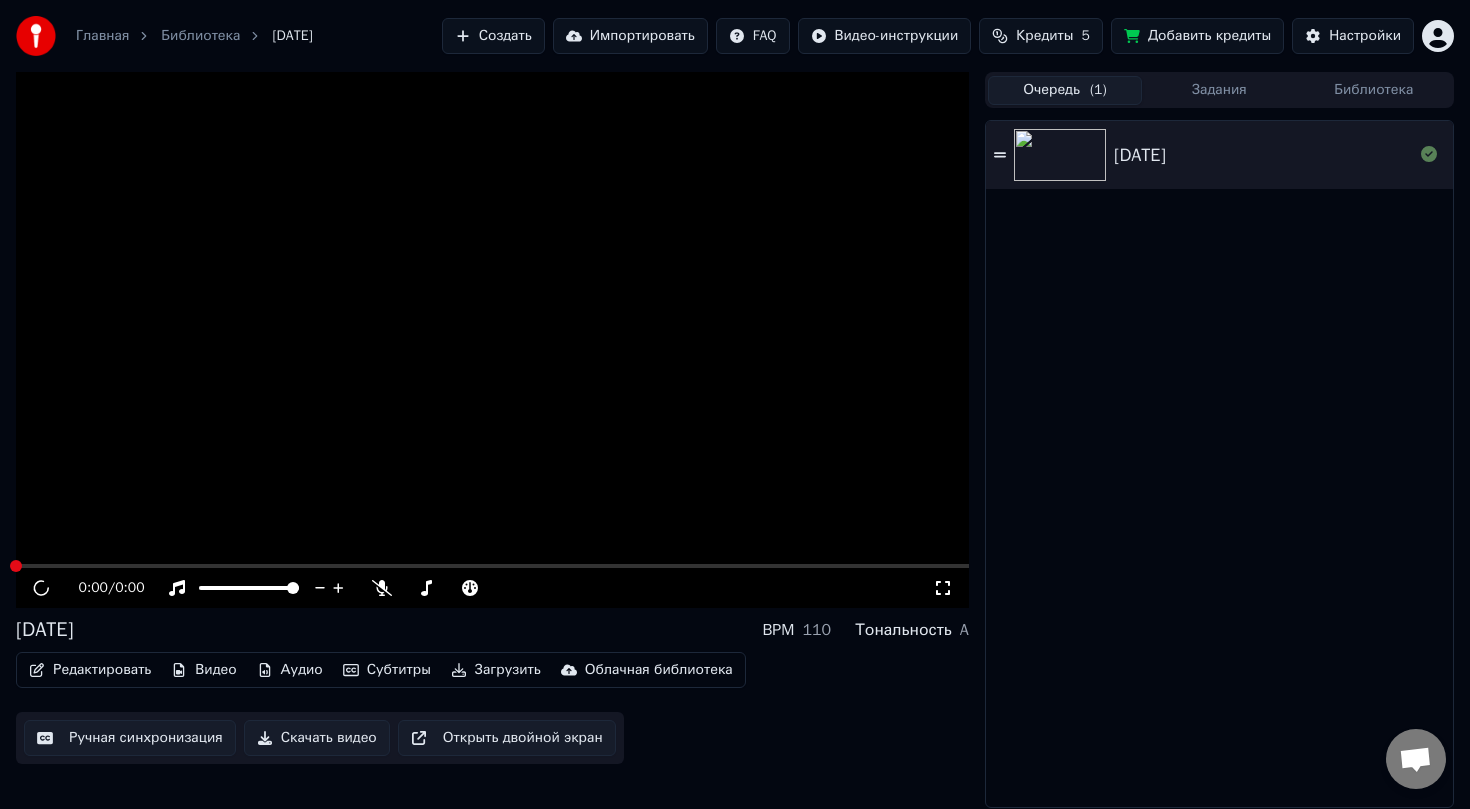 click on "Задания" at bounding box center [1219, 90] 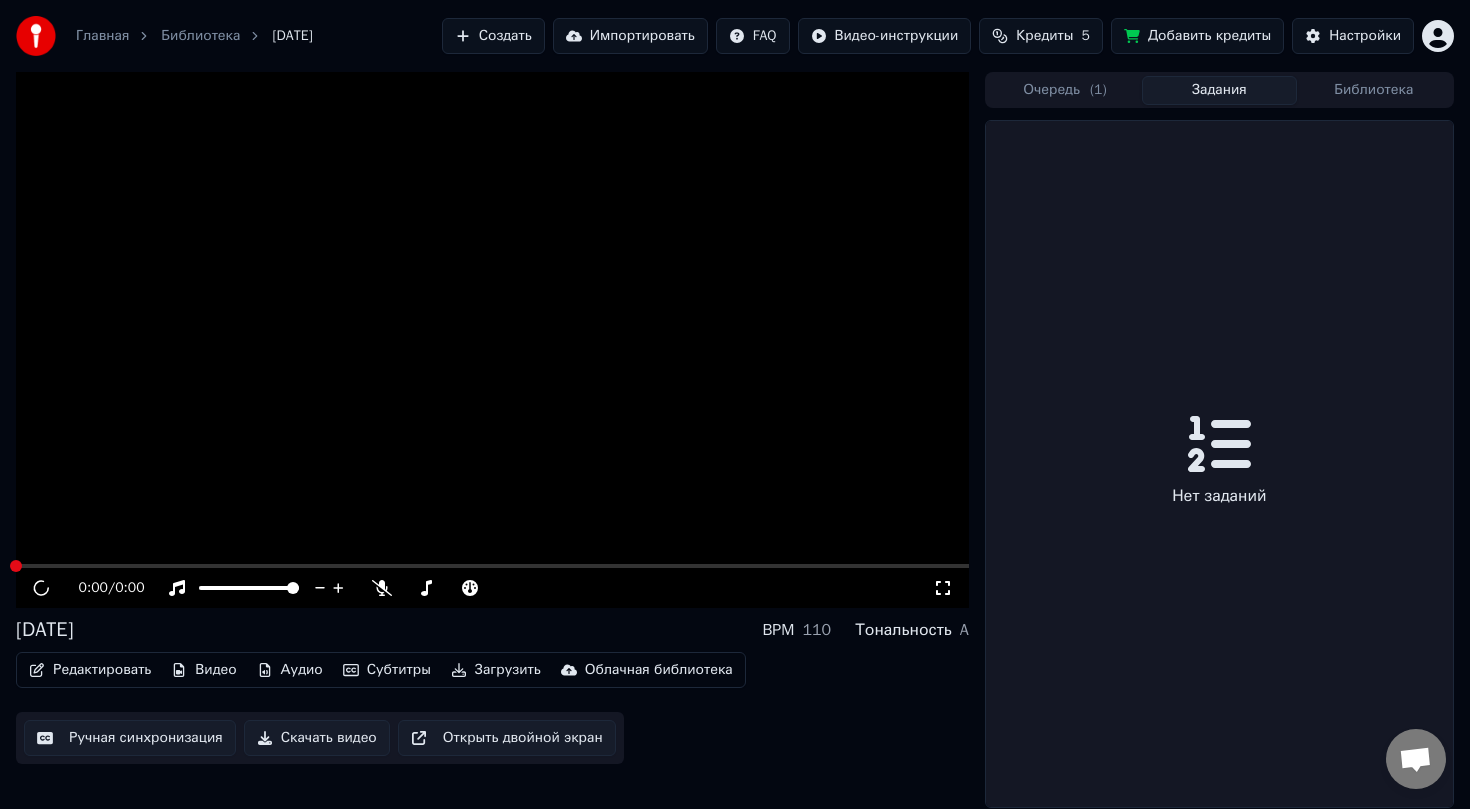 click on "Очередь ( 1 )" at bounding box center [1065, 90] 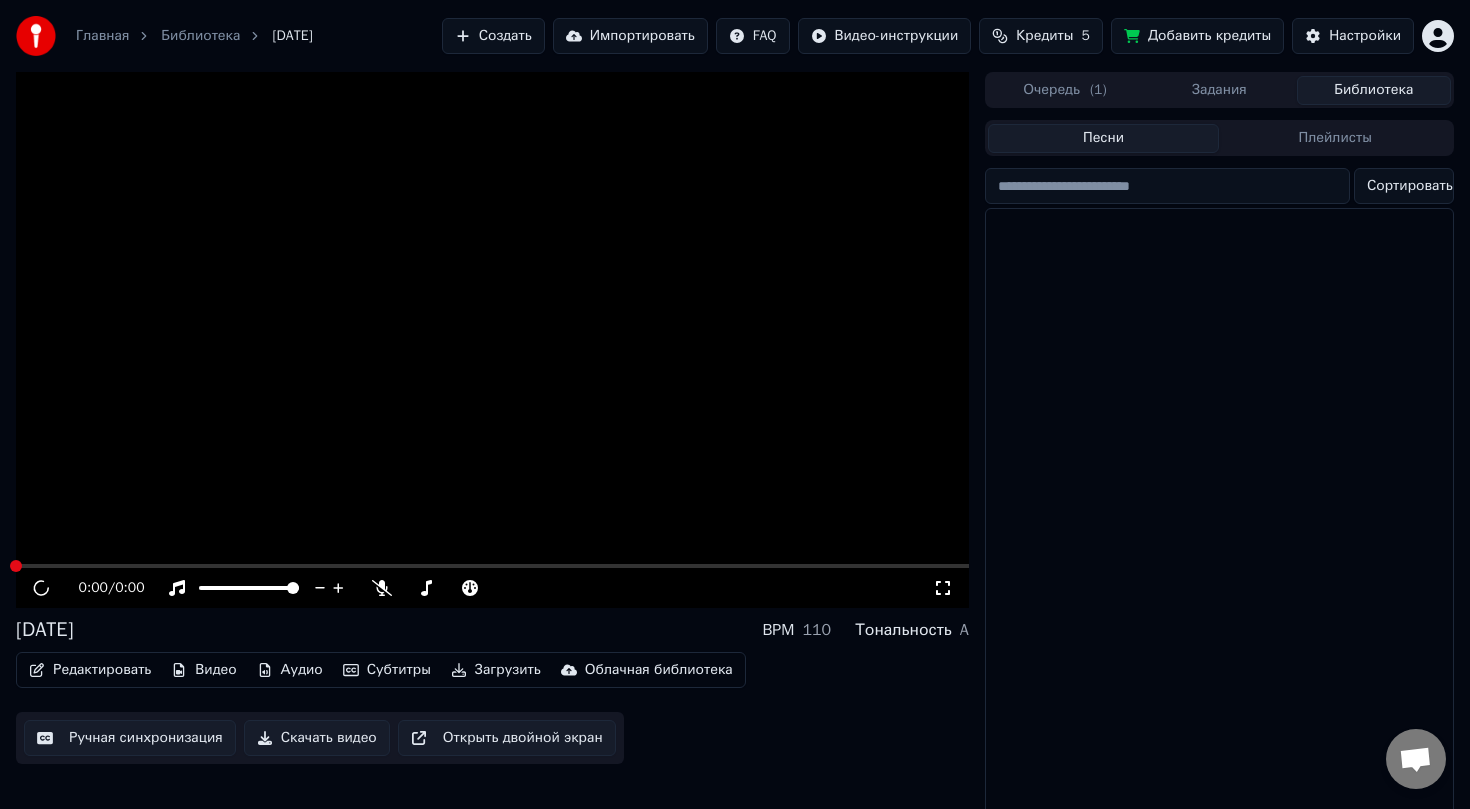 click on "Библиотека" at bounding box center [1374, 90] 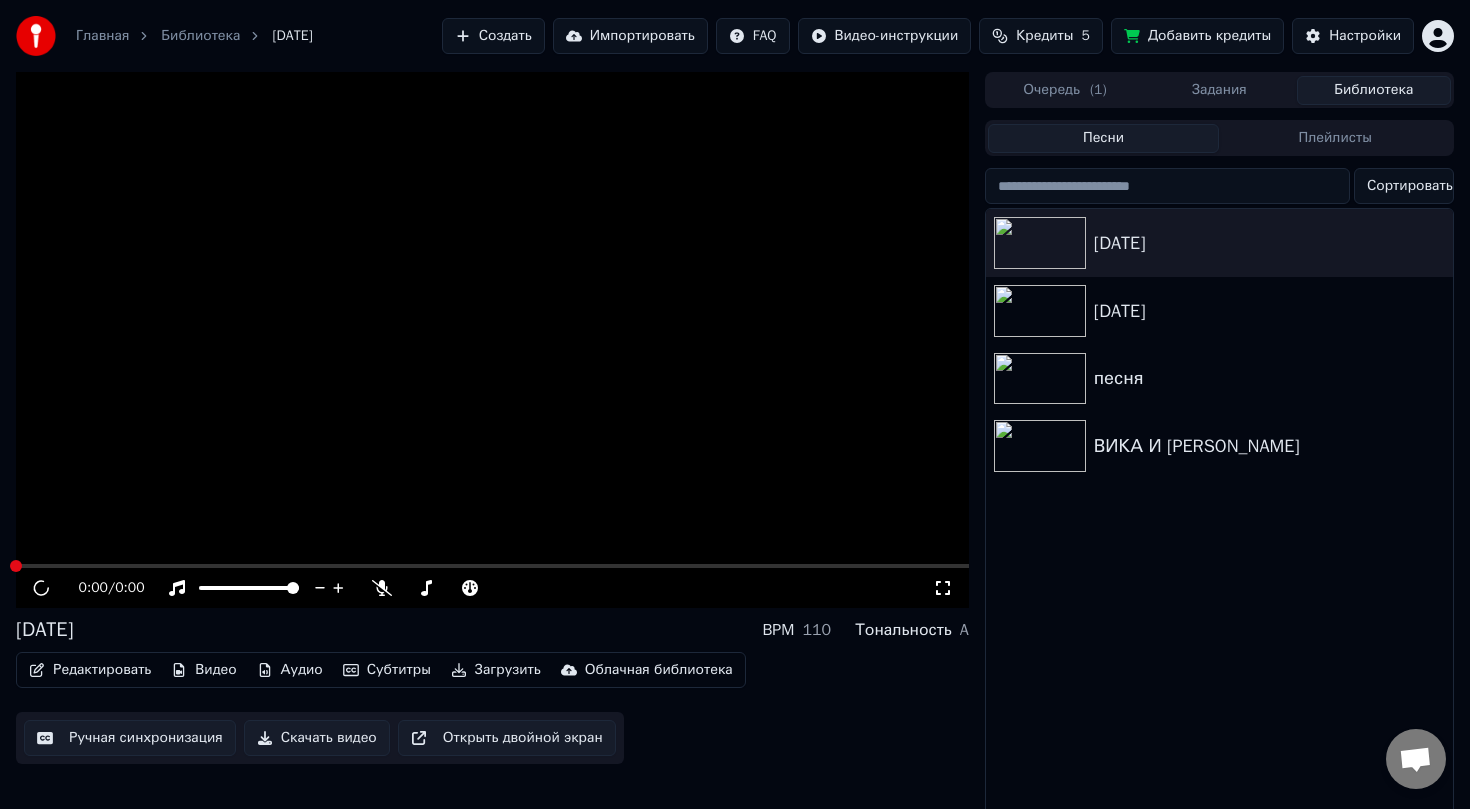 click on "Плейлисты" at bounding box center (1335, 138) 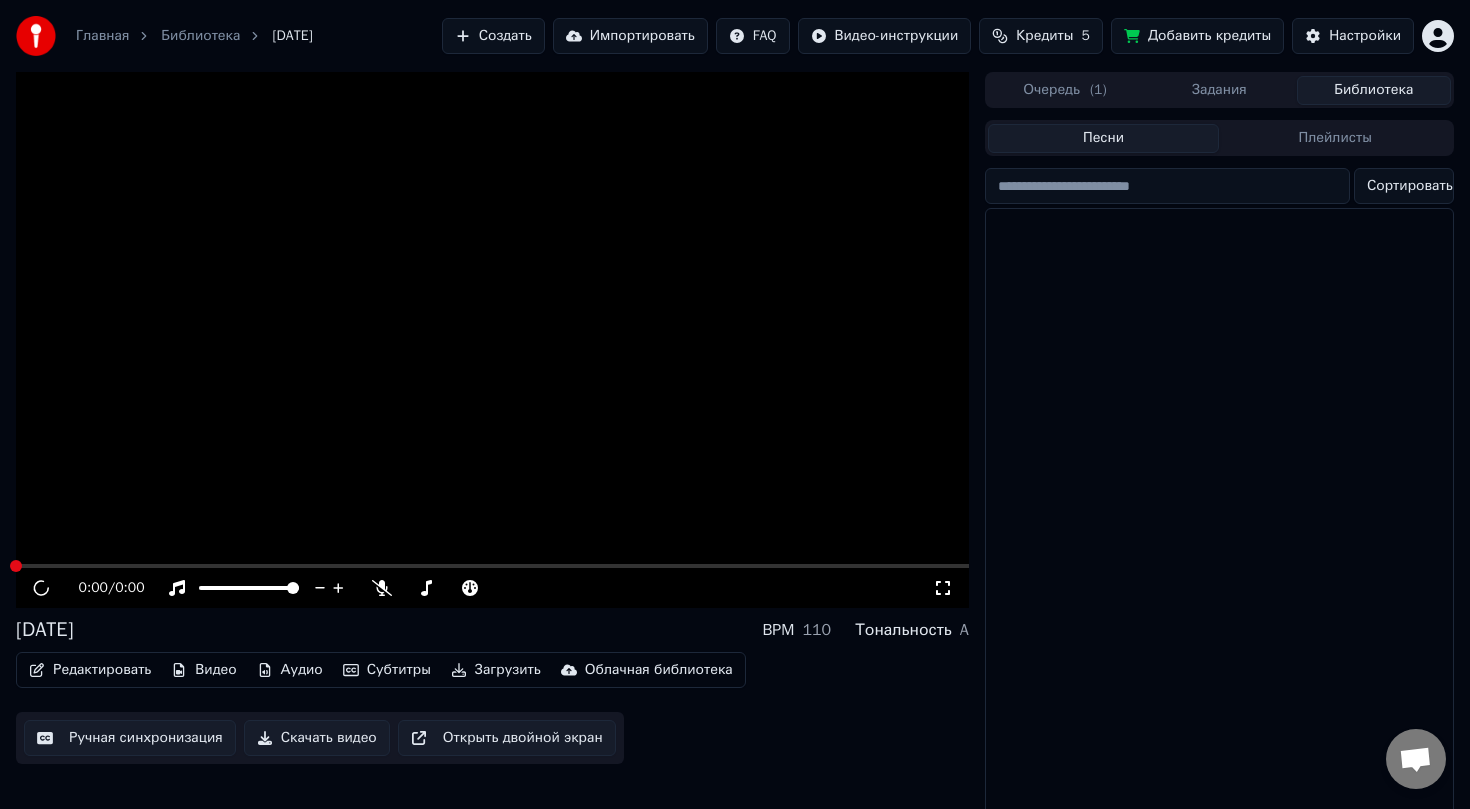 click on "Песни" at bounding box center [1104, 138] 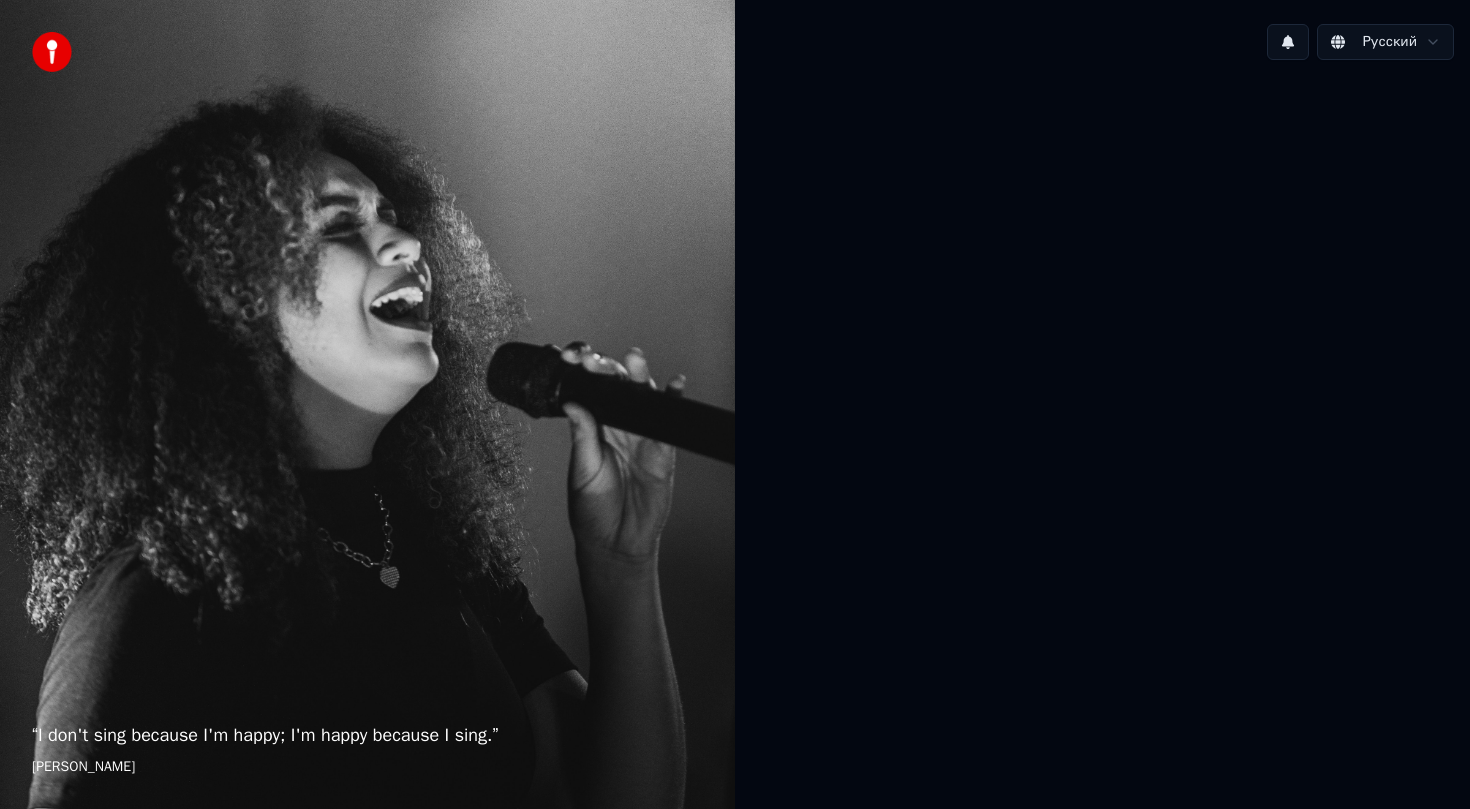 scroll, scrollTop: 0, scrollLeft: 0, axis: both 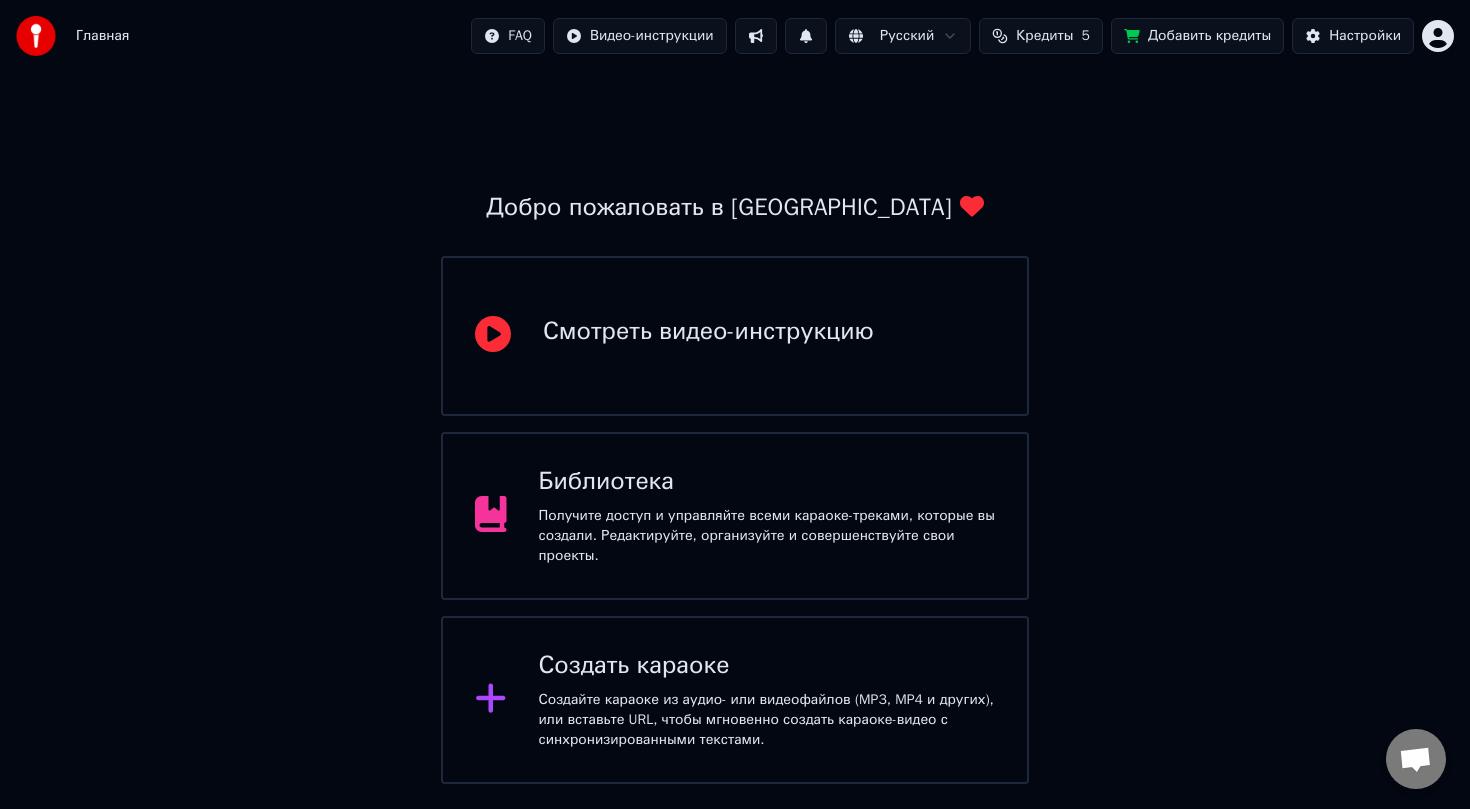 click on "Получите доступ и управляйте всеми караоке-треками, которые вы создали. Редактируйте, организуйте и совершенствуйте свои проекты." at bounding box center (767, 536) 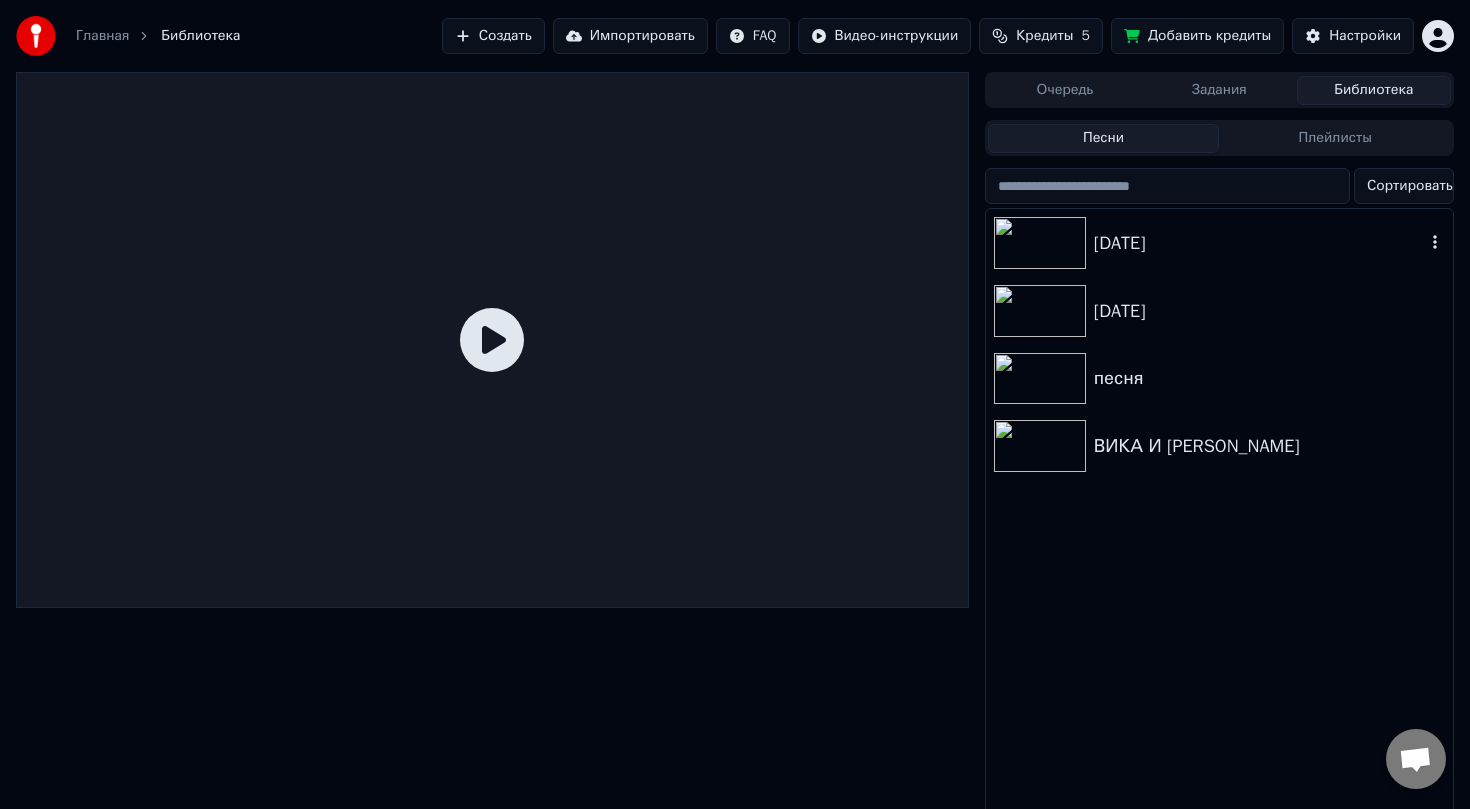 click at bounding box center [1040, 243] 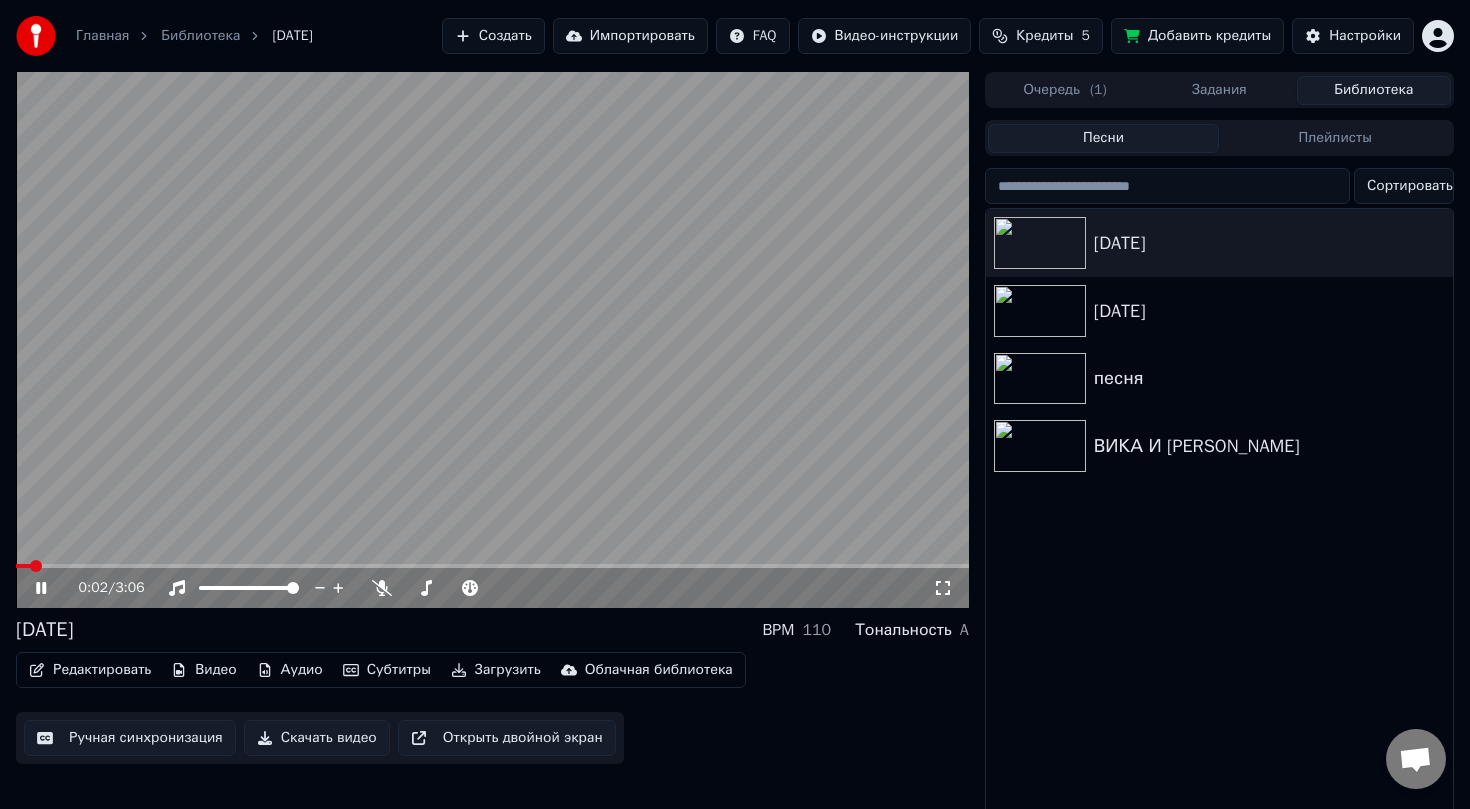 click 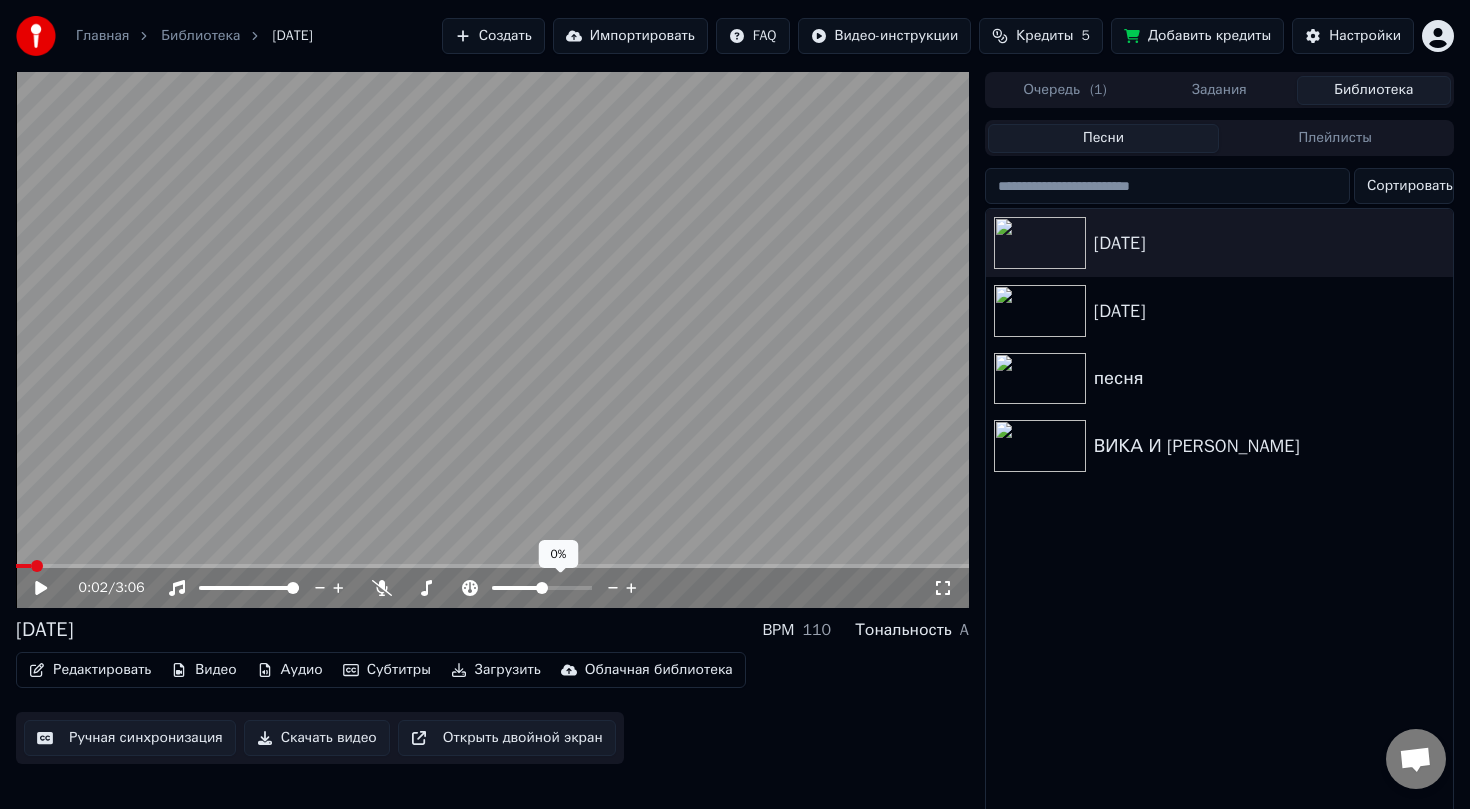 click 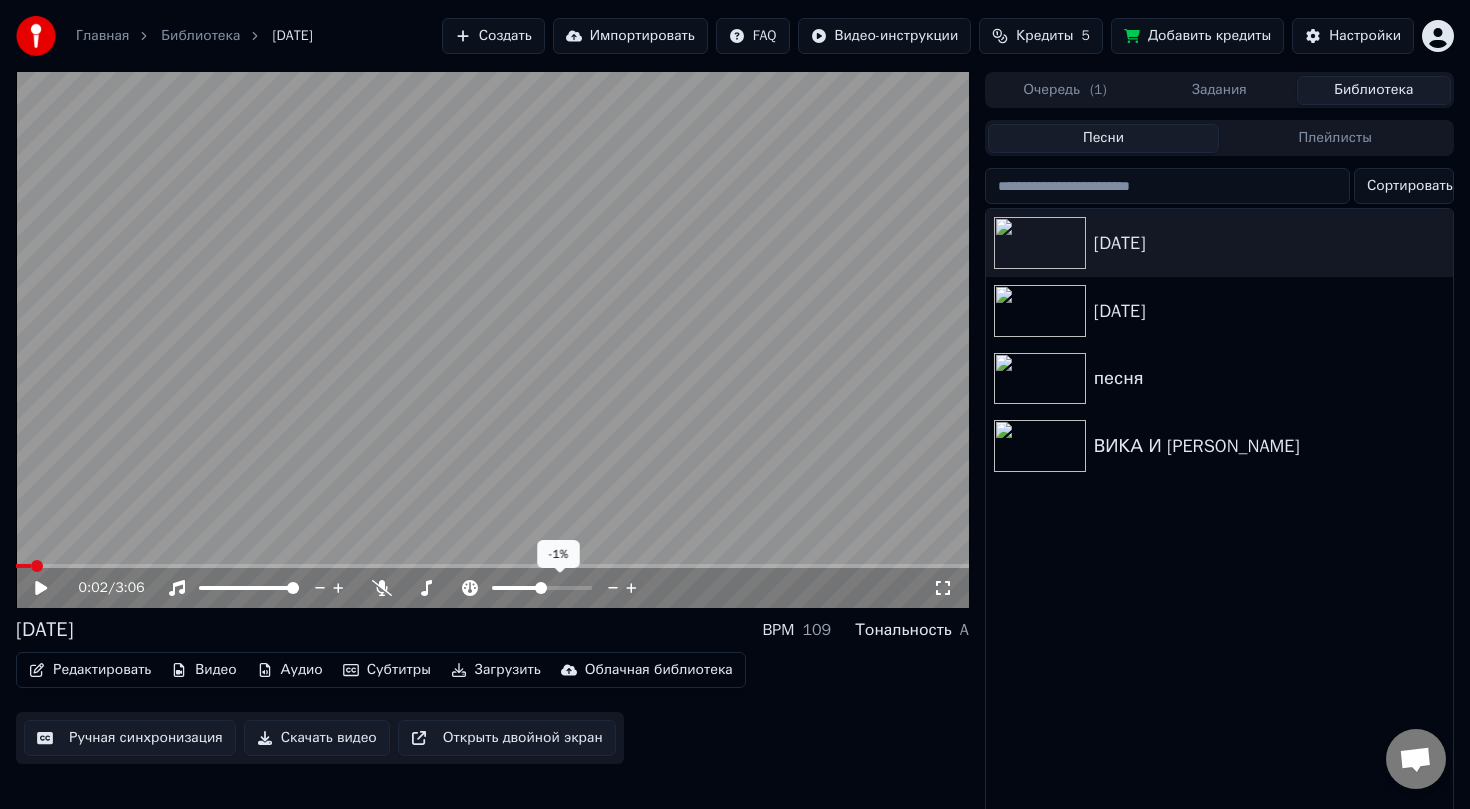 click 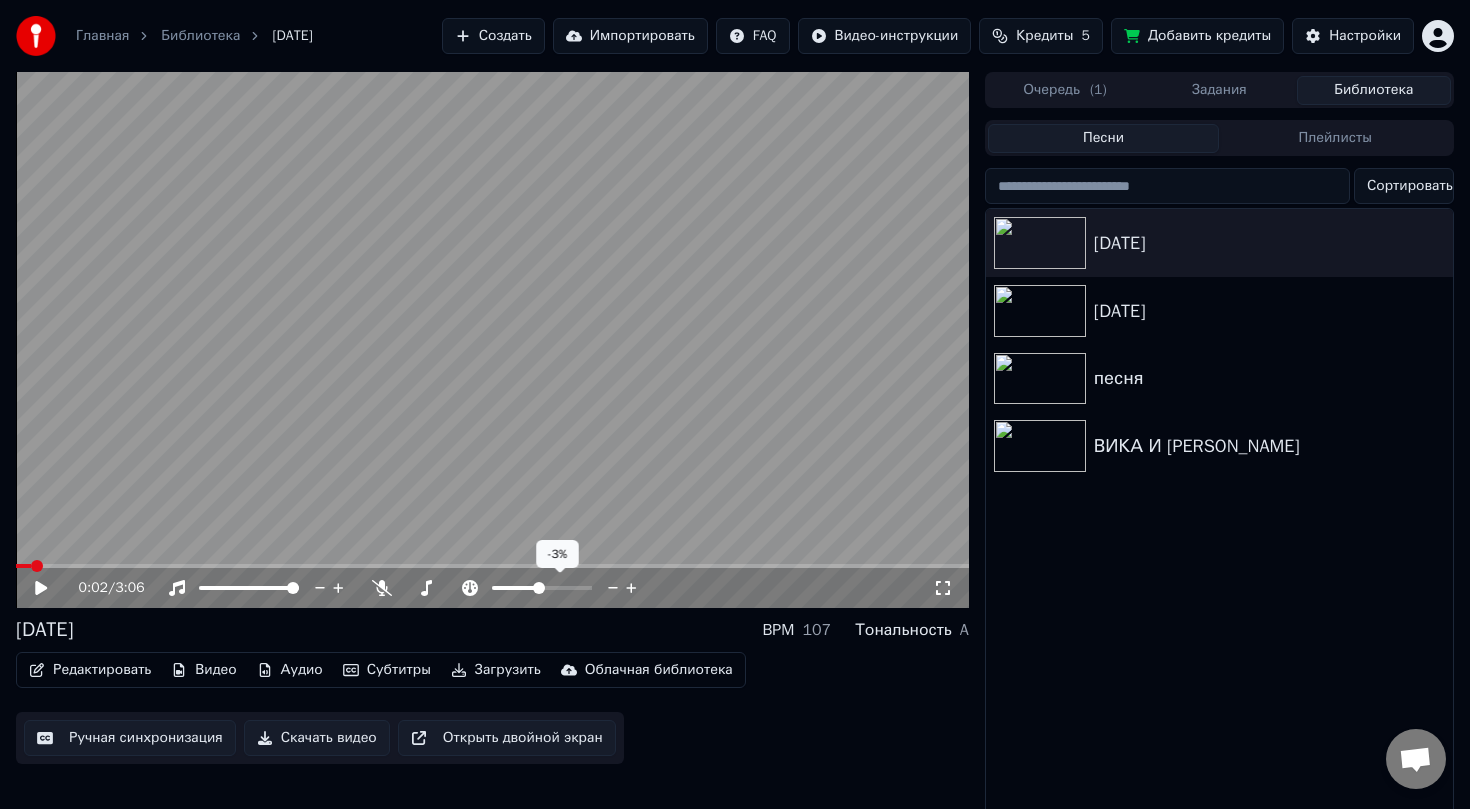 click 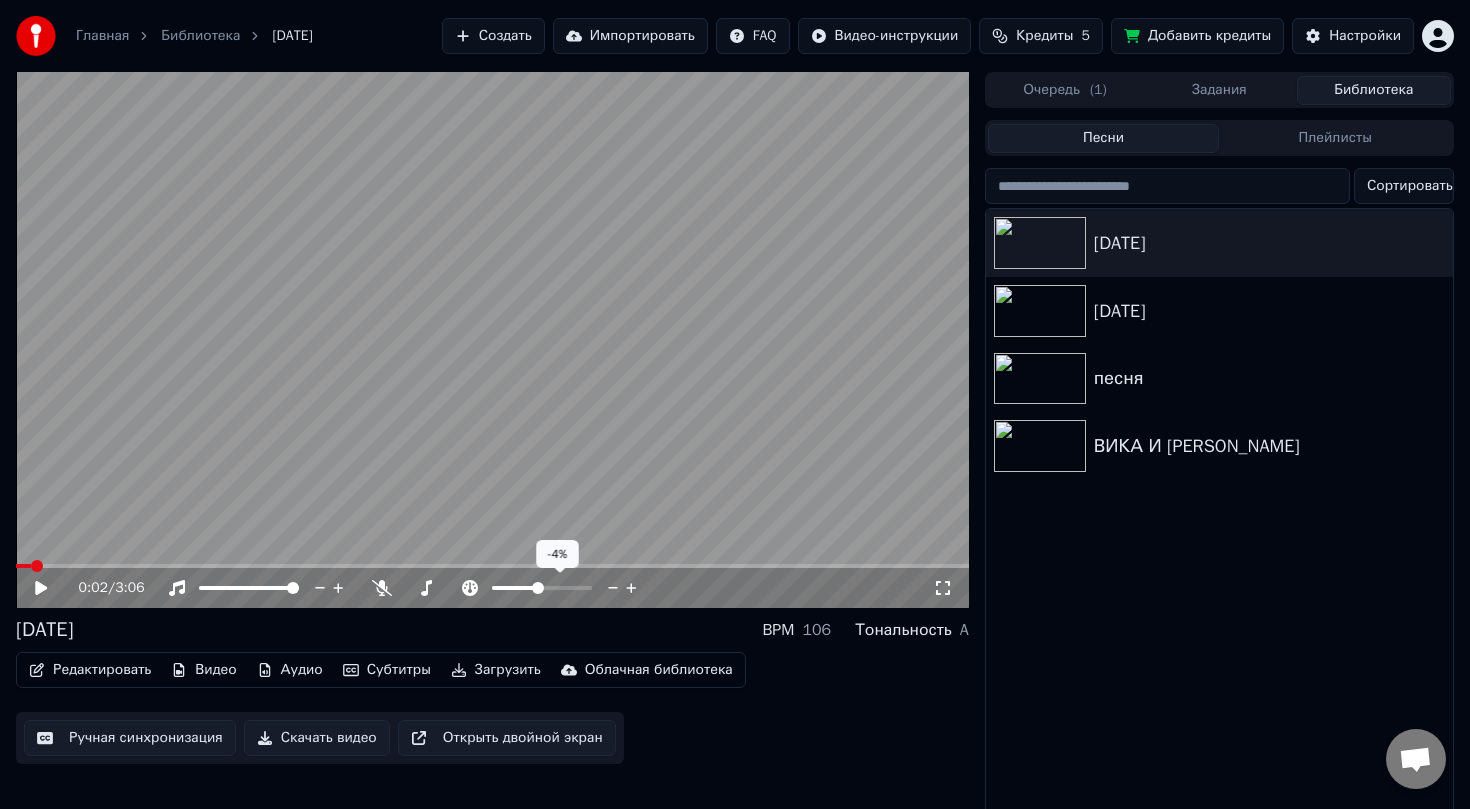 click 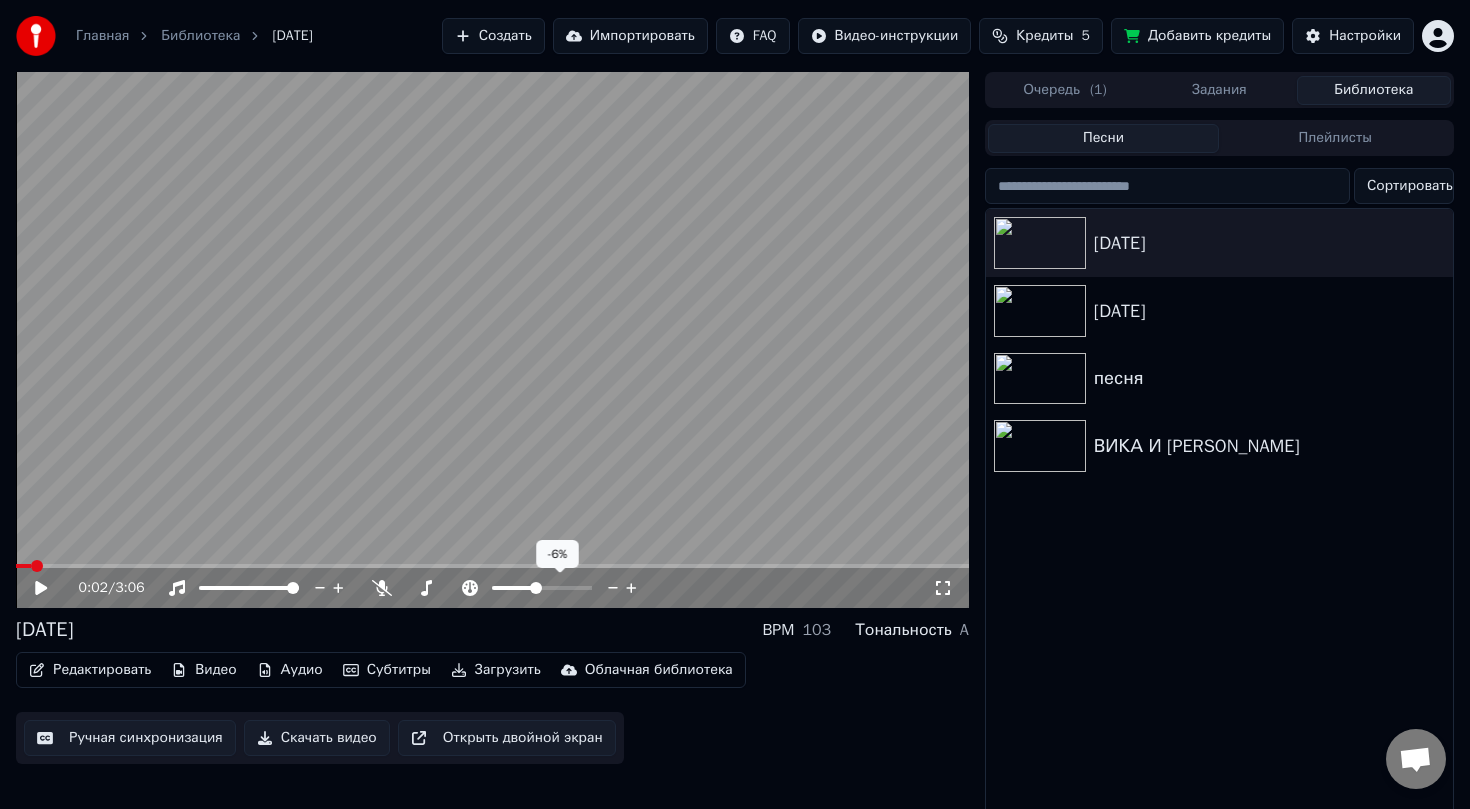 click 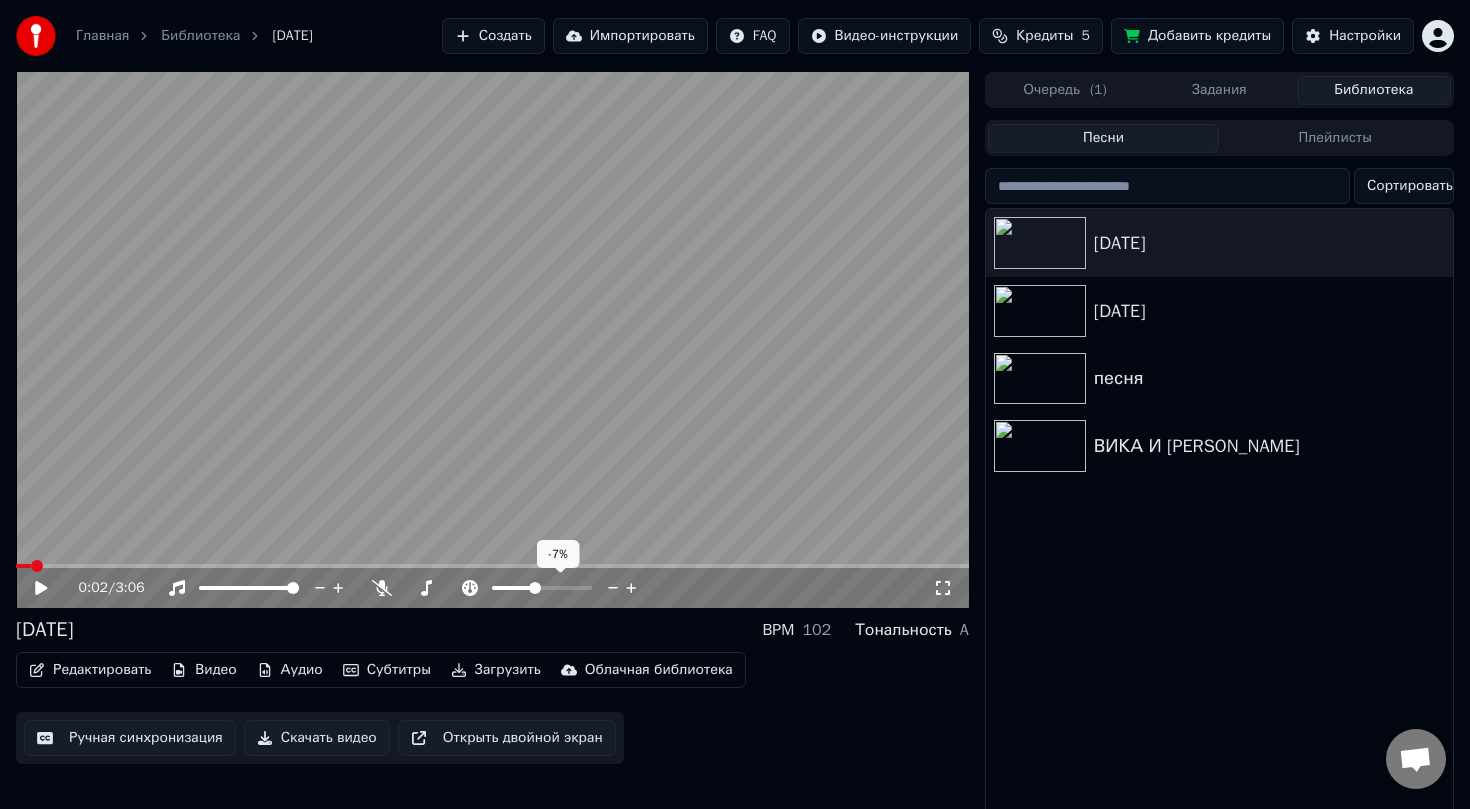 click 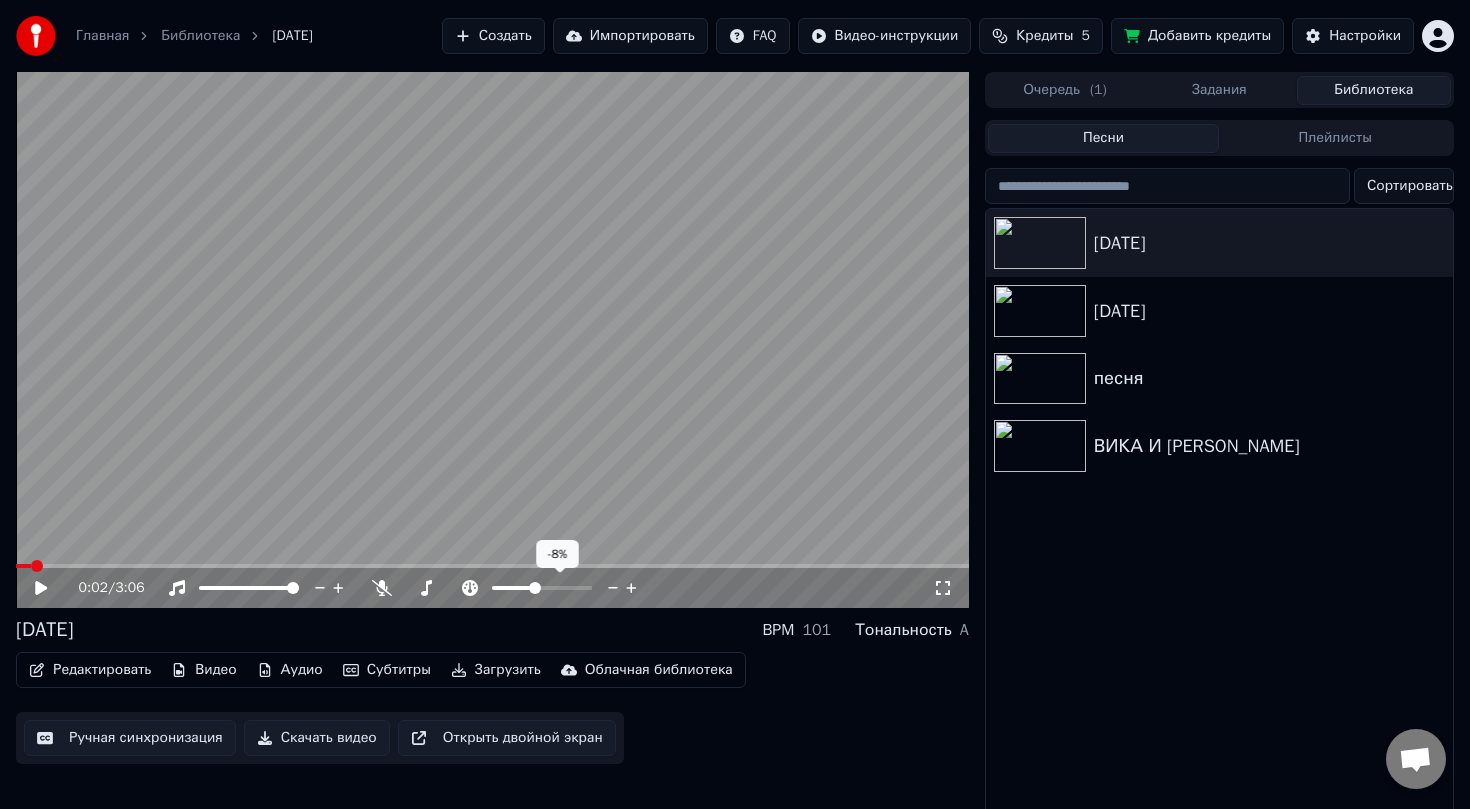click 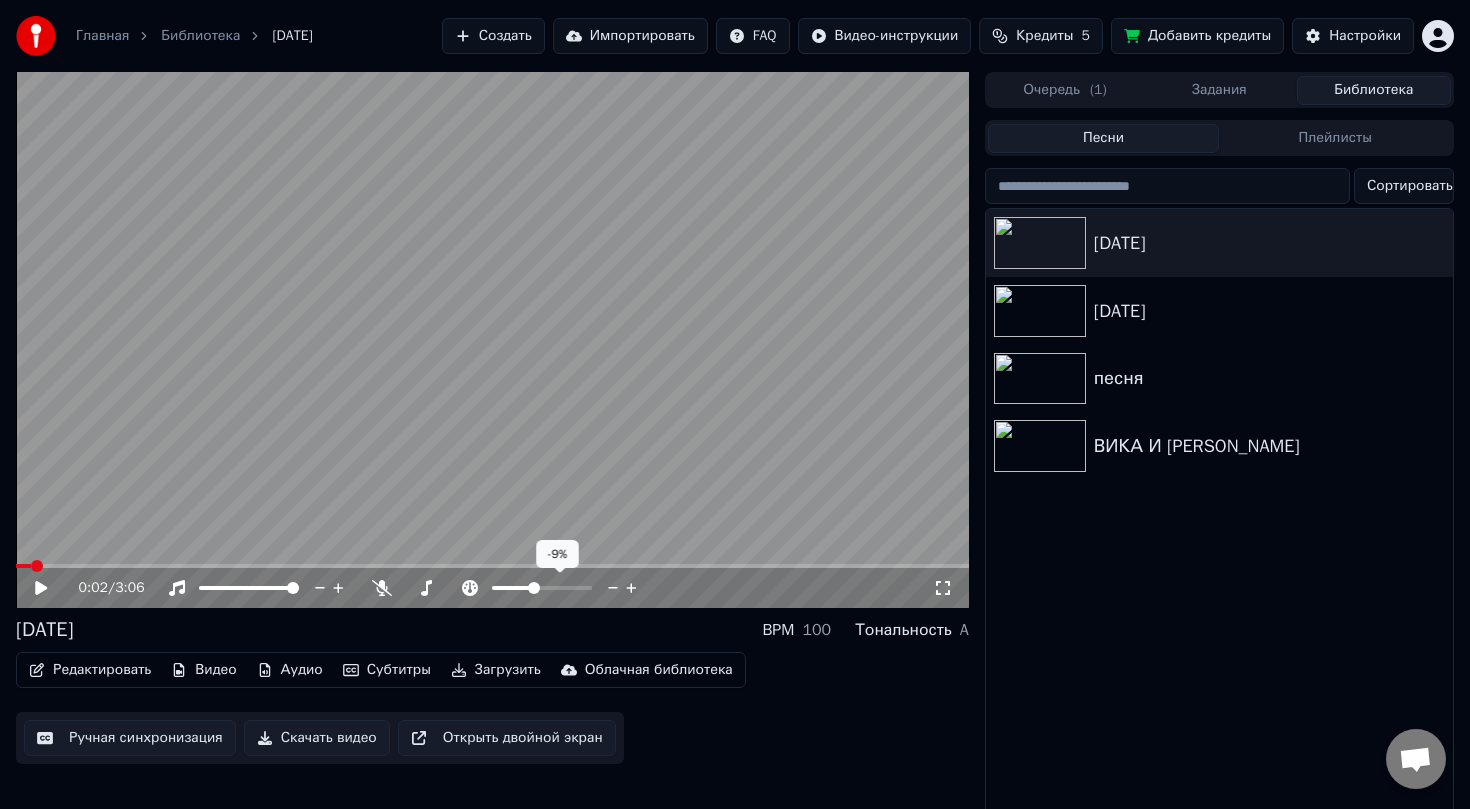 click 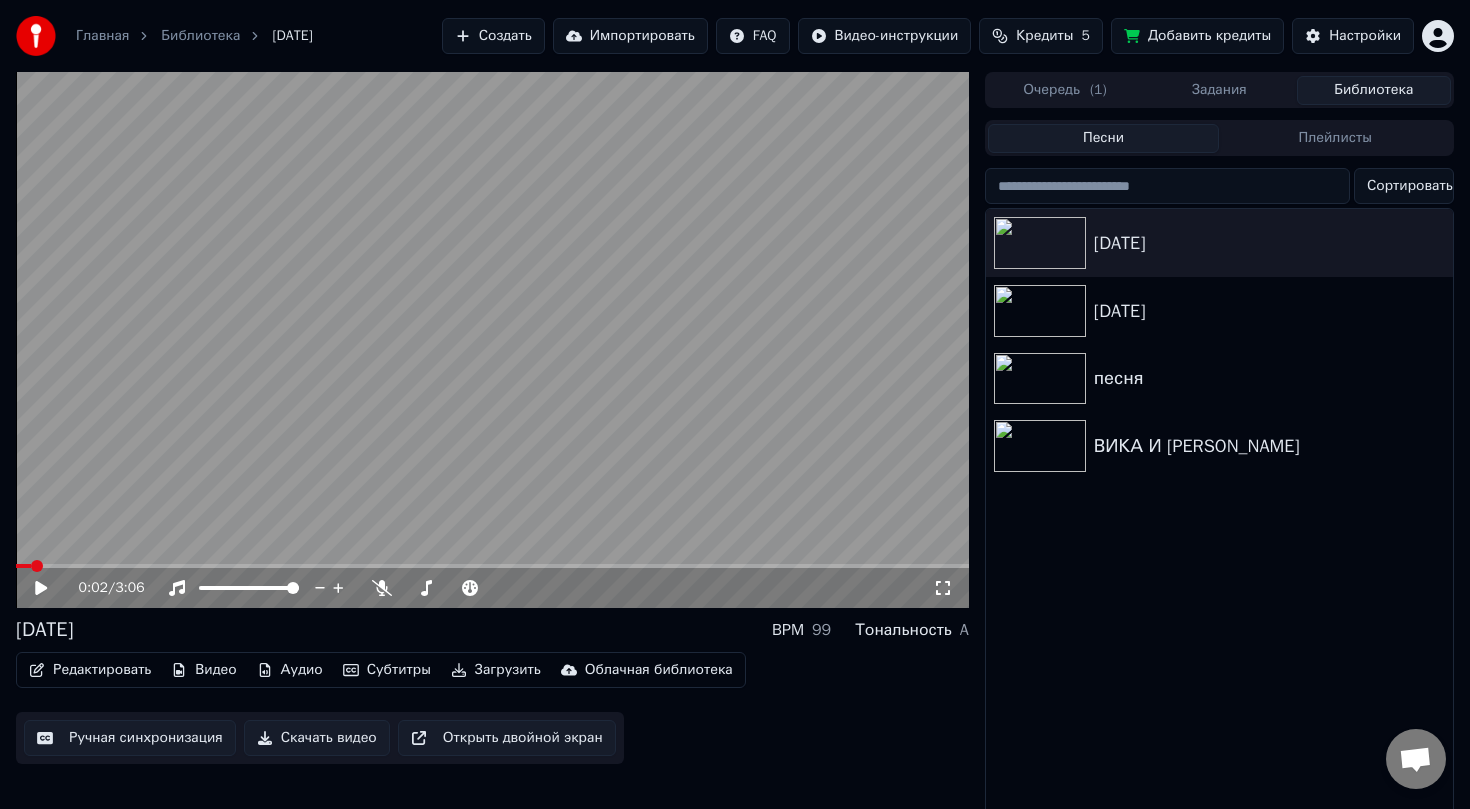 click on "Скачать видео" at bounding box center [317, 738] 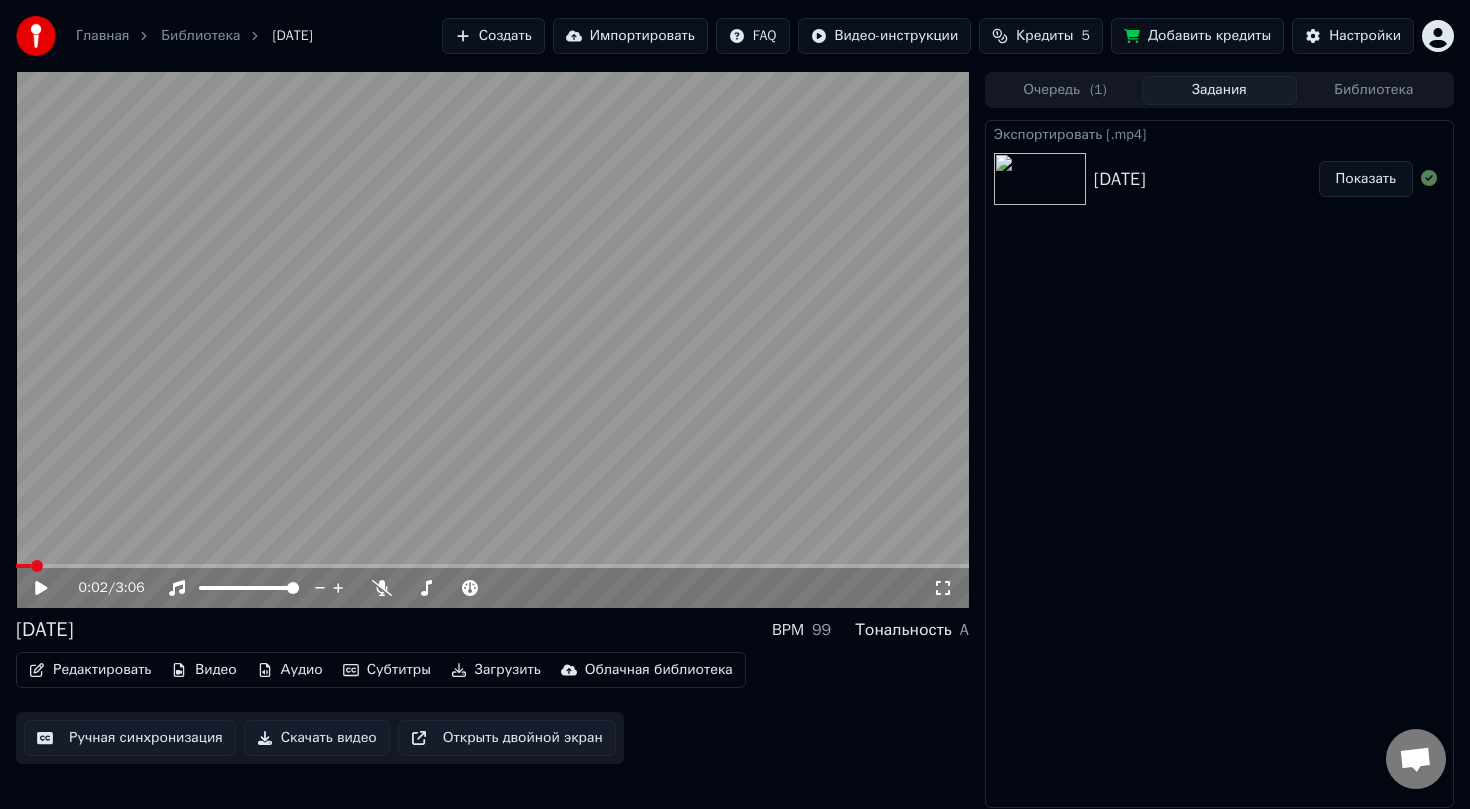 click on "Показать" at bounding box center [1366, 179] 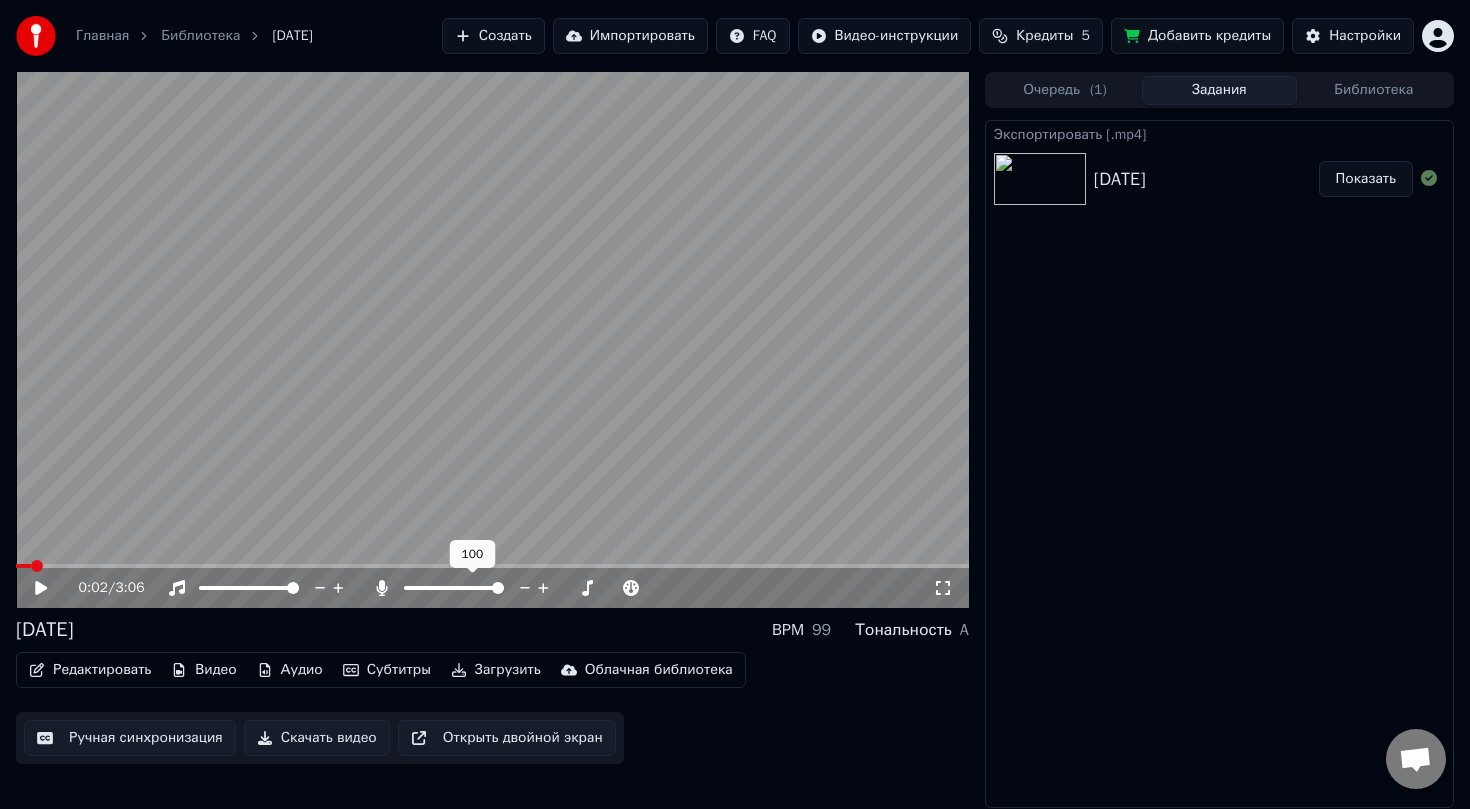click at bounding box center [498, 588] 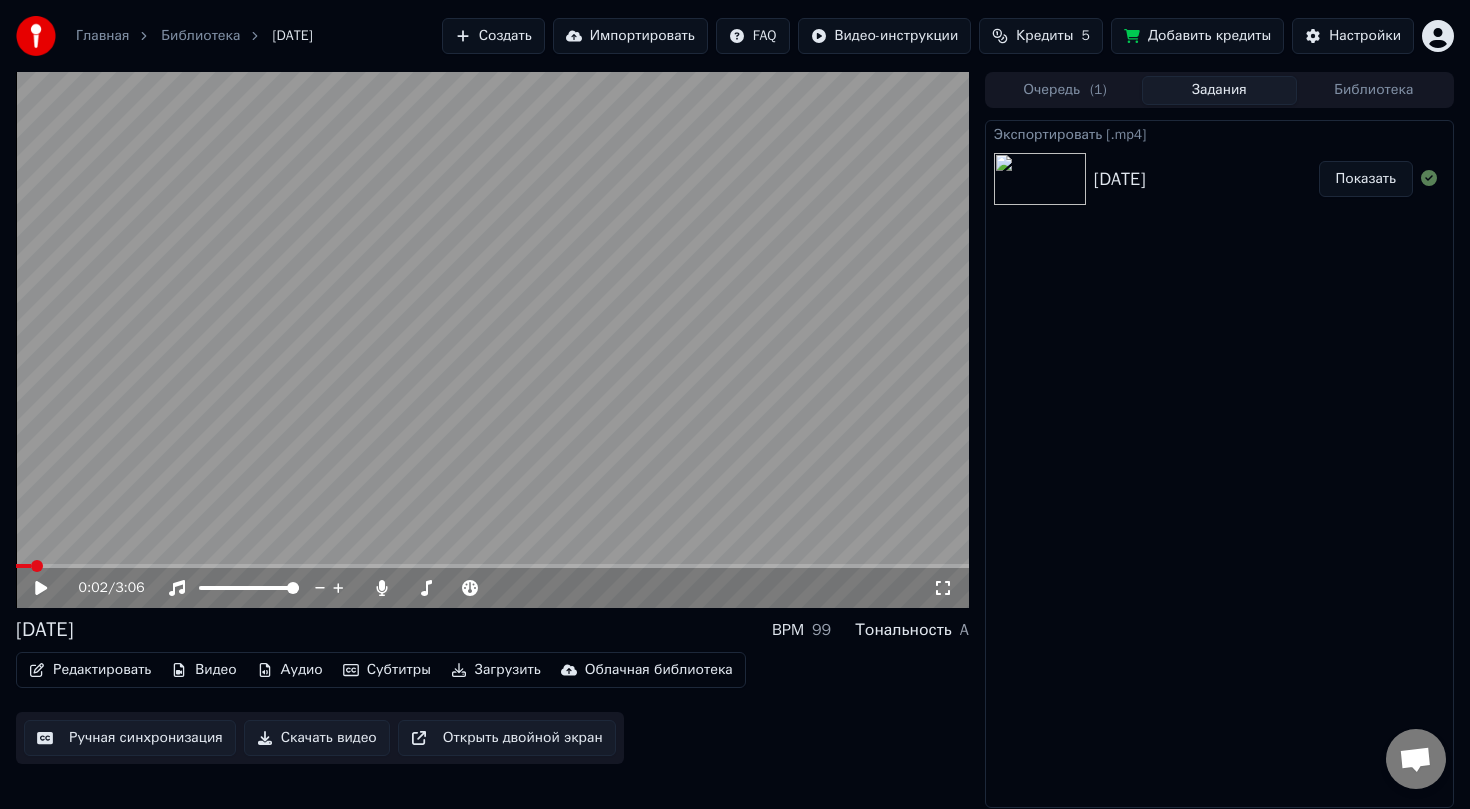 click on "Скачать видео" at bounding box center [317, 738] 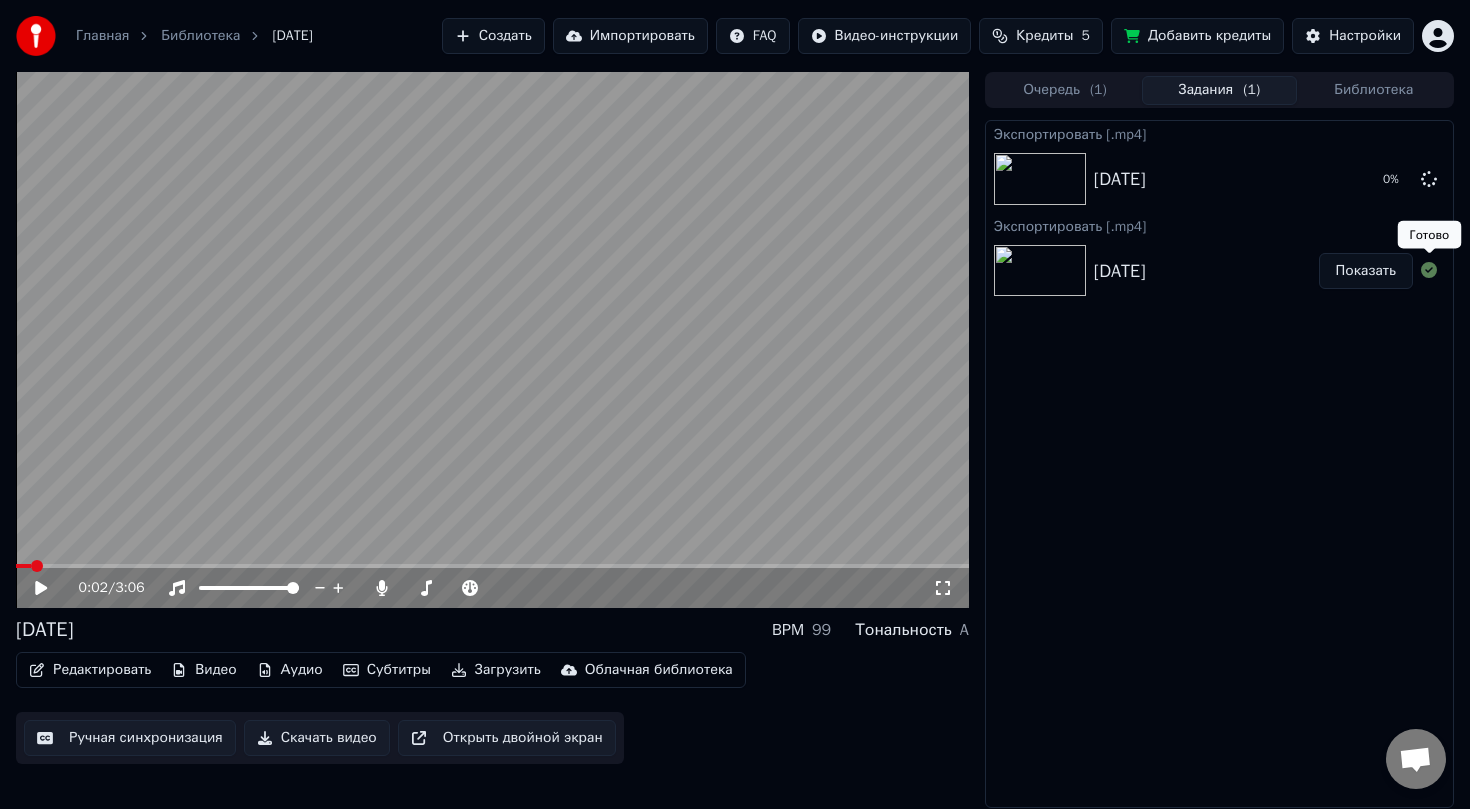 click 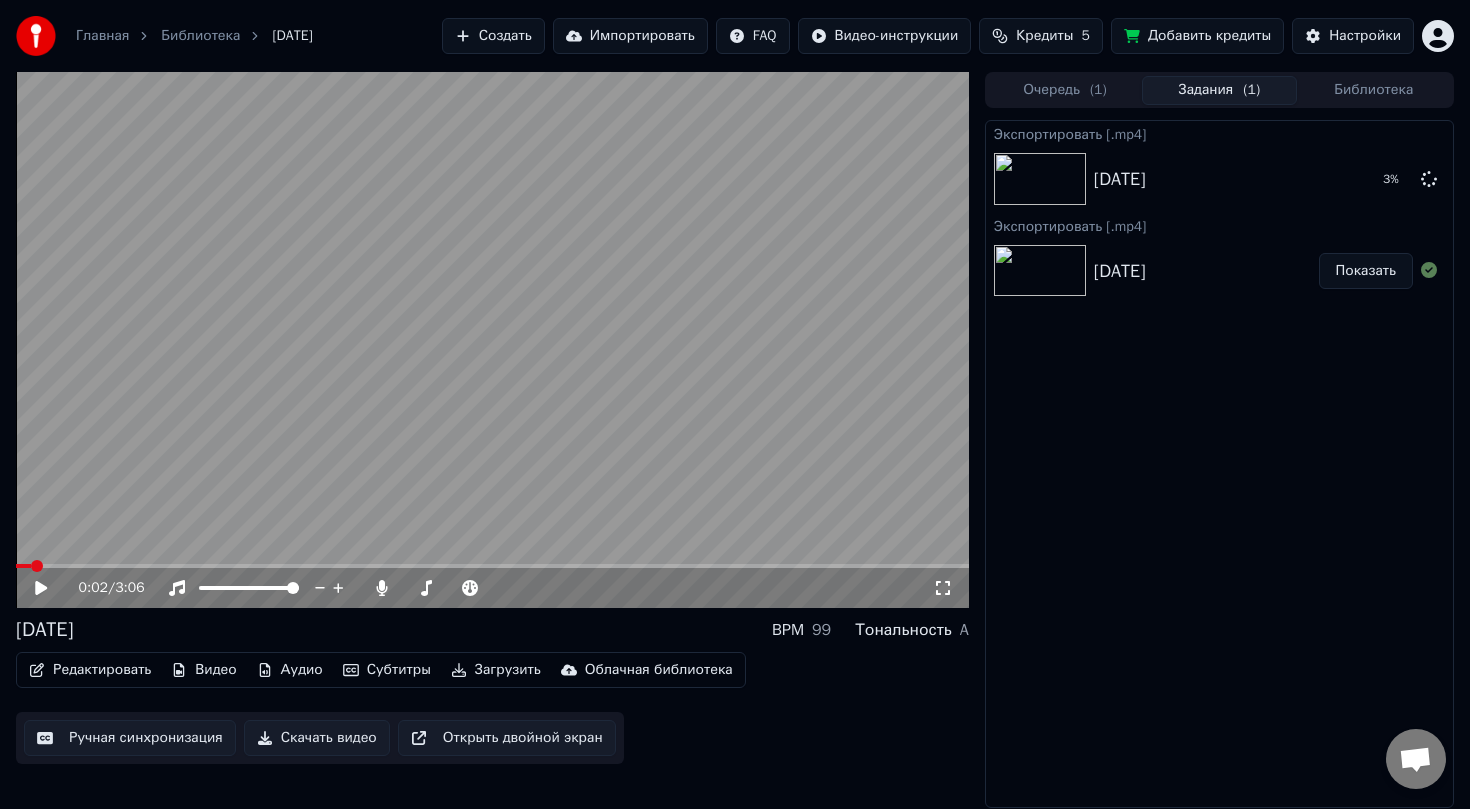 click 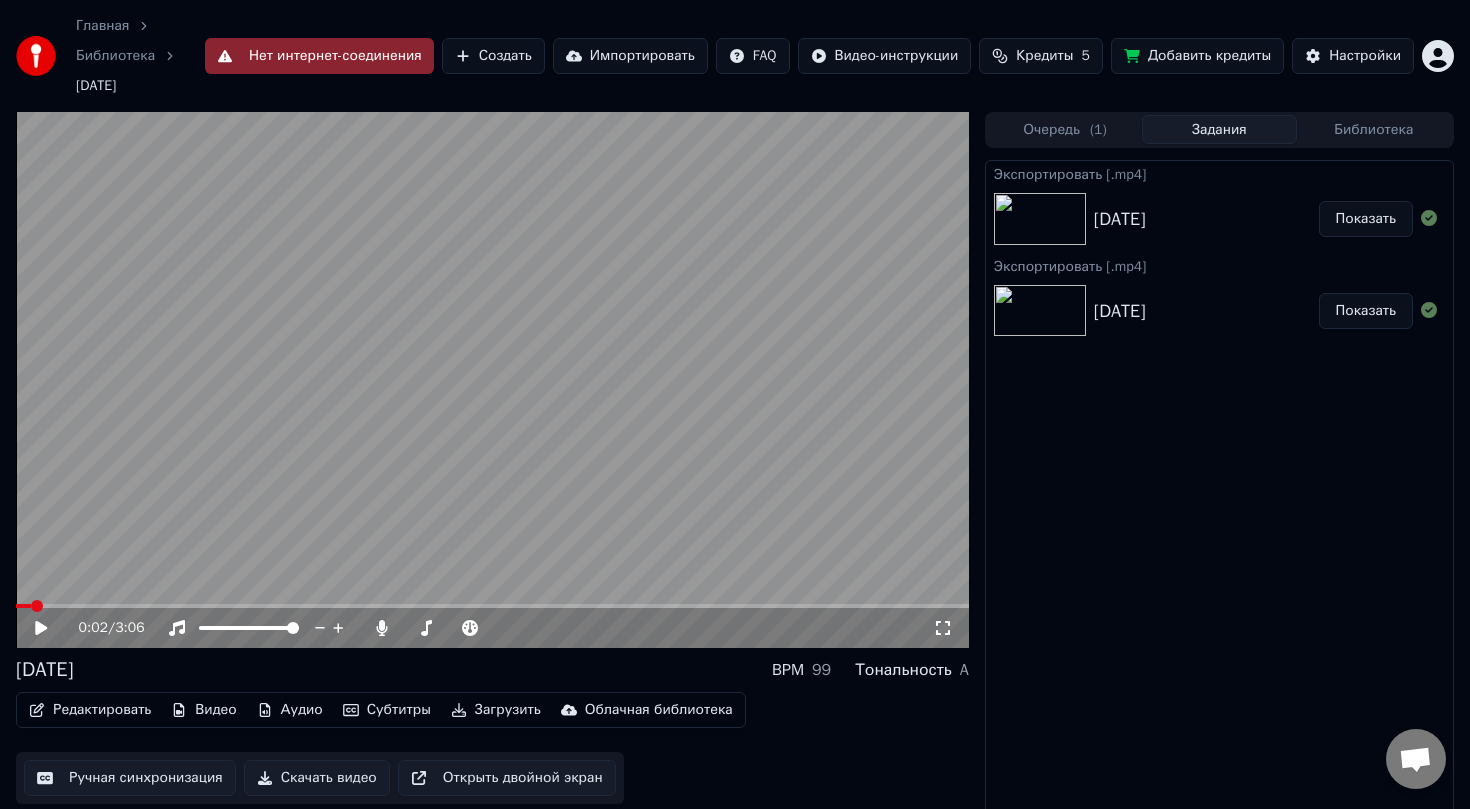 click on "Показать" at bounding box center [1366, 219] 